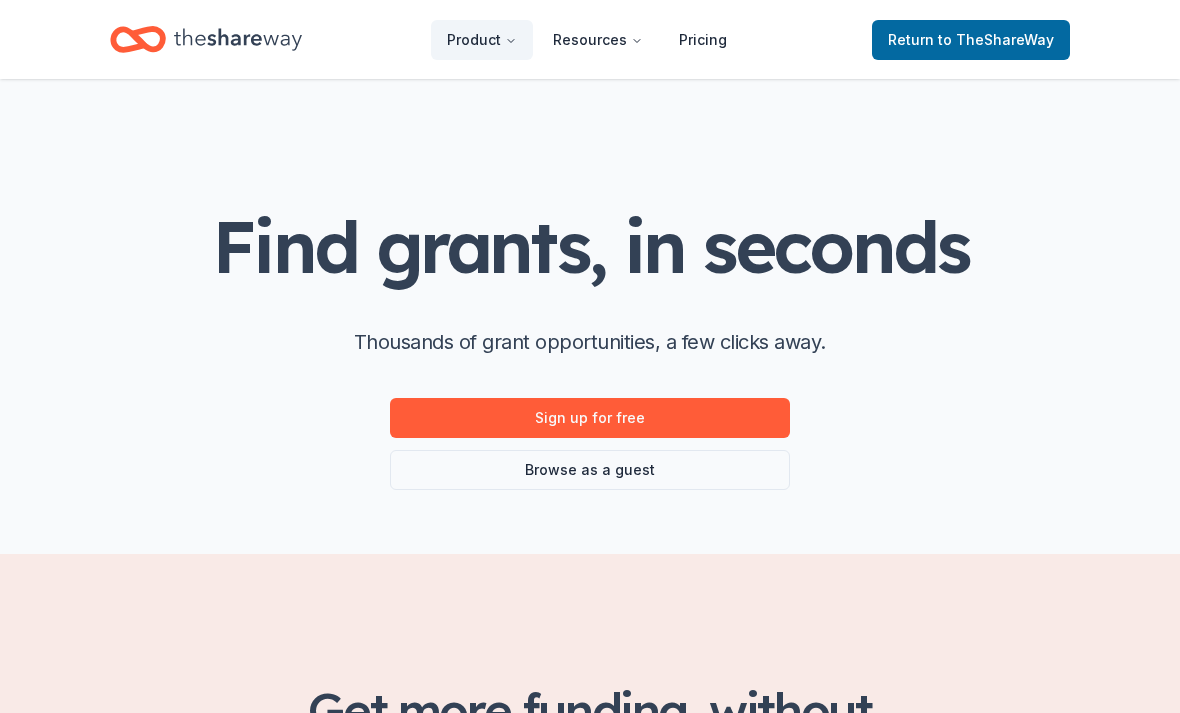 scroll, scrollTop: 0, scrollLeft: 0, axis: both 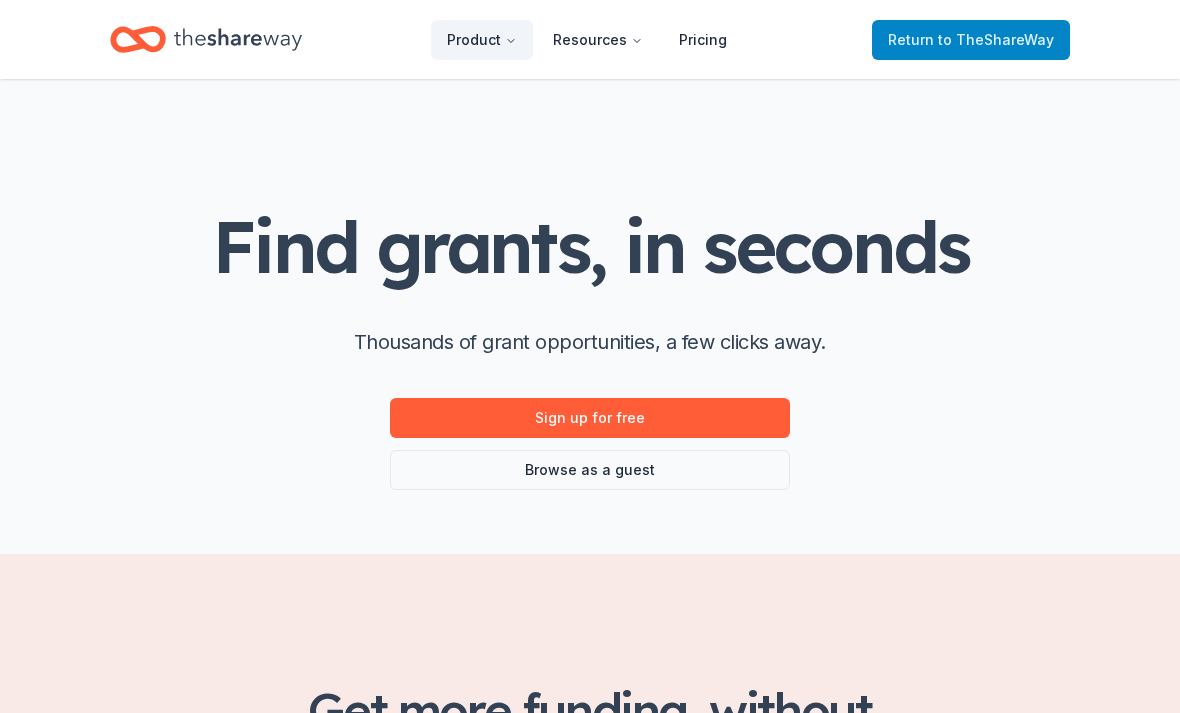 click on "to TheShareWay" at bounding box center (996, 39) 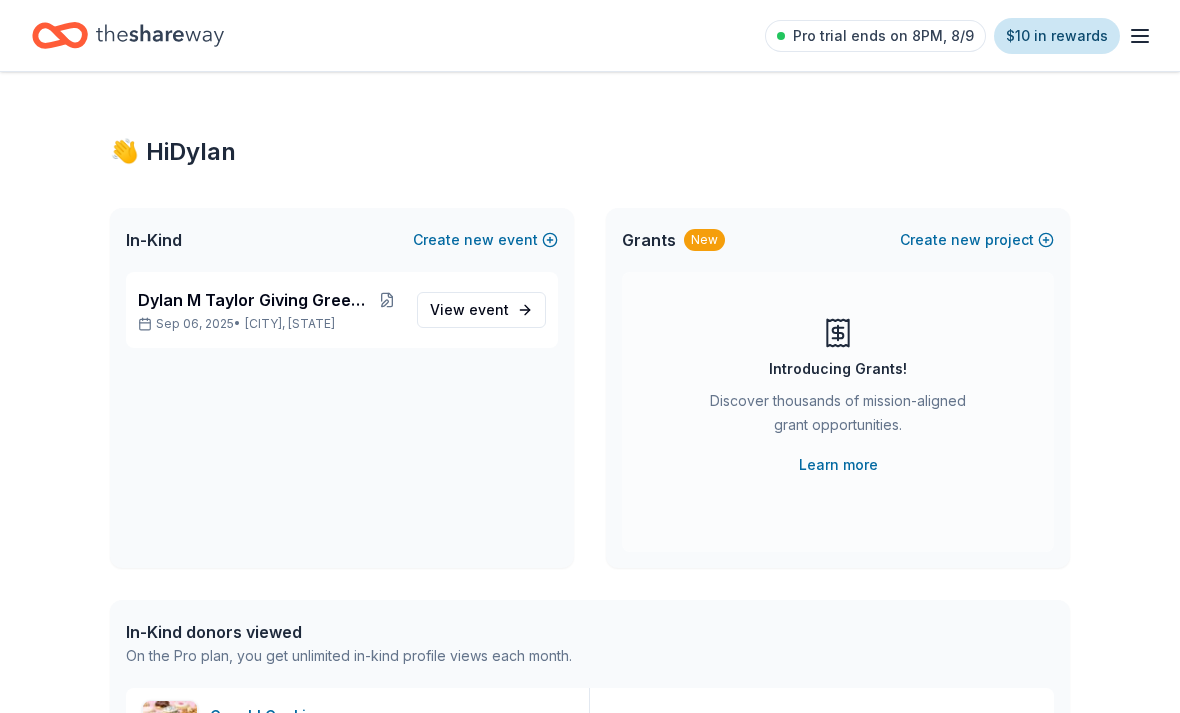 click on "$10 in rewards" at bounding box center [1057, 36] 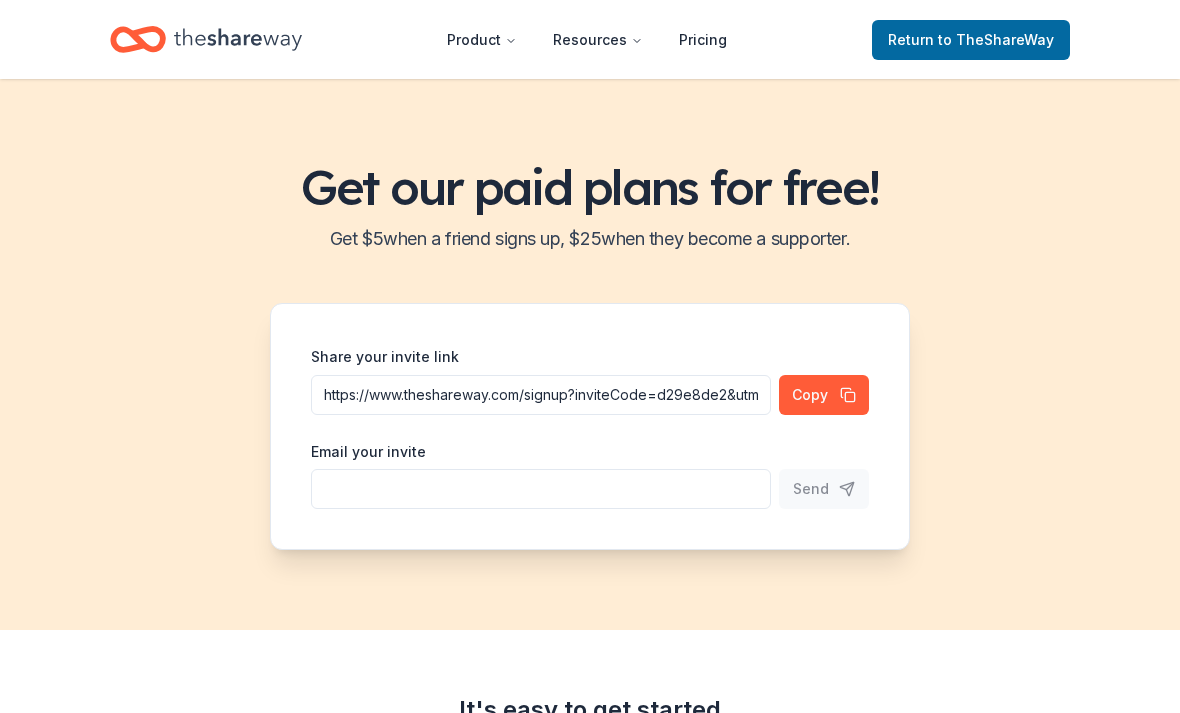 click on "Product Resources Pricing Return to TheShareWay" at bounding box center (590, 39) 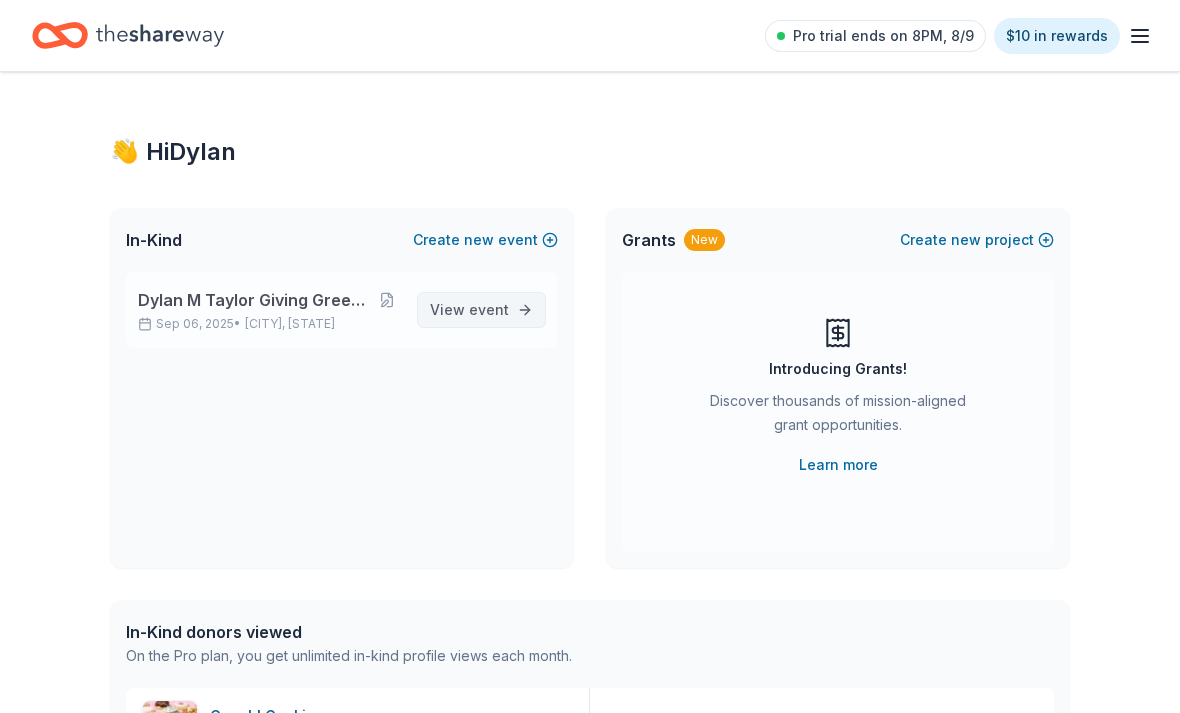click on "event" at bounding box center [489, 309] 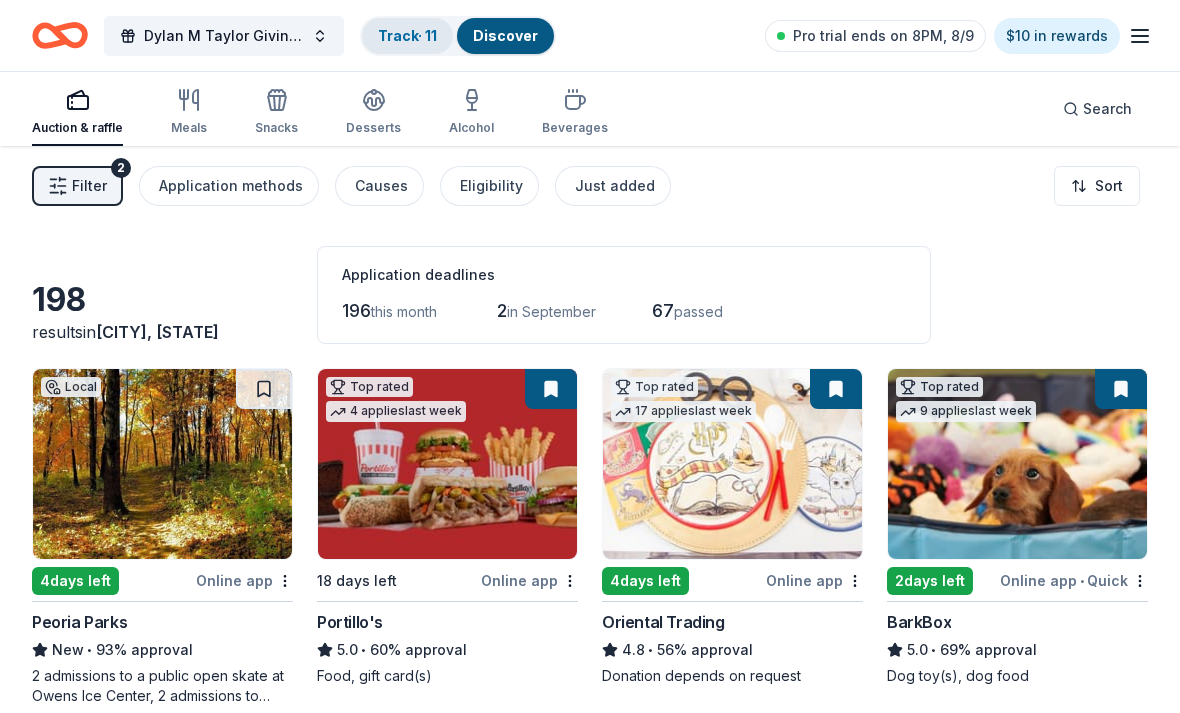 click on "Track  · 11" at bounding box center (407, 35) 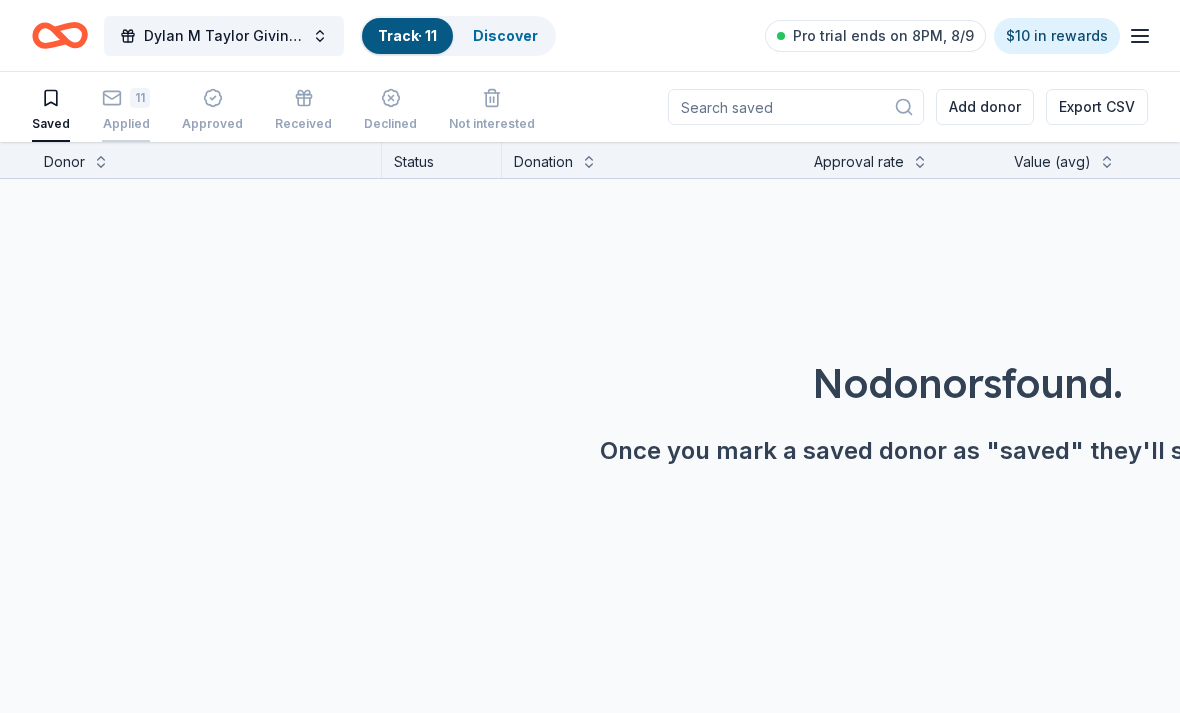 click on "Applied" at bounding box center [126, 124] 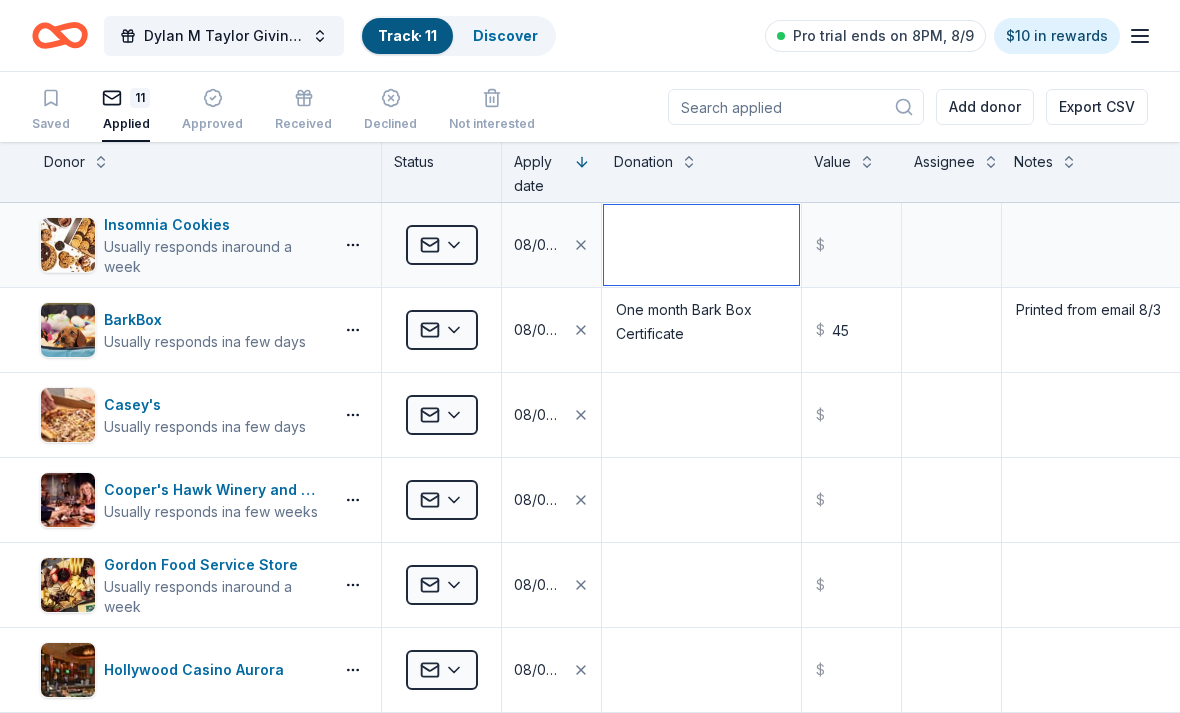 click at bounding box center [701, 245] 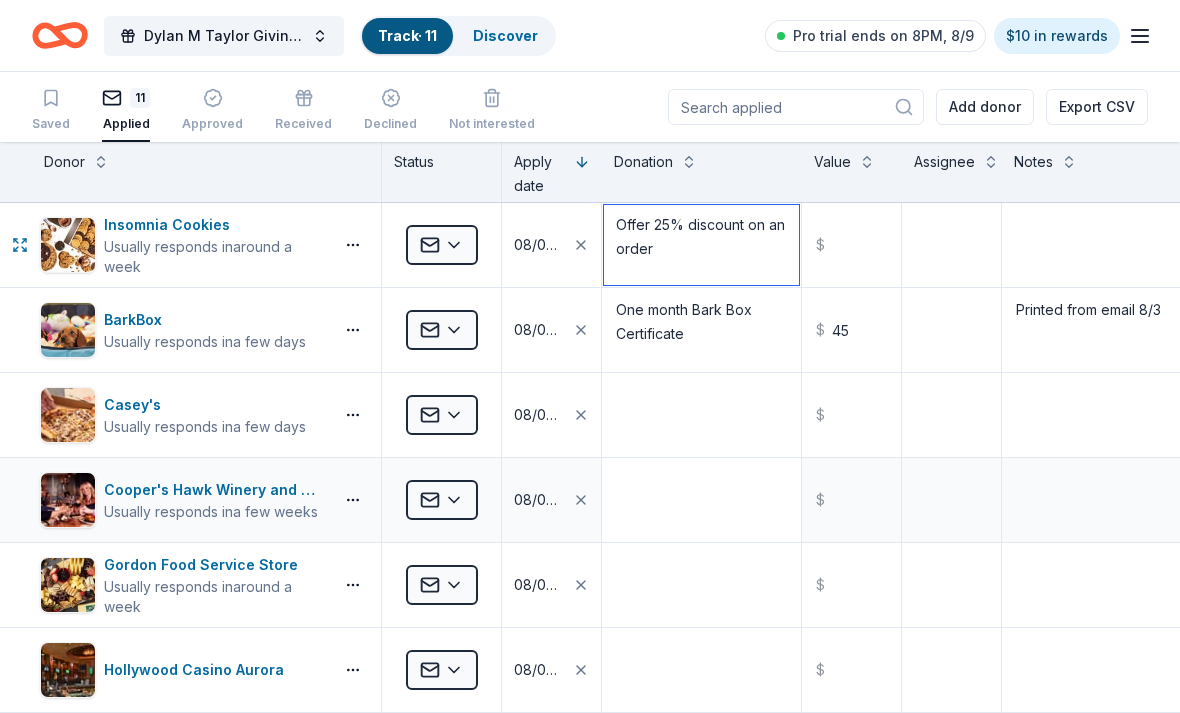 type on "Offer 25% discount on an order" 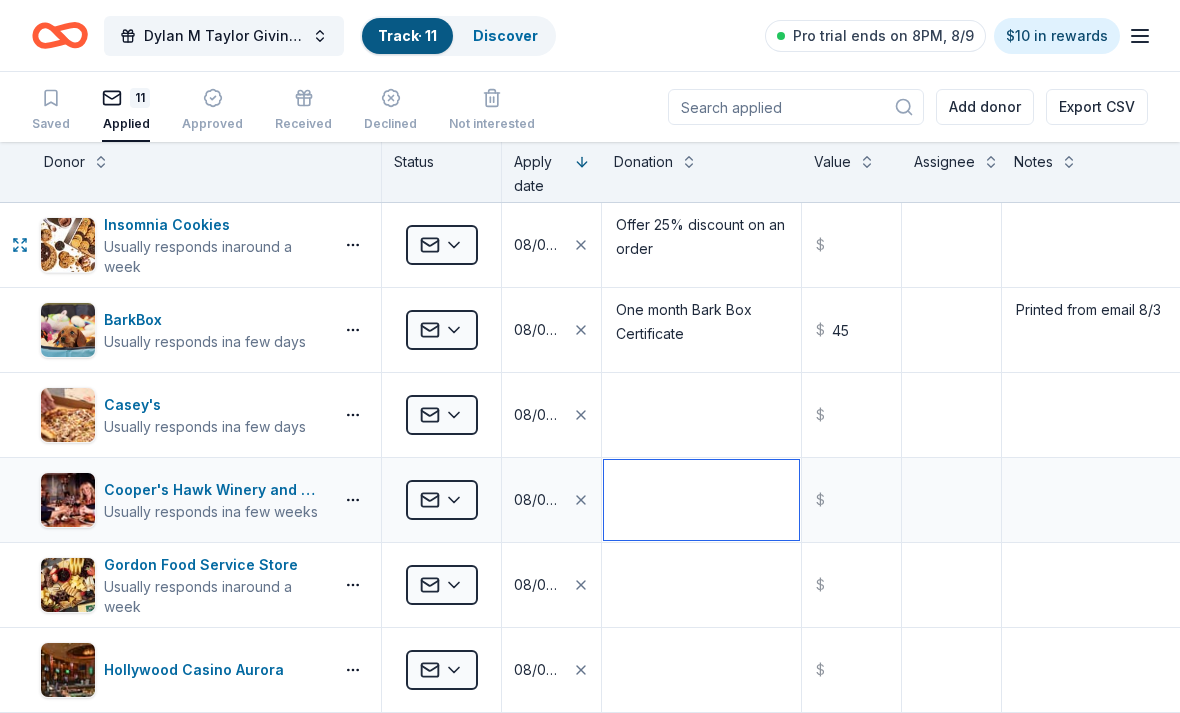 click at bounding box center (701, 500) 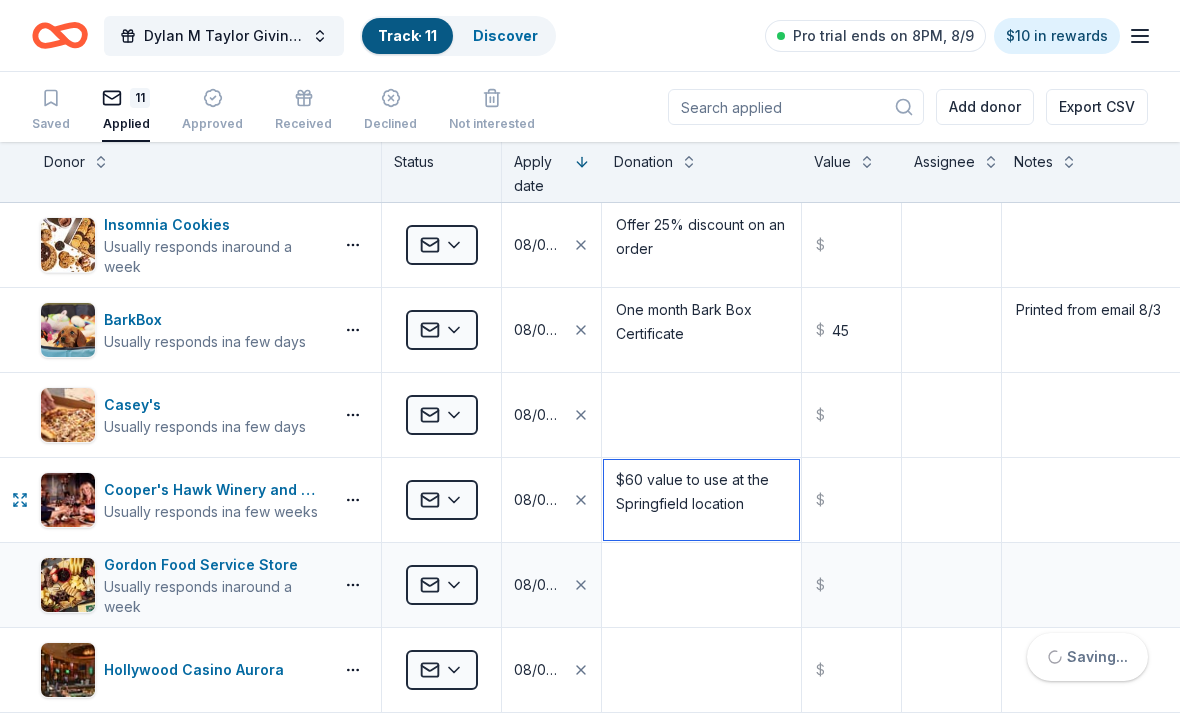type on "$60 value to use at the Springfield location" 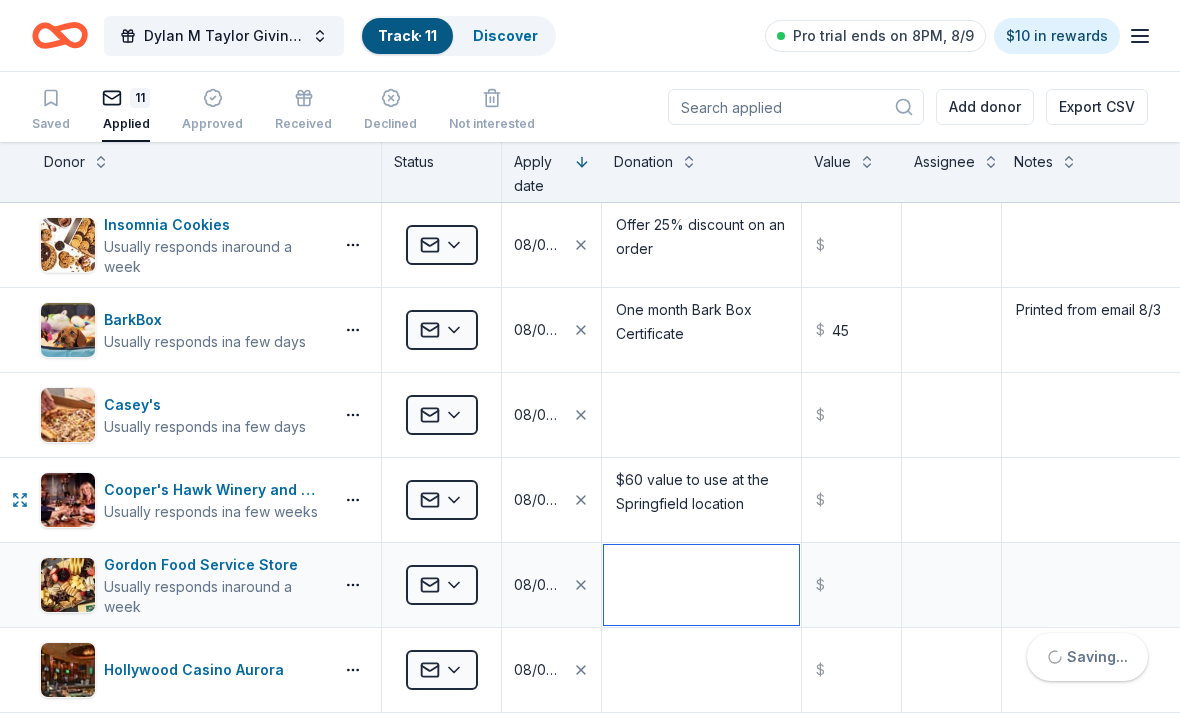 click at bounding box center [701, 585] 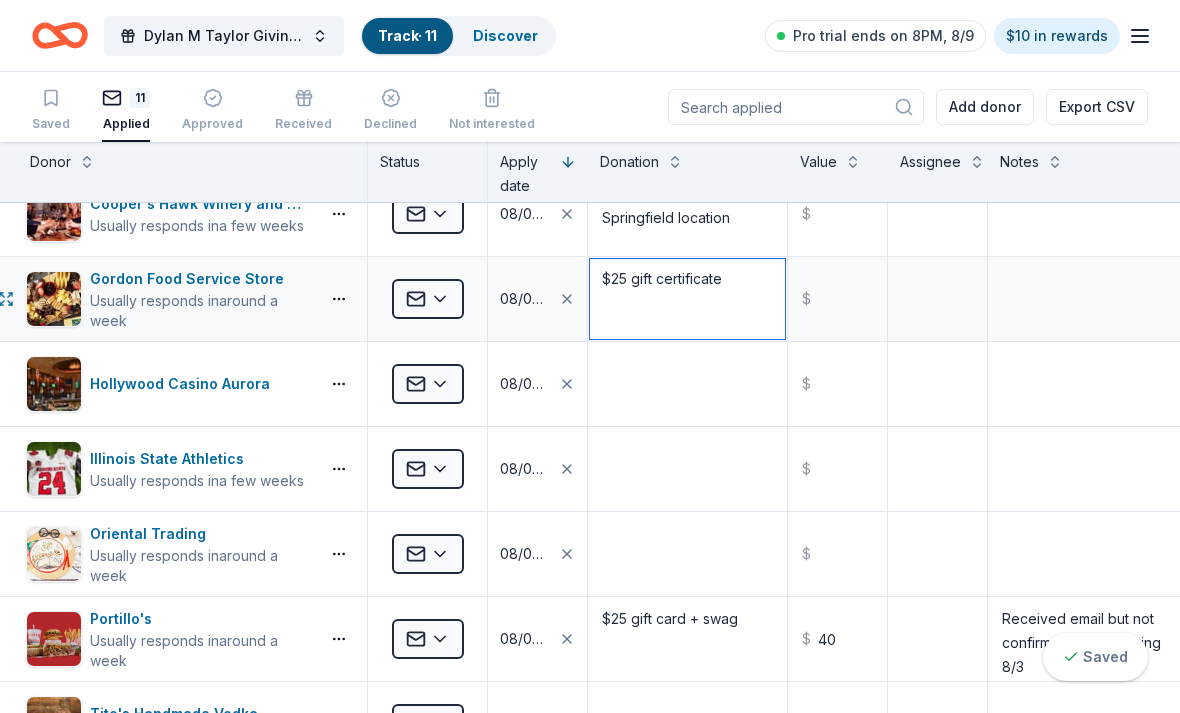 scroll, scrollTop: 286, scrollLeft: 15, axis: both 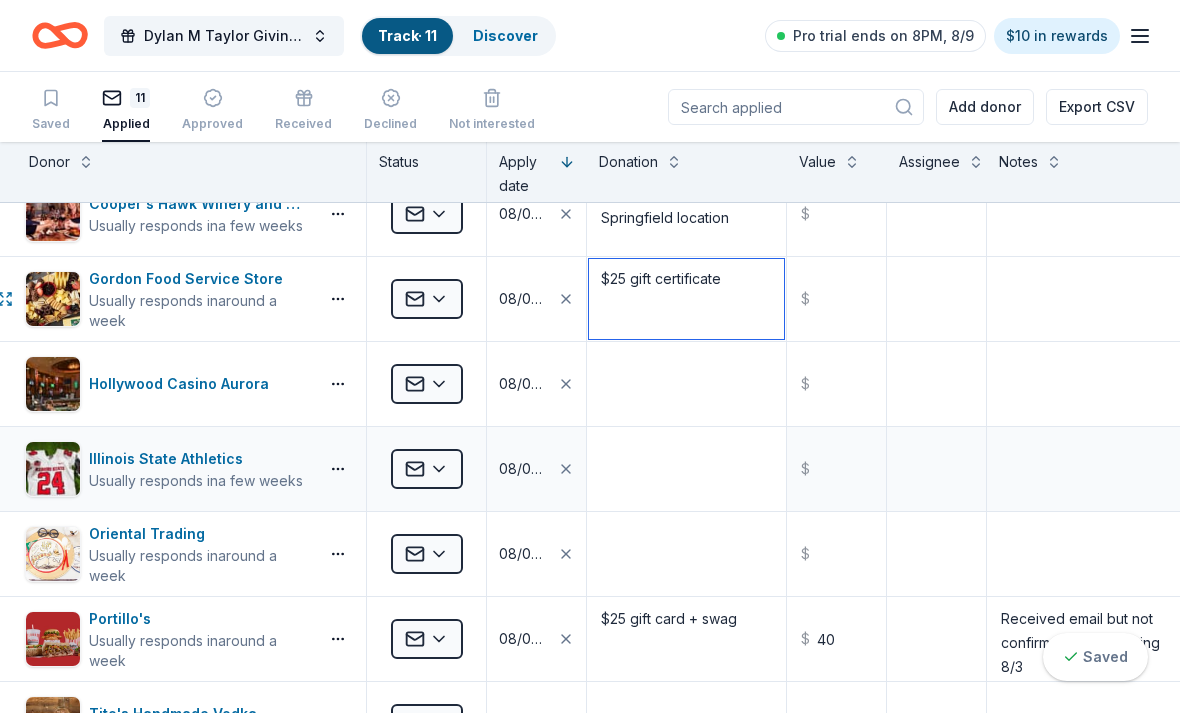 type on "$25 gift certificate" 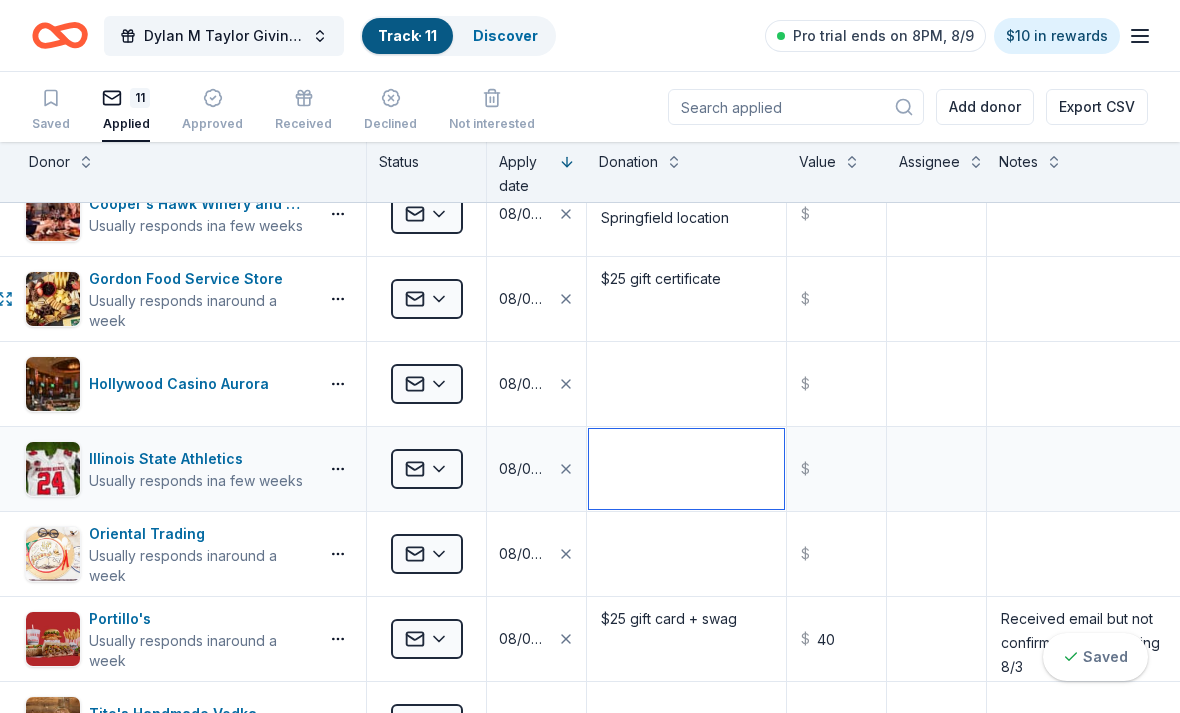 click at bounding box center [686, 469] 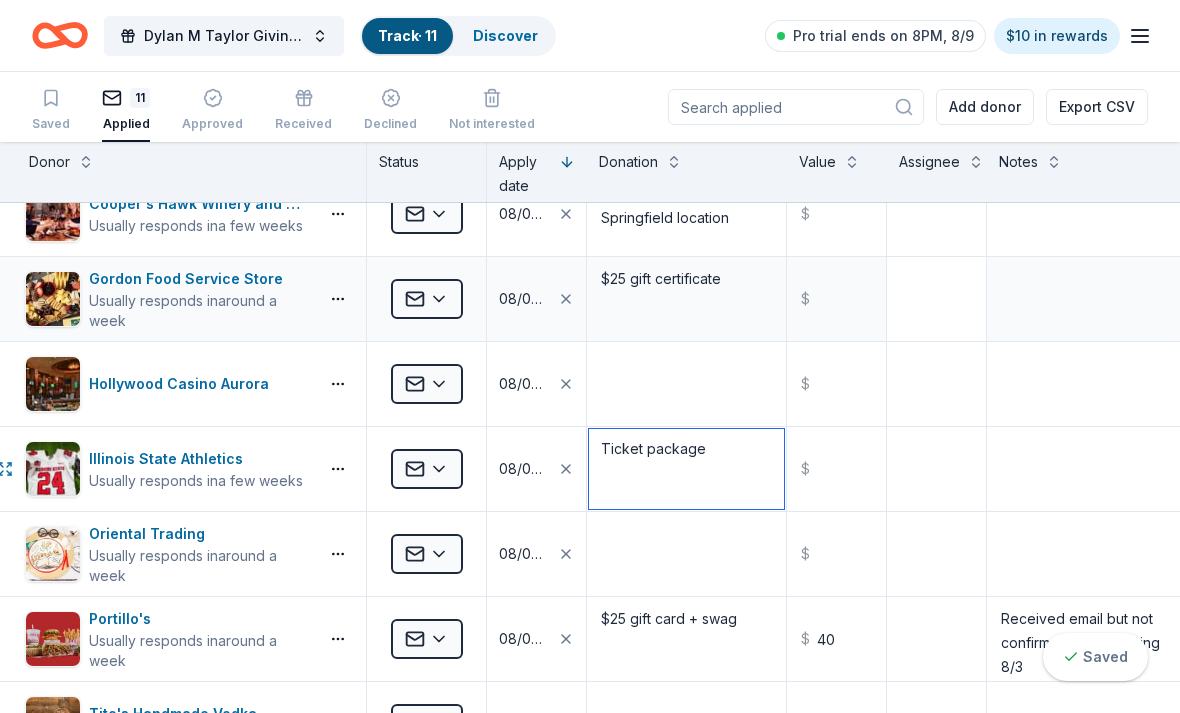type on "Ticket package" 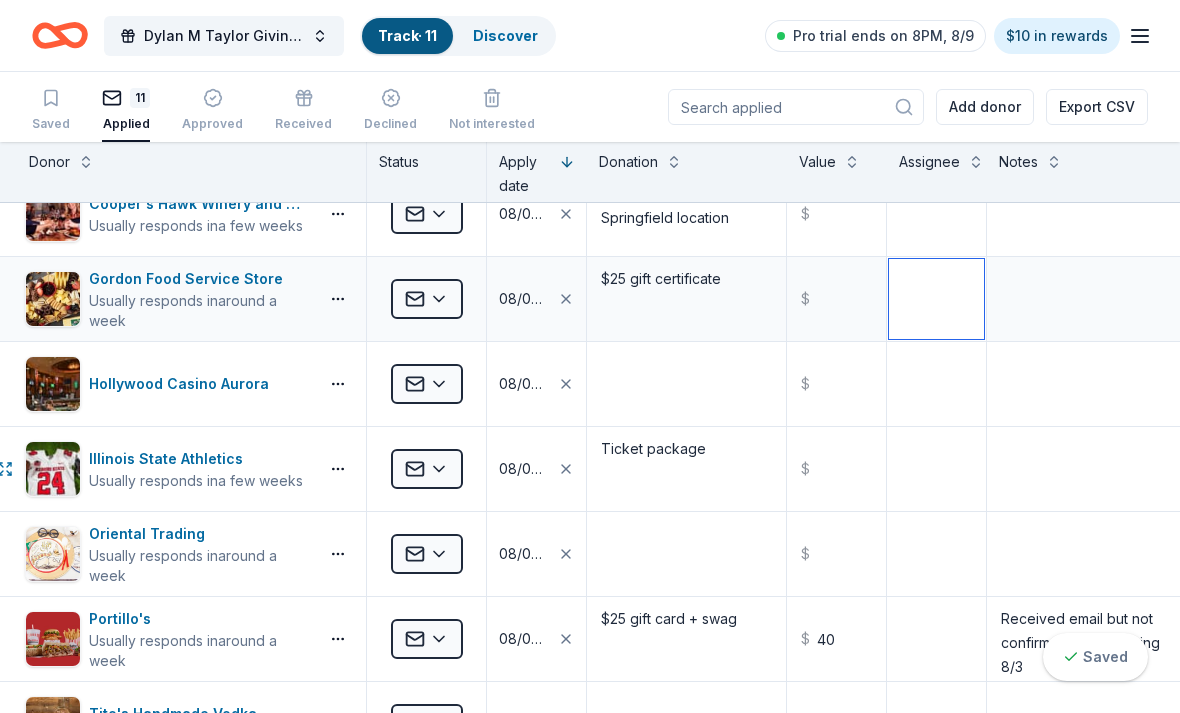 click at bounding box center [936, 299] 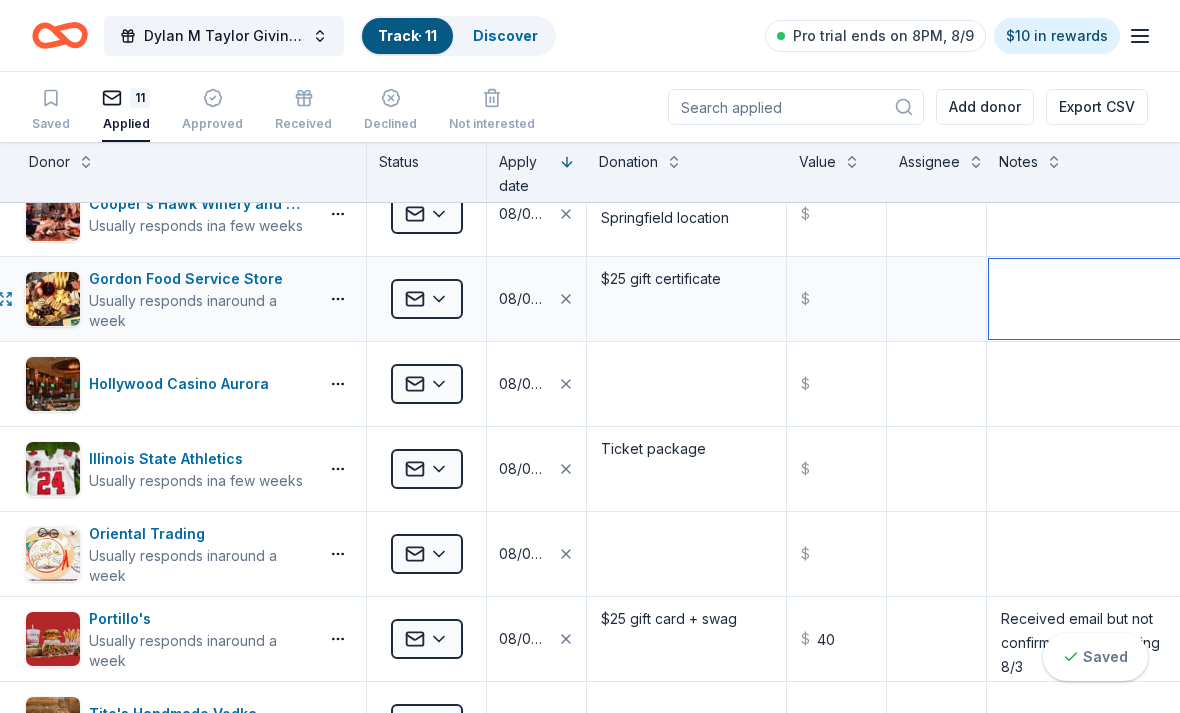click at bounding box center [1087, 299] 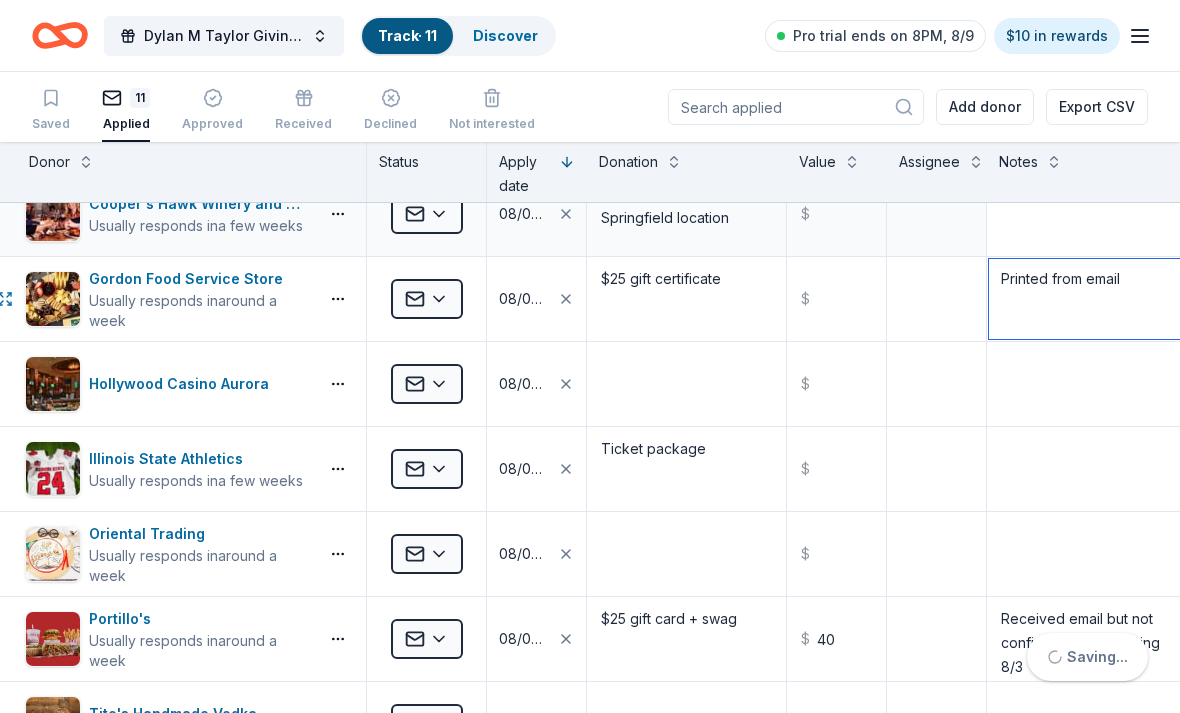 type on "Printed from email" 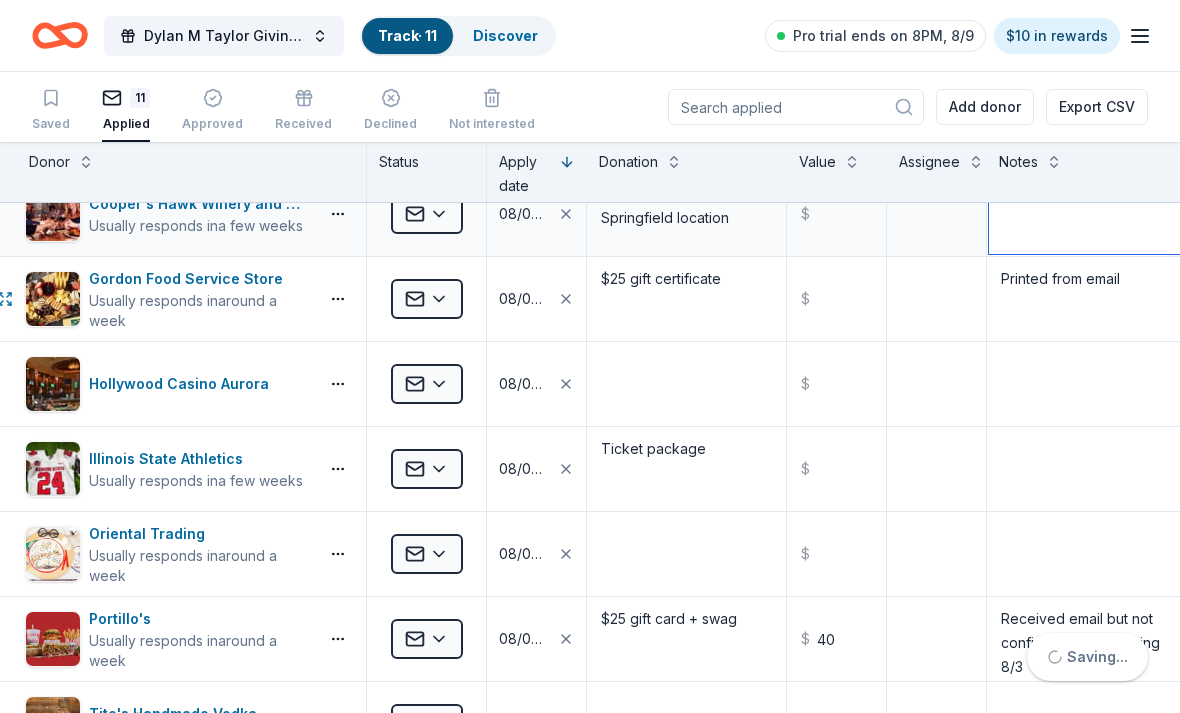 click at bounding box center (1087, 214) 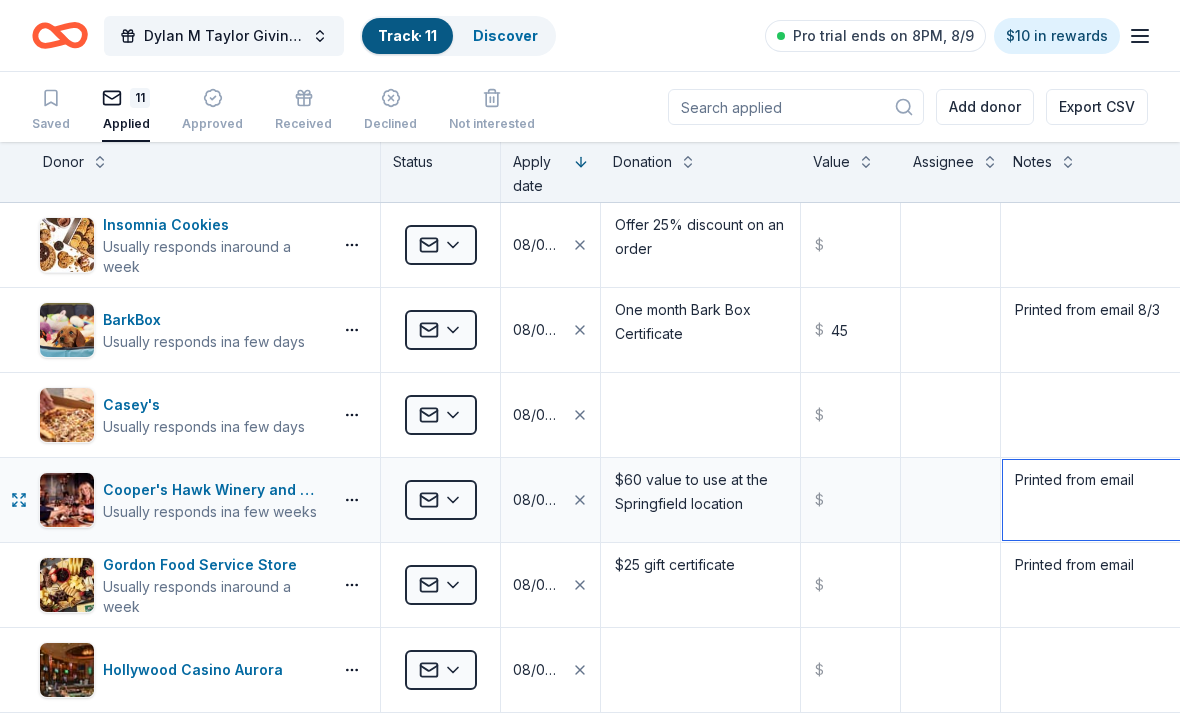 scroll, scrollTop: 0, scrollLeft: 1, axis: horizontal 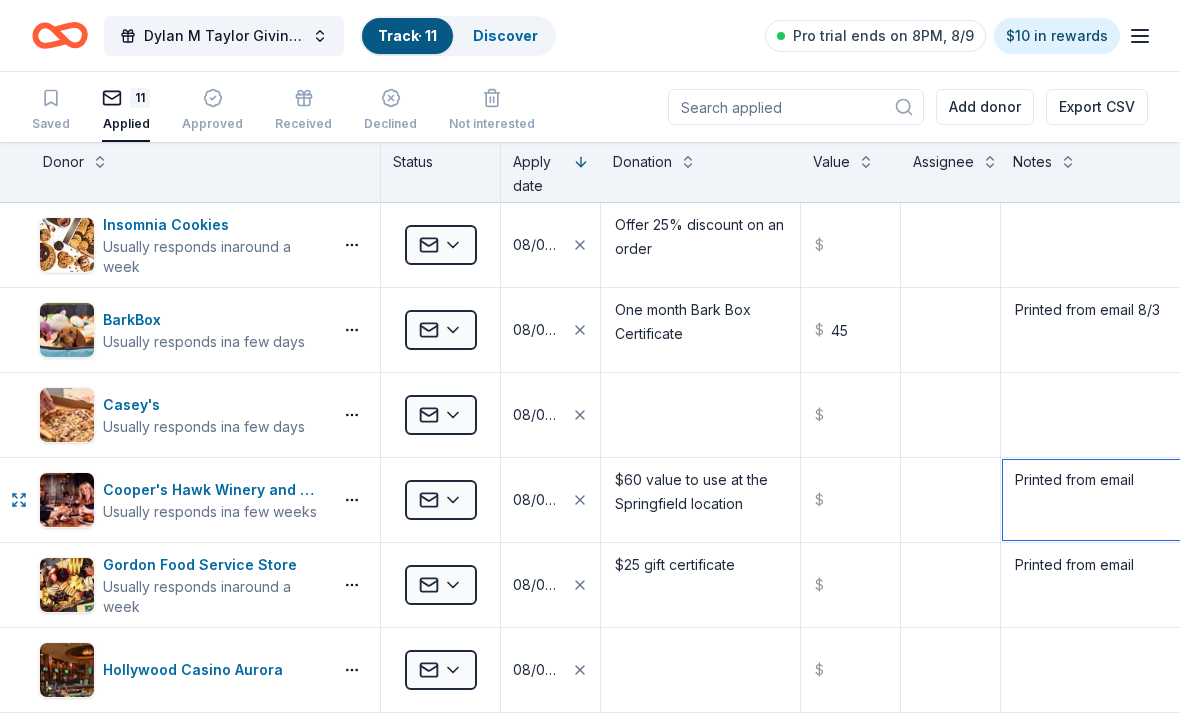 type on "Printed from email" 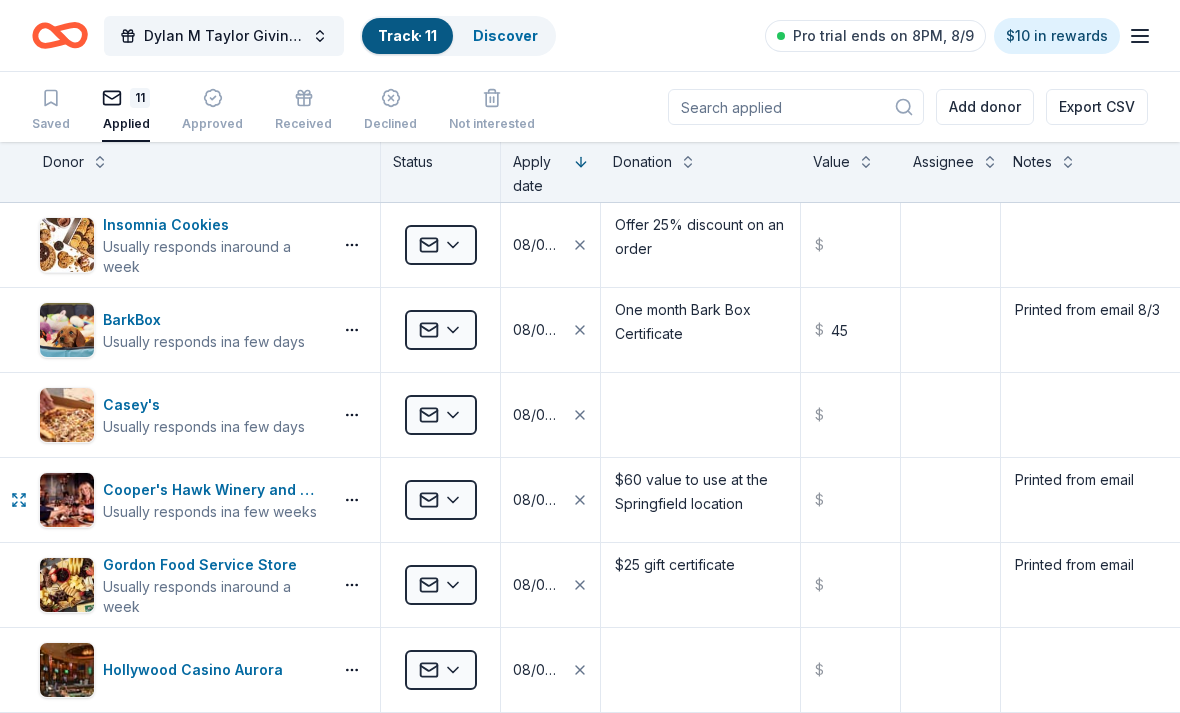 click 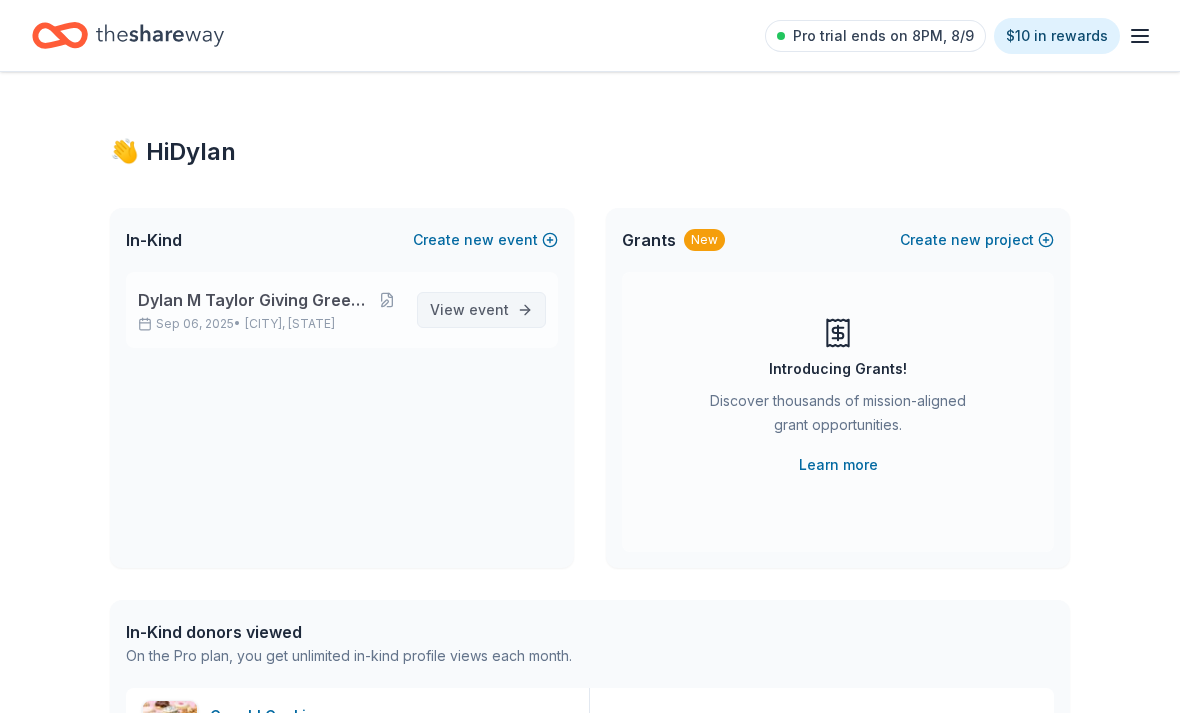 click on "View   event" at bounding box center [469, 310] 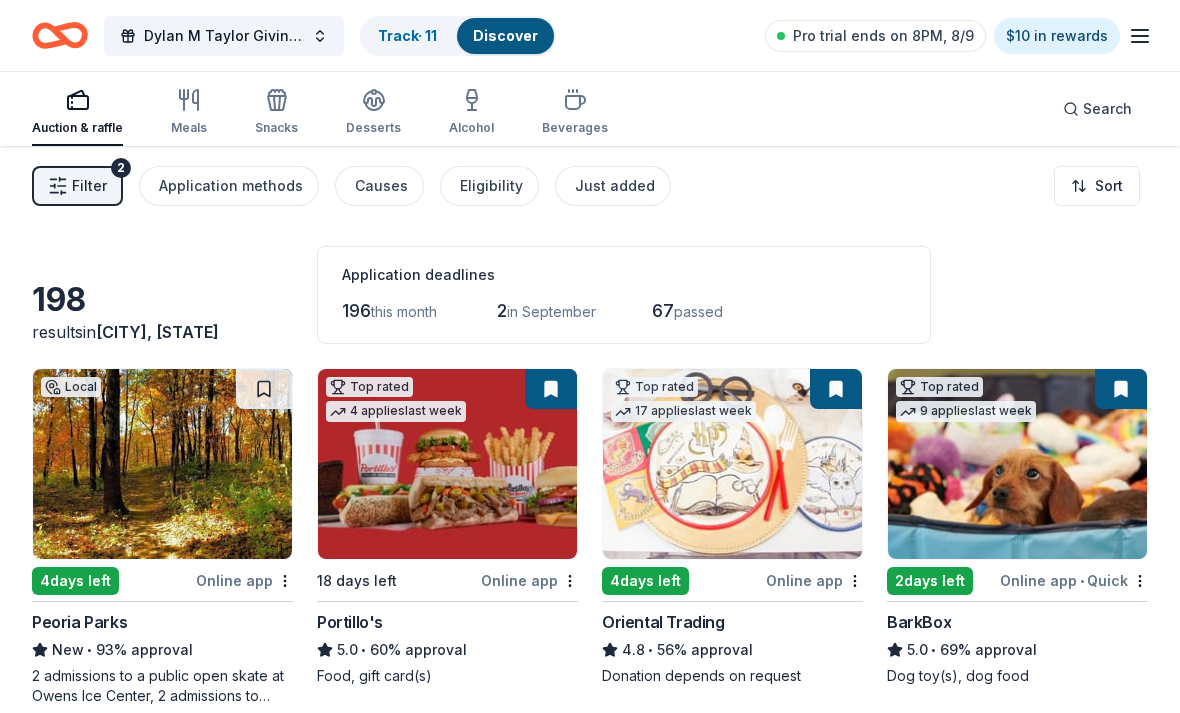 click on "in September" at bounding box center [551, 311] 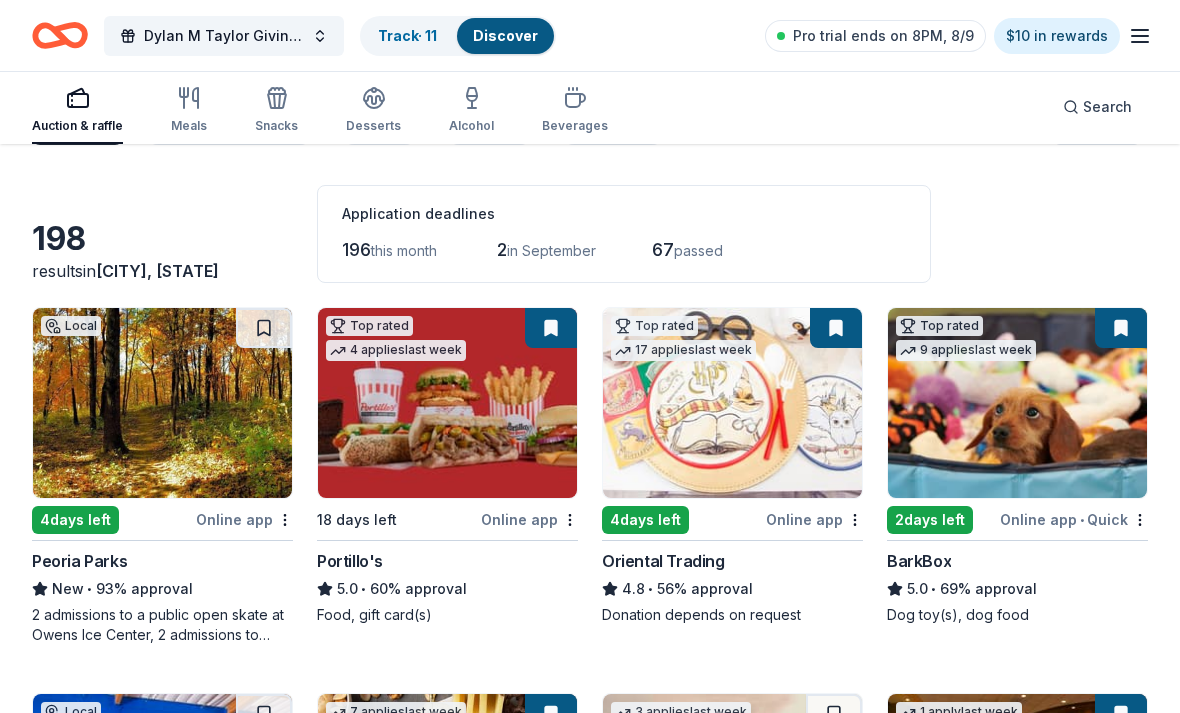 scroll, scrollTop: 0, scrollLeft: 0, axis: both 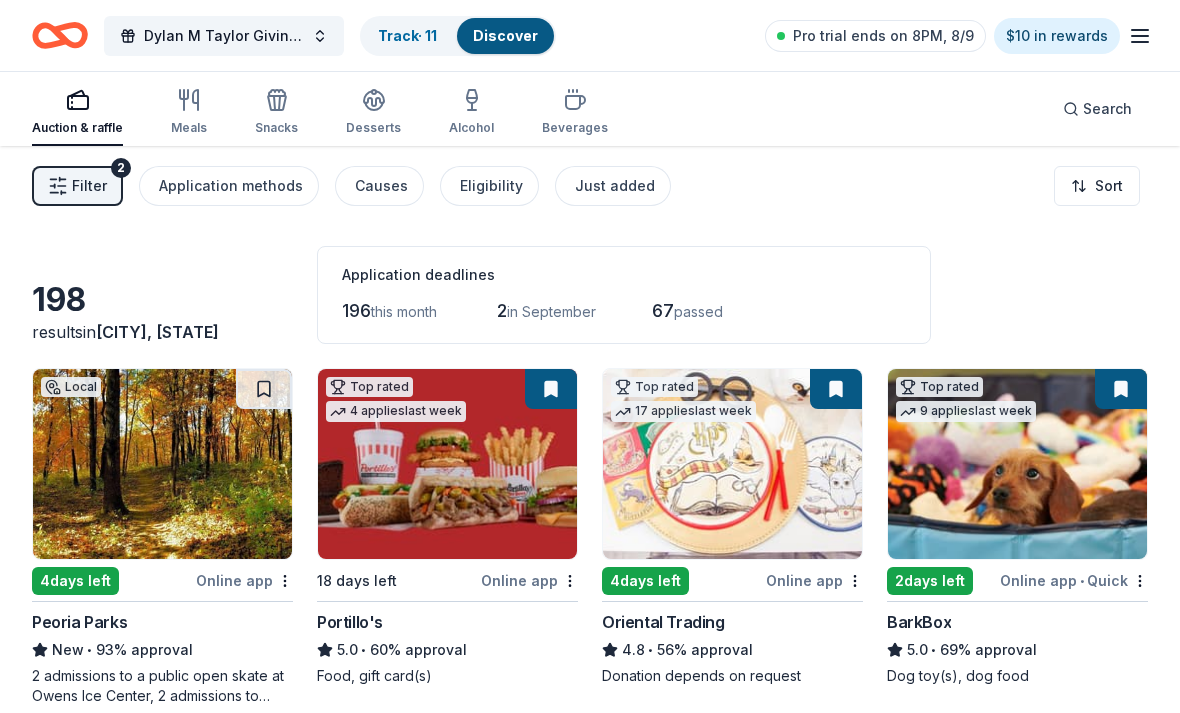 click on "Discover" at bounding box center (505, 35) 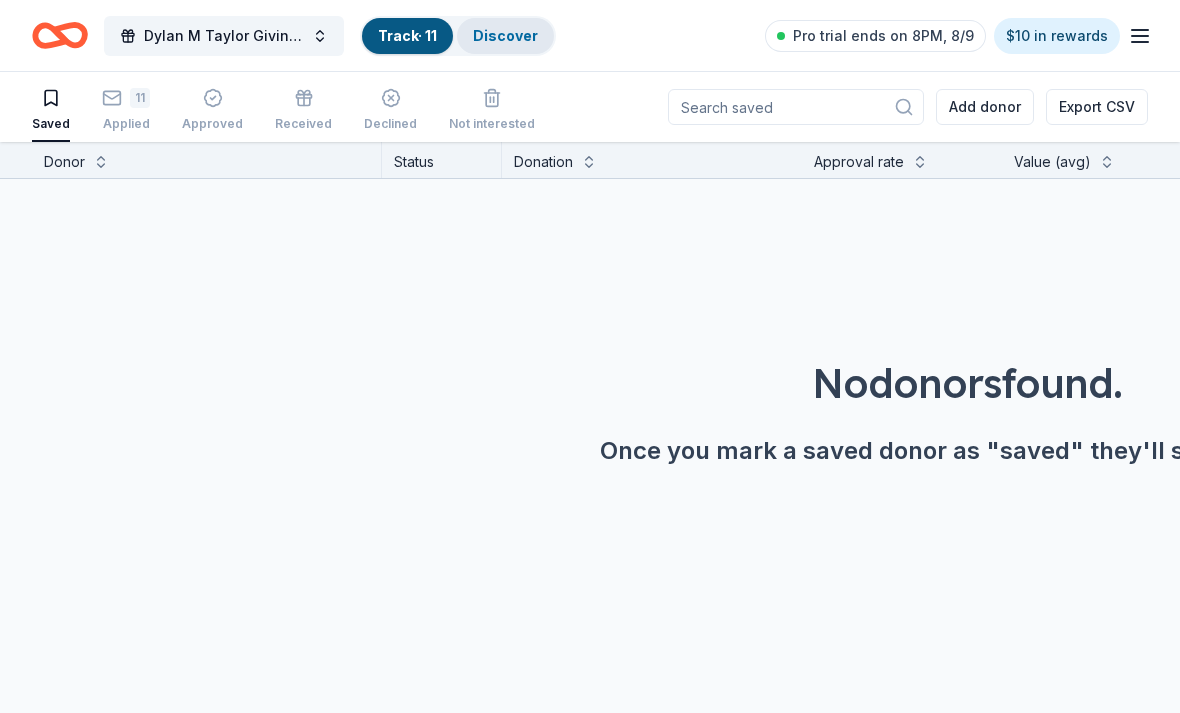 scroll, scrollTop: 0, scrollLeft: 0, axis: both 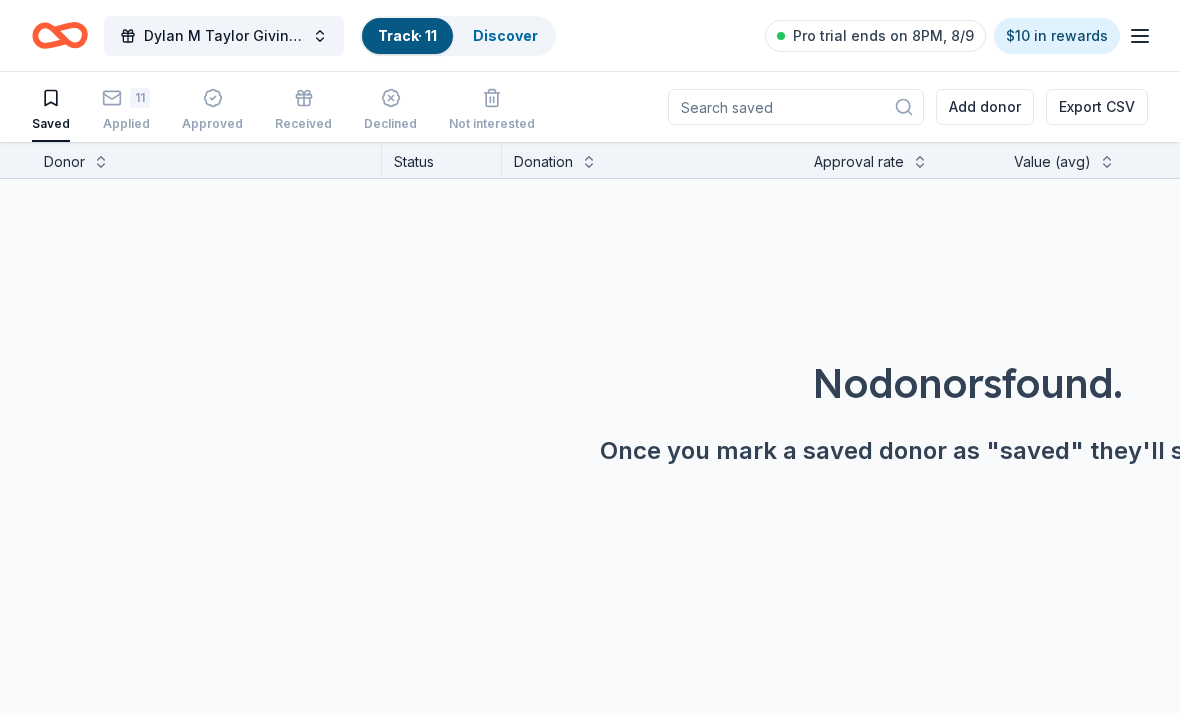click on "Track  · 11" at bounding box center [407, 35] 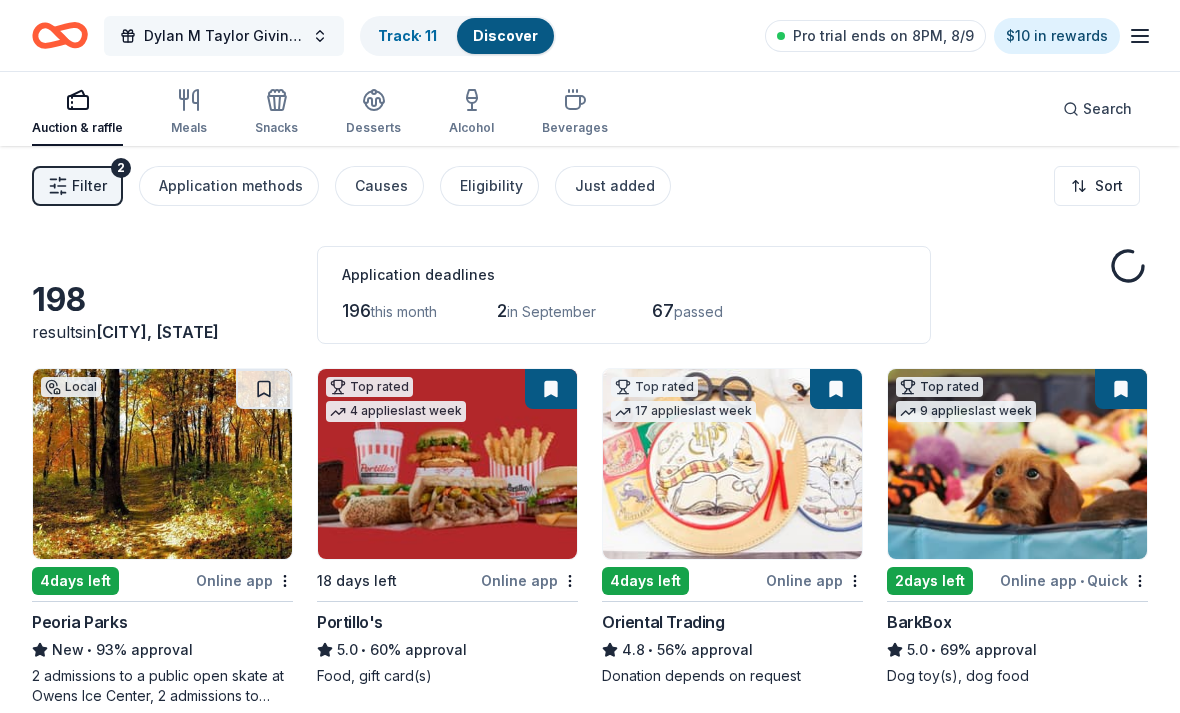 click on "Dylan M Taylor Giving Greens Golf Outing" at bounding box center (224, 36) 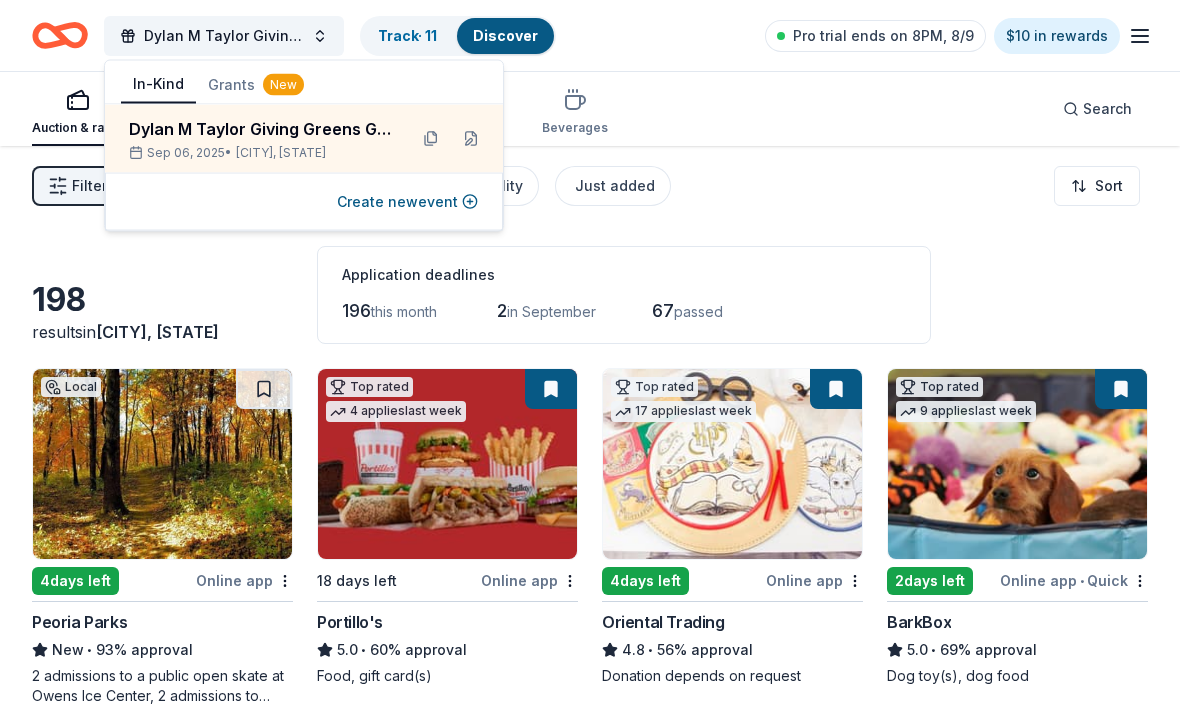 click on "Grants New" at bounding box center [256, 85] 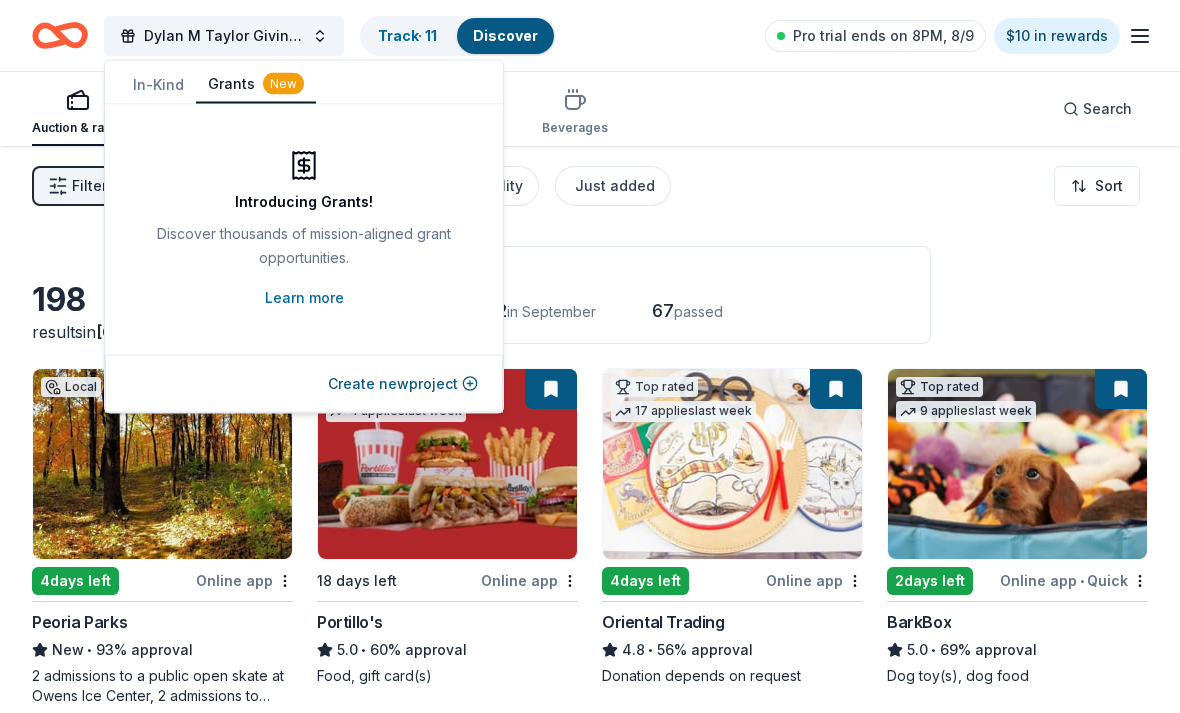 click on "New" at bounding box center (283, 84) 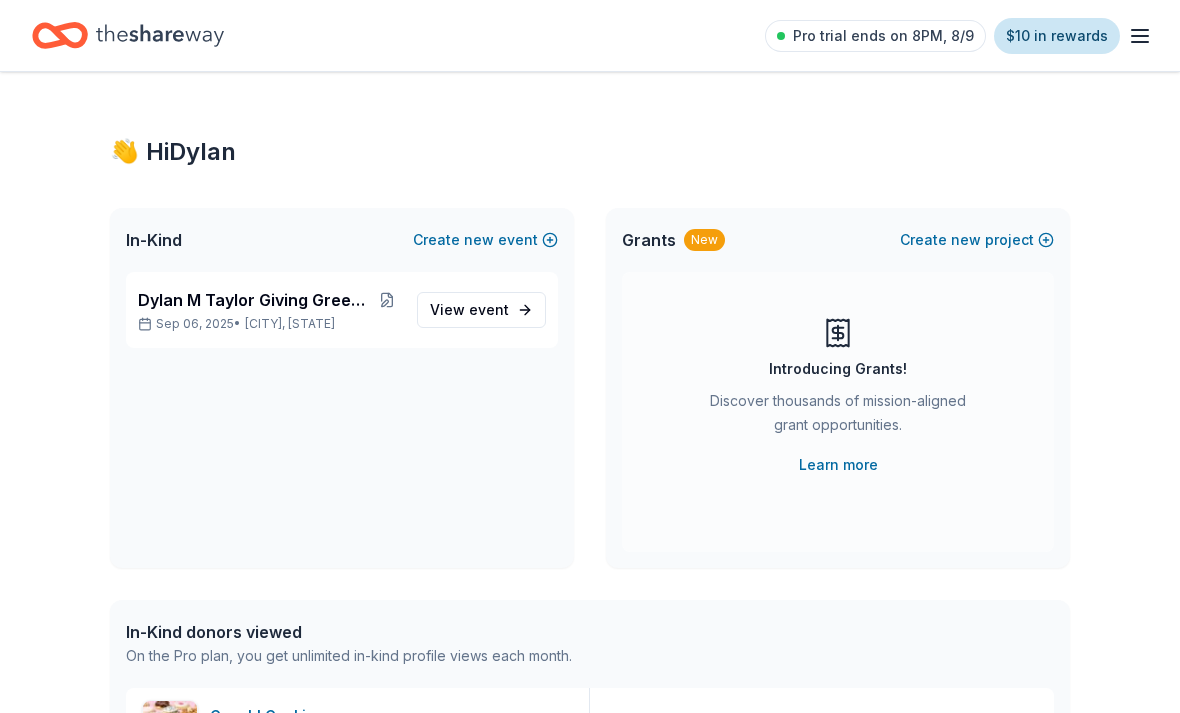 click on "$10 in rewards" at bounding box center [1057, 36] 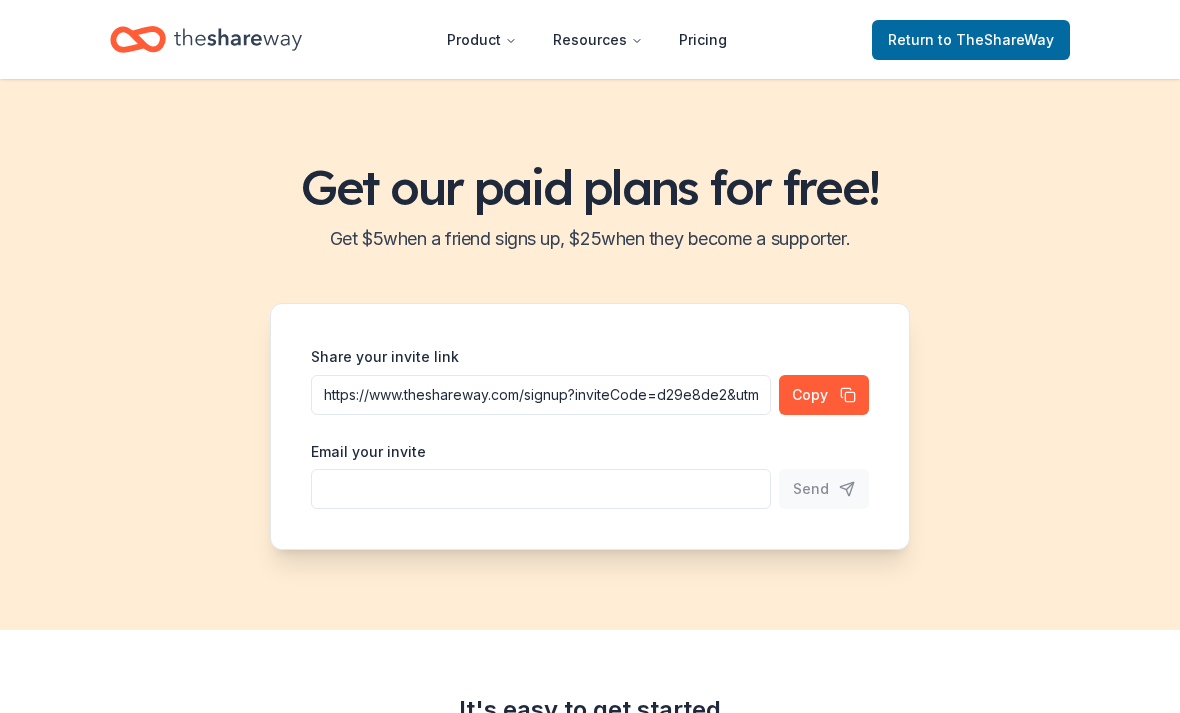 click 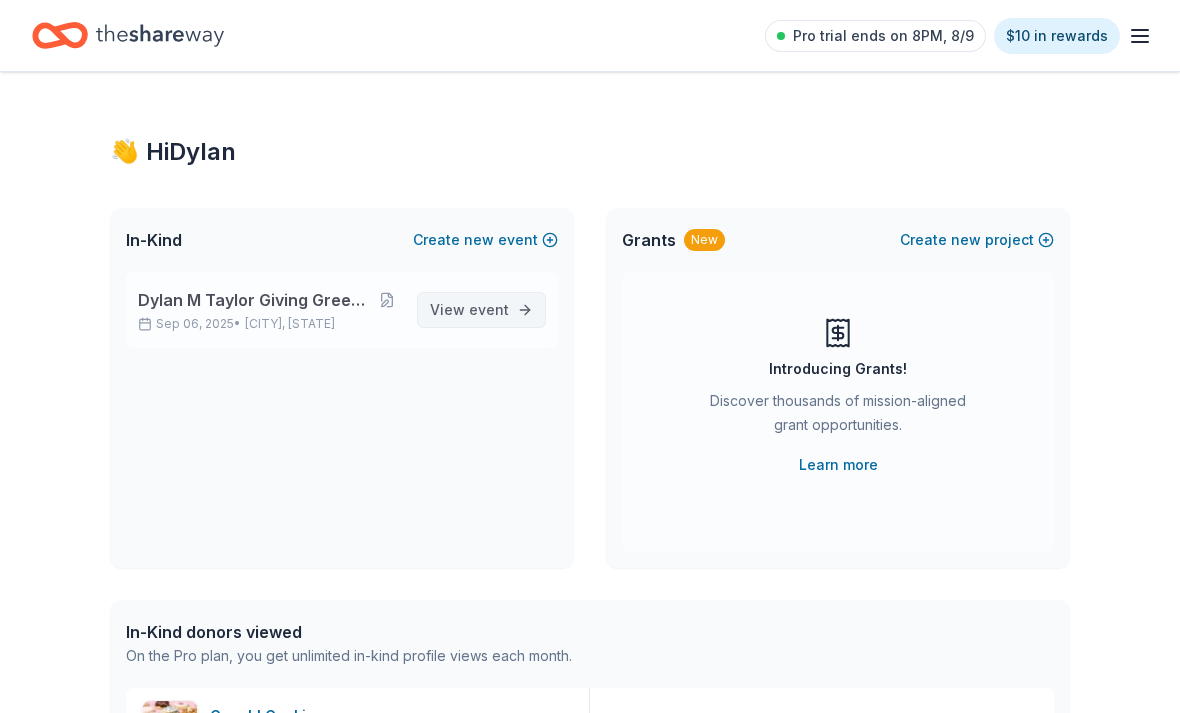 click on "View   event" at bounding box center (481, 310) 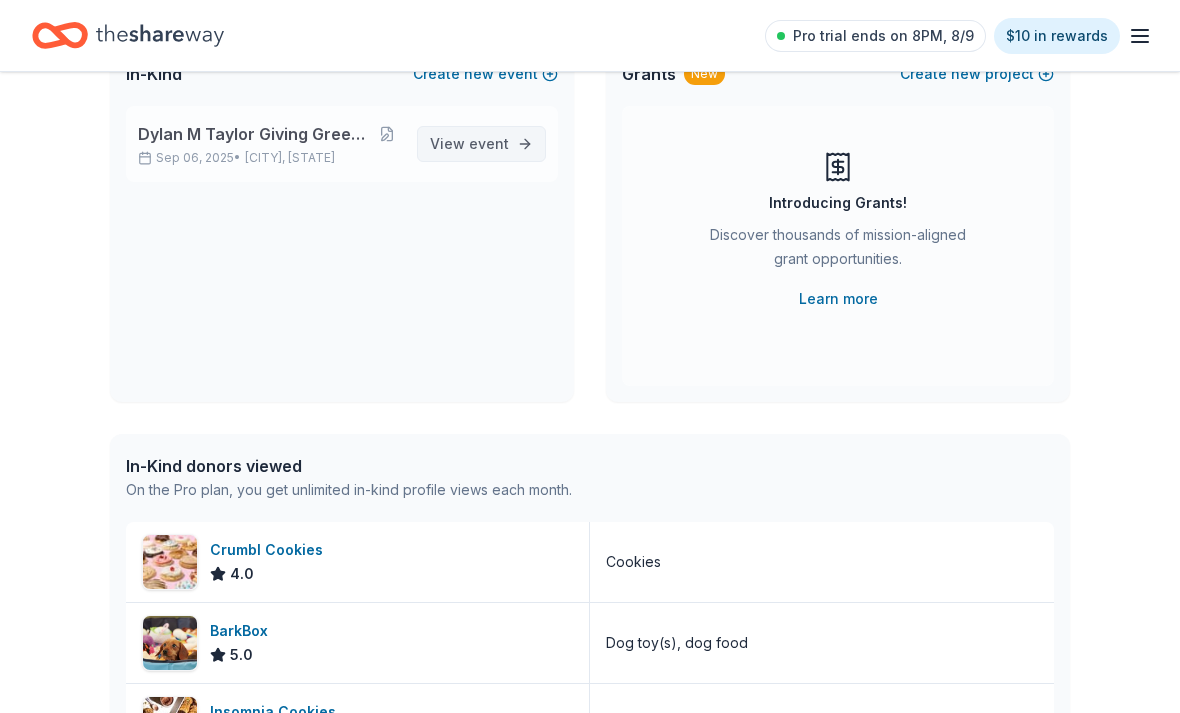scroll, scrollTop: 214, scrollLeft: 0, axis: vertical 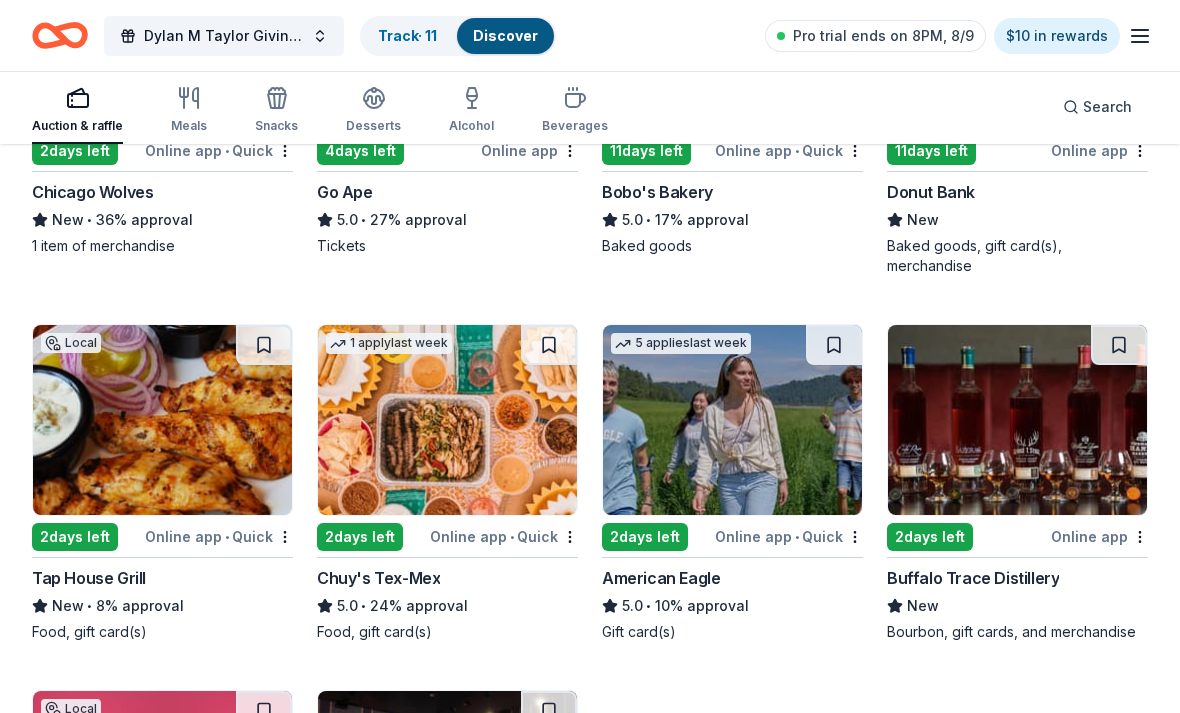 click at bounding box center (1017, 420) 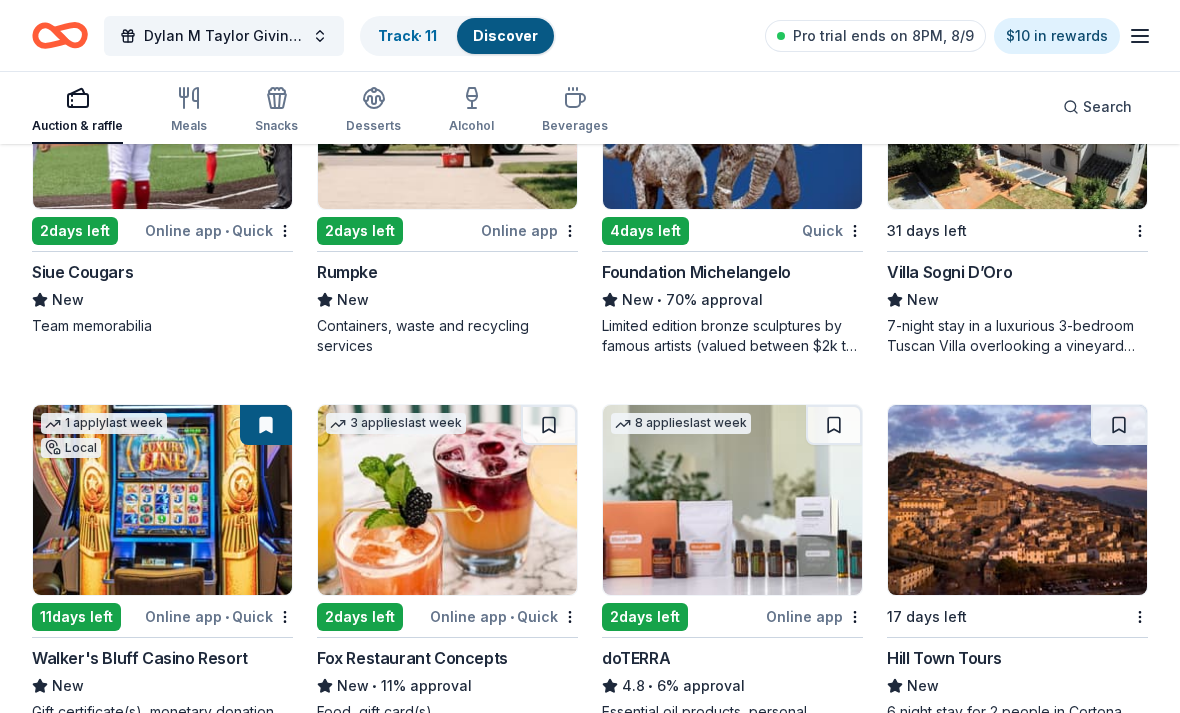 scroll, scrollTop: 4904, scrollLeft: 0, axis: vertical 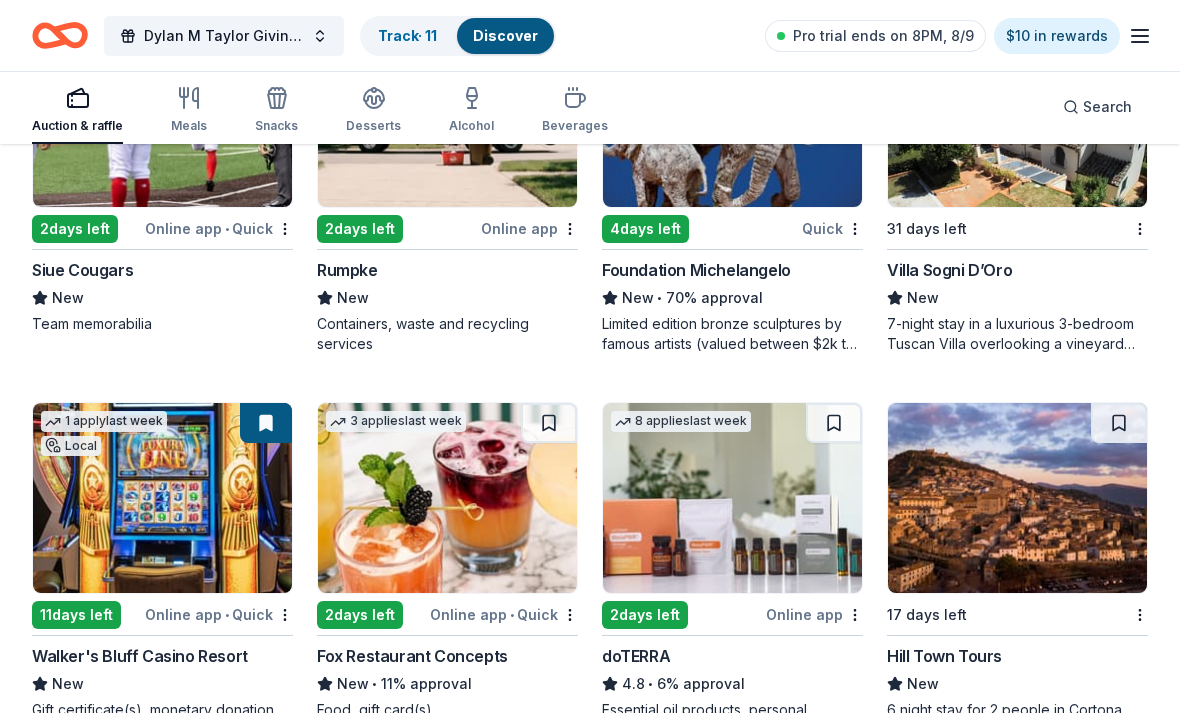 click at bounding box center [1017, 498] 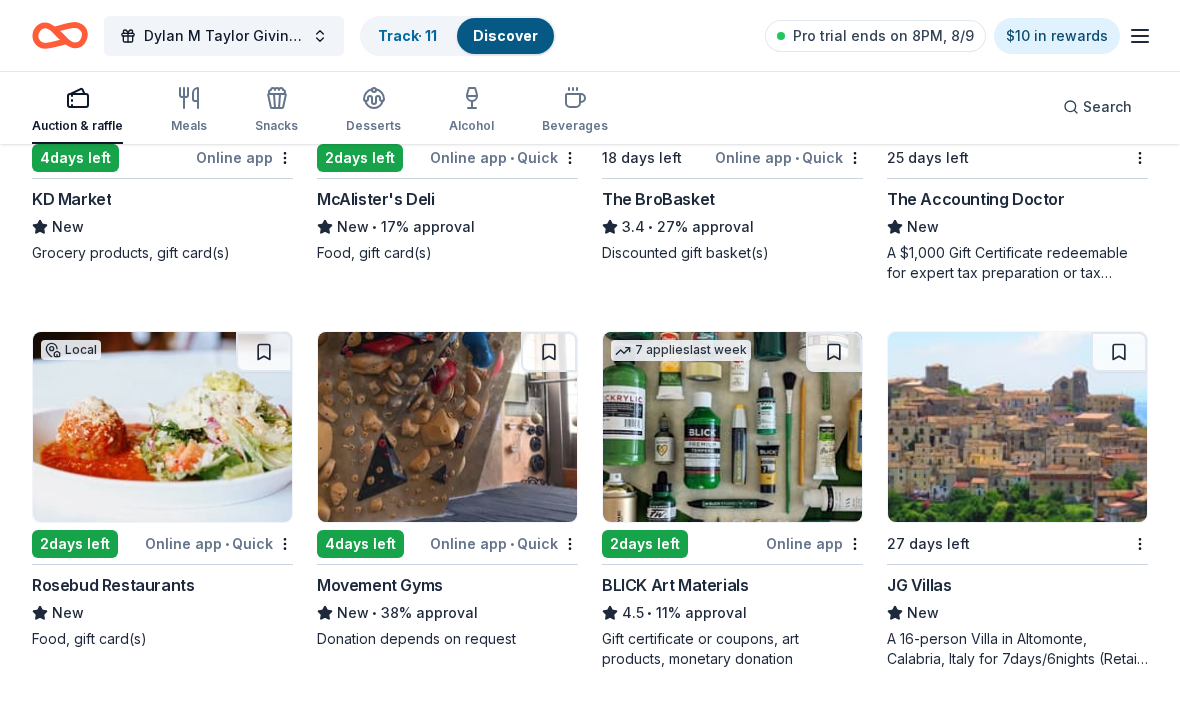 scroll, scrollTop: 3750, scrollLeft: 0, axis: vertical 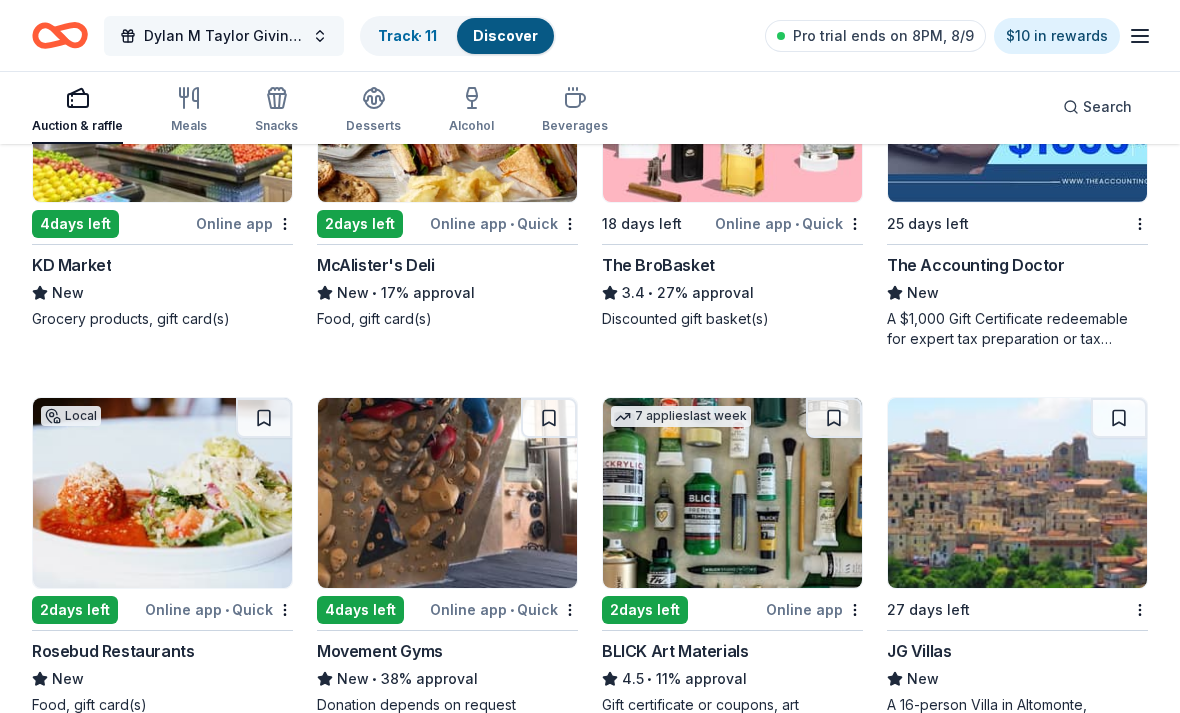 click on "Dylan M Taylor Giving Greens Golf Outing" at bounding box center (224, 36) 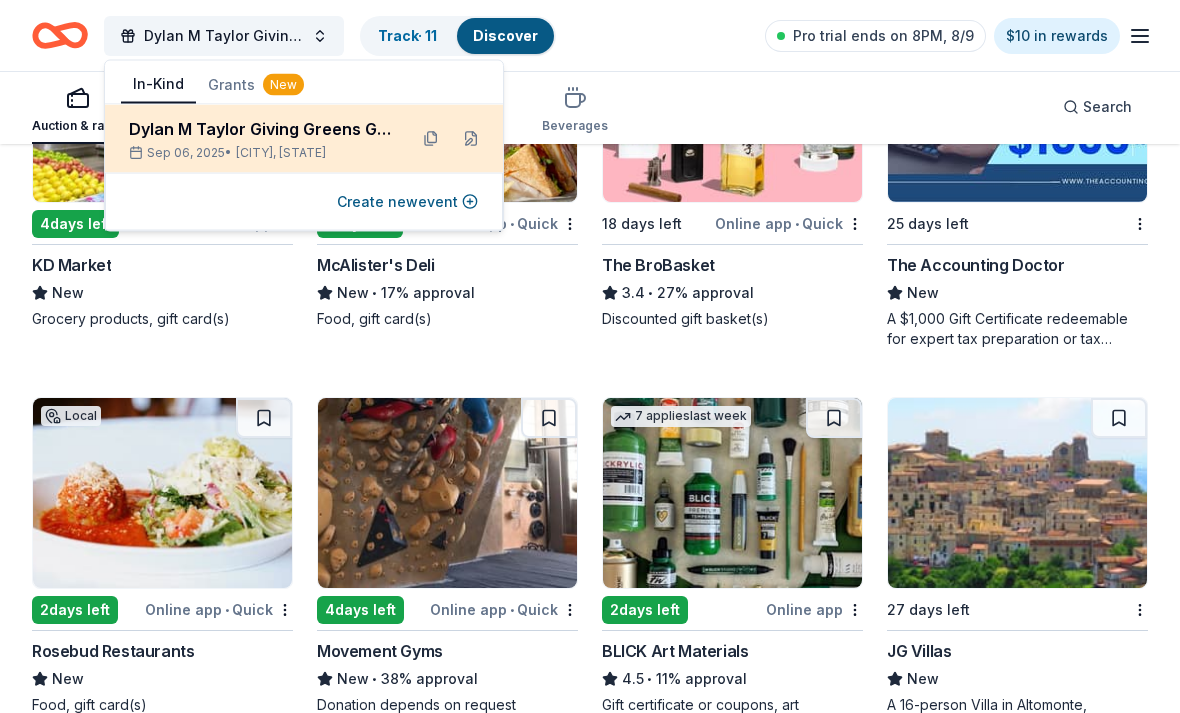 click on "Sep 06, 2025  •  Tuscola, IL" at bounding box center [260, 153] 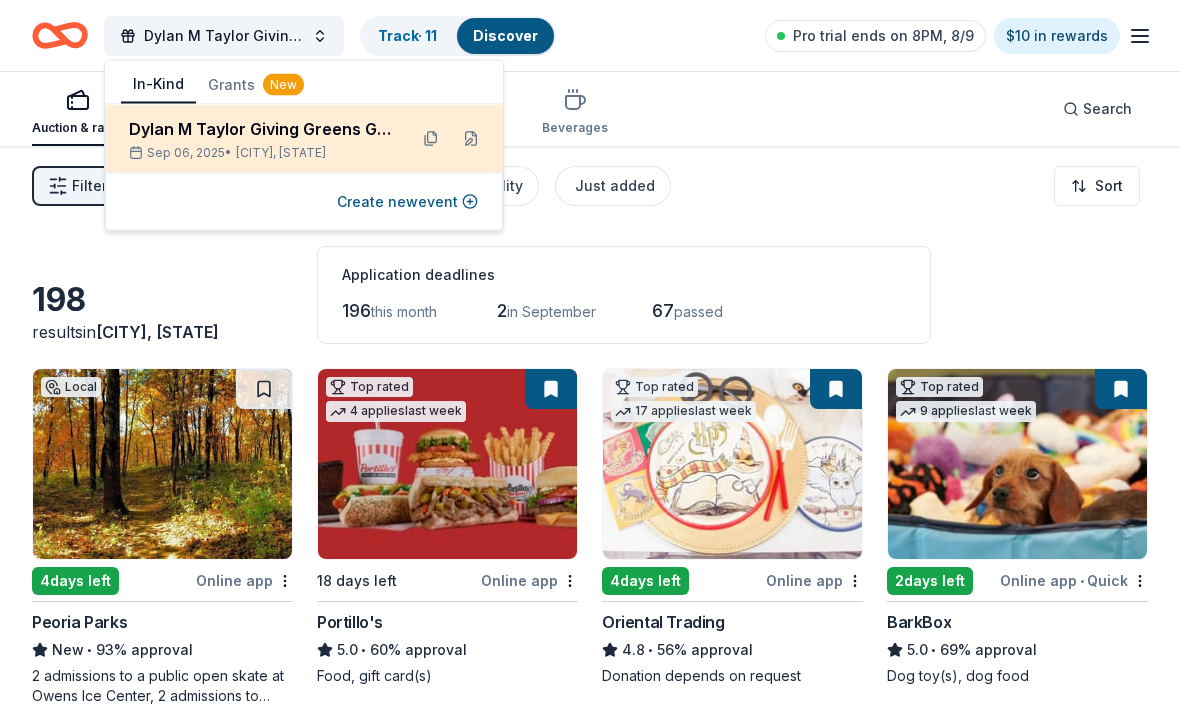 click on "Dylan M Taylor Giving Greens Golf Outing" at bounding box center (260, 129) 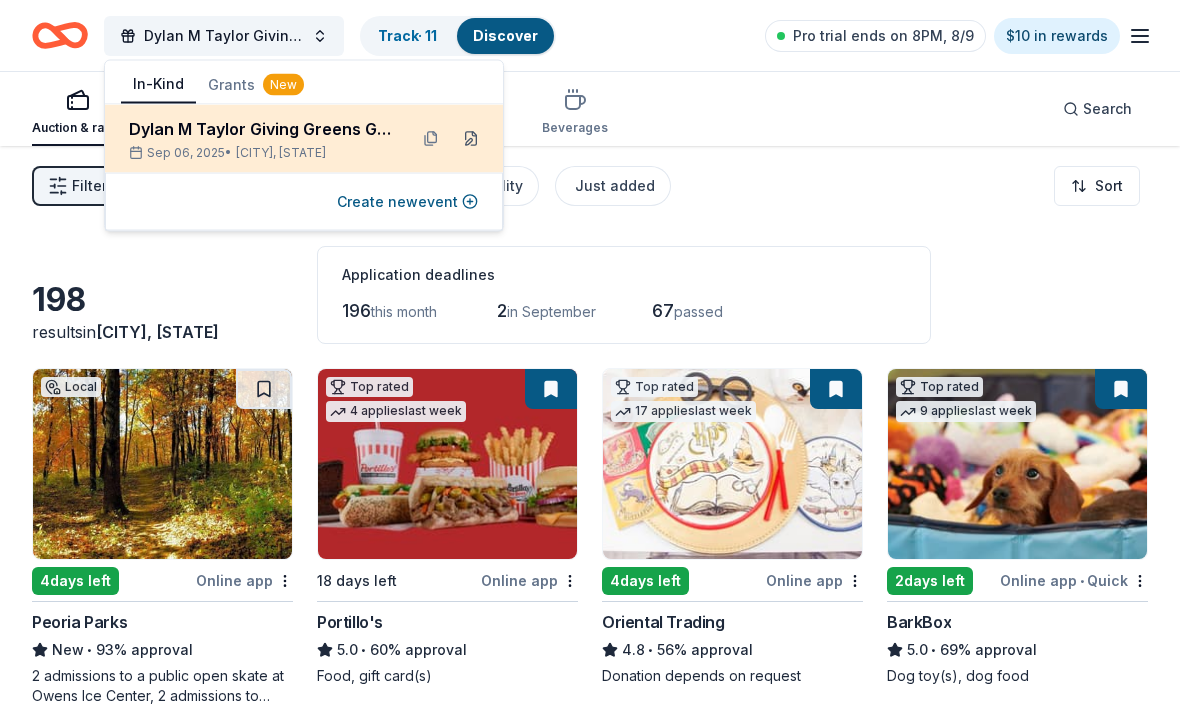 click at bounding box center (471, 139) 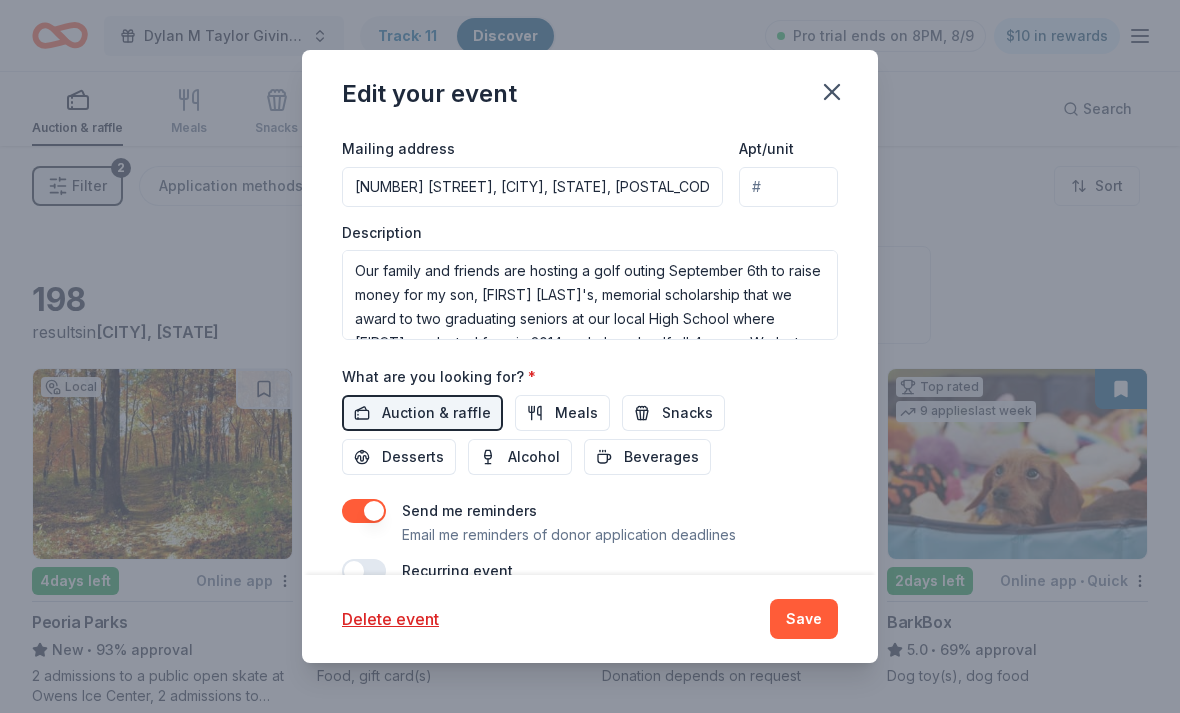 scroll, scrollTop: 597, scrollLeft: 0, axis: vertical 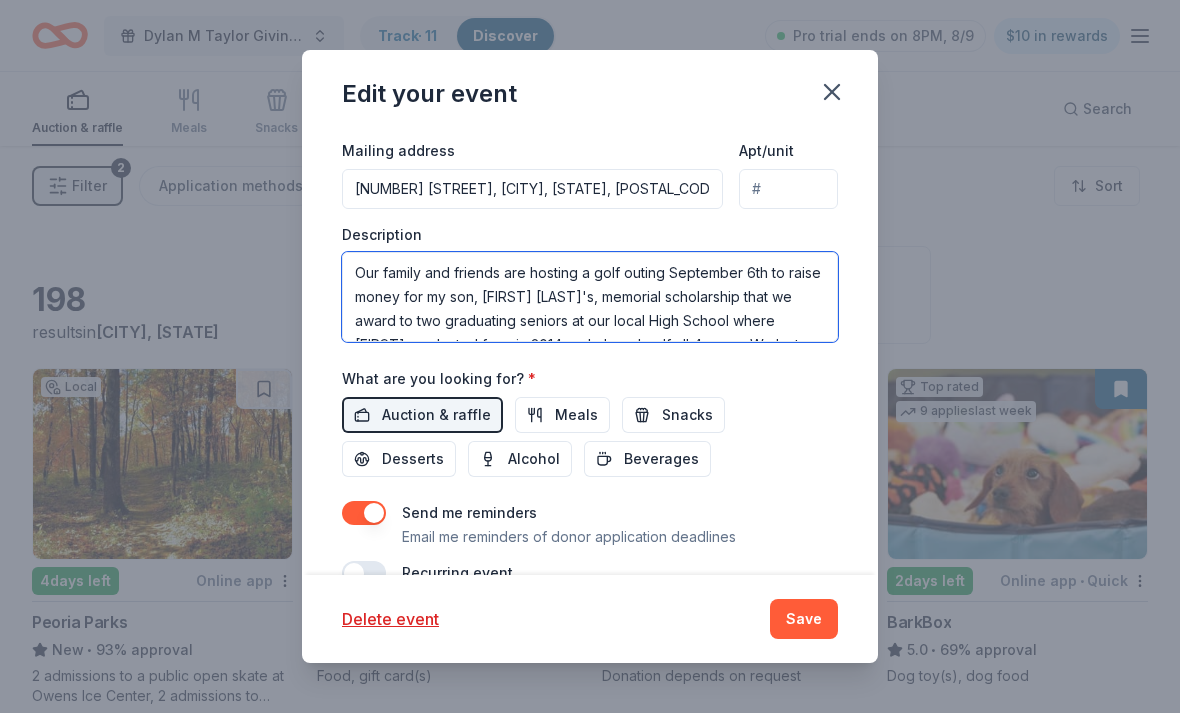 click on "Our family and friends are hosting a golf outing September 6th to raise money for my son, Dylan Taylor's, memorial scholarship that we award to two graduating seniors at our local High School where Dylan graduated from in 2014 and played golf all 4 years. We lost Dylan 11/23/2024 to cancer and what better way to honor him than with an event that he loved!" at bounding box center (590, 297) 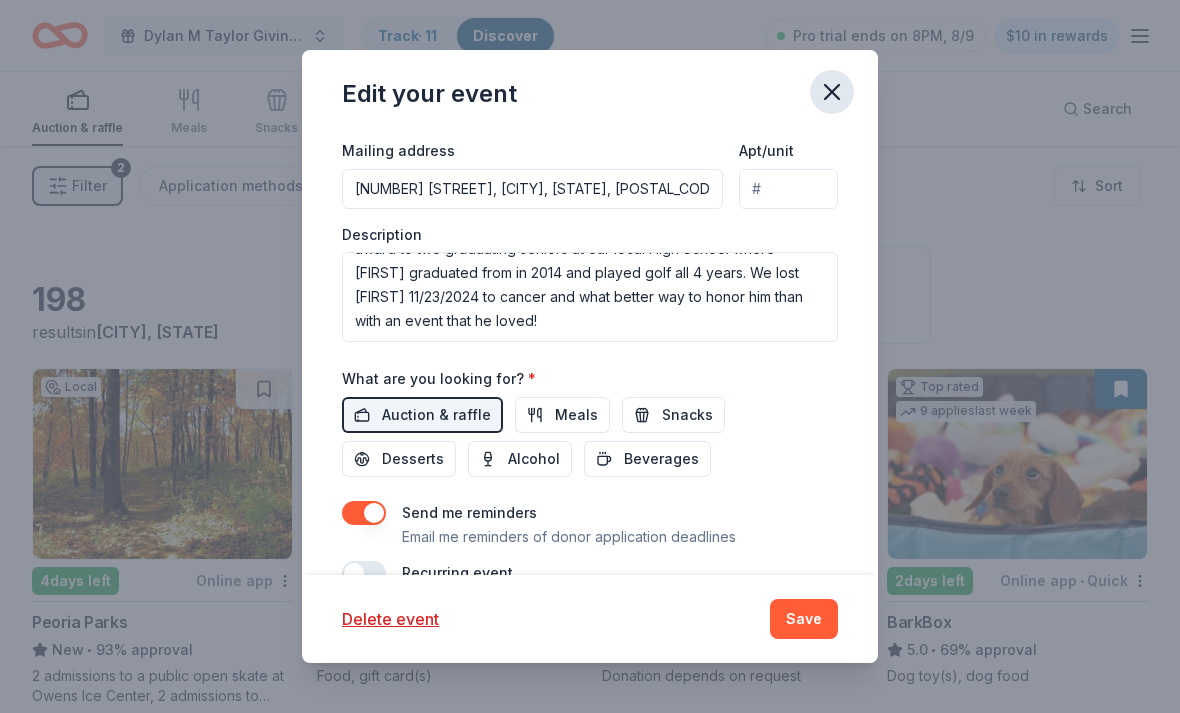 click 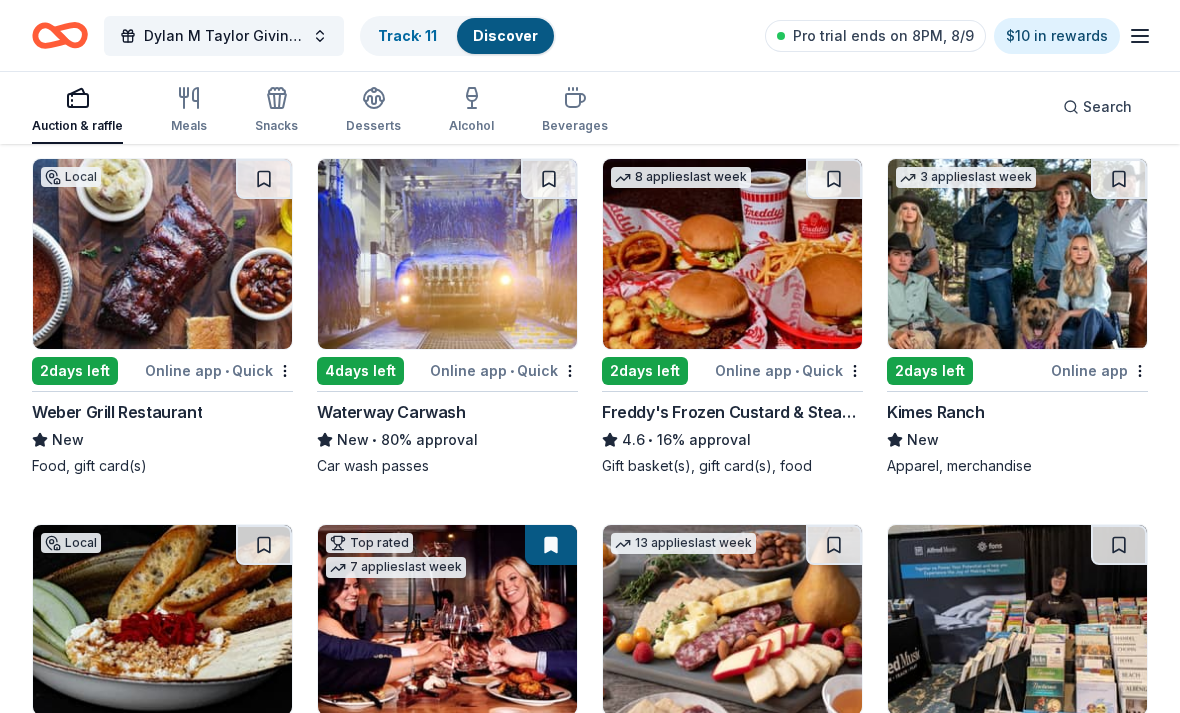 scroll, scrollTop: 1368, scrollLeft: 0, axis: vertical 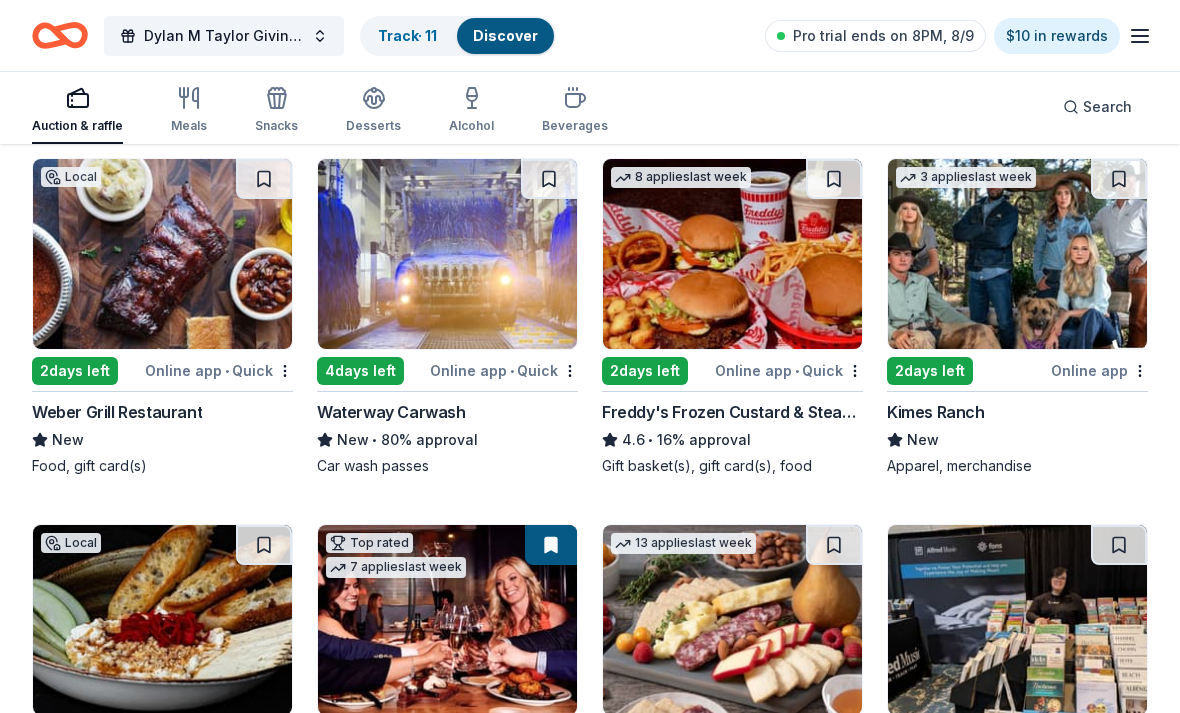 click at bounding box center (732, 254) 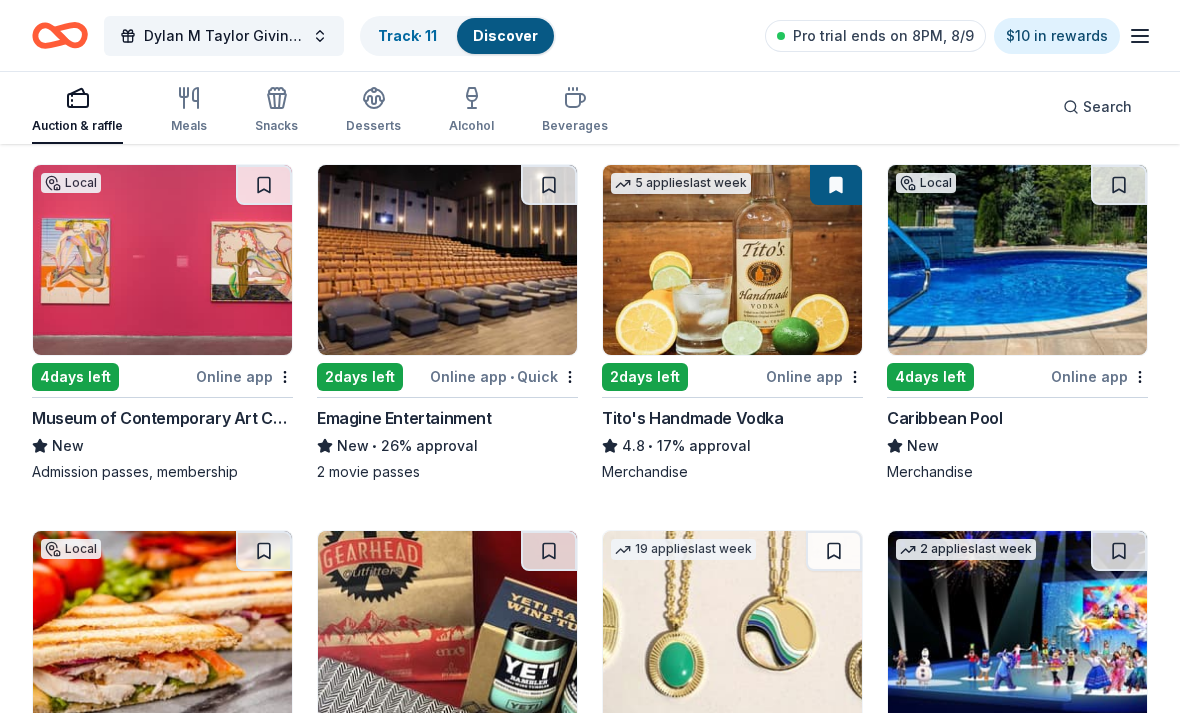 scroll, scrollTop: 2834, scrollLeft: 0, axis: vertical 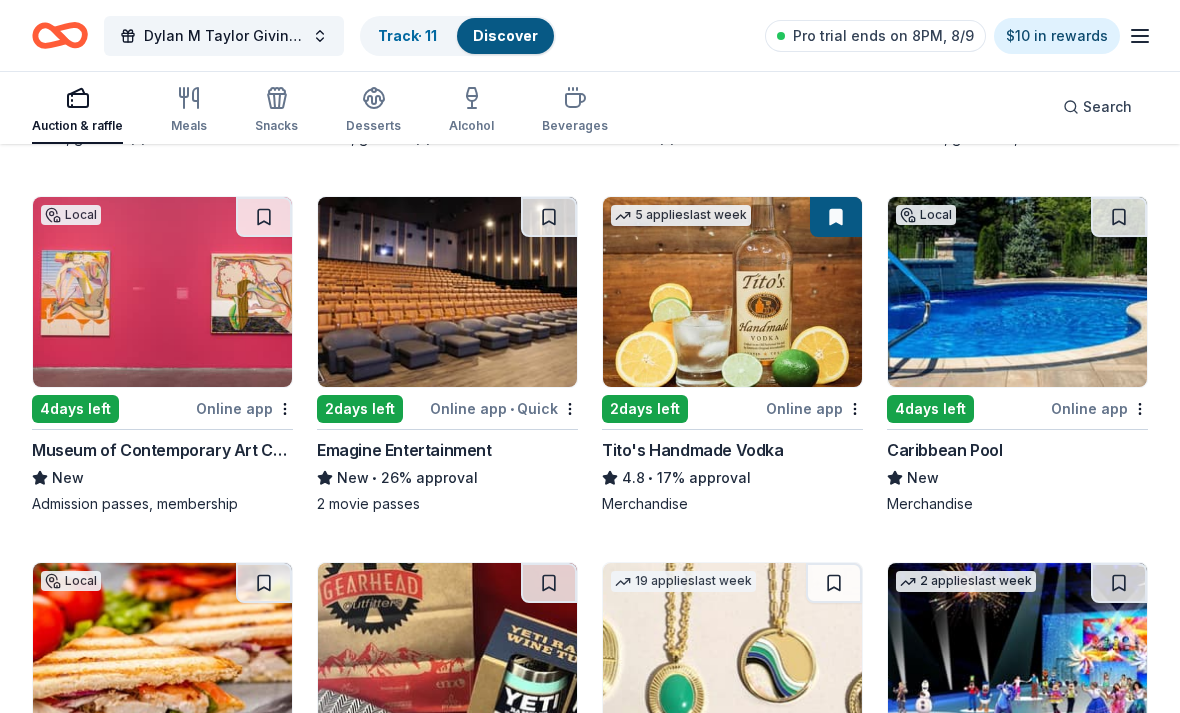 click at bounding box center [1017, 292] 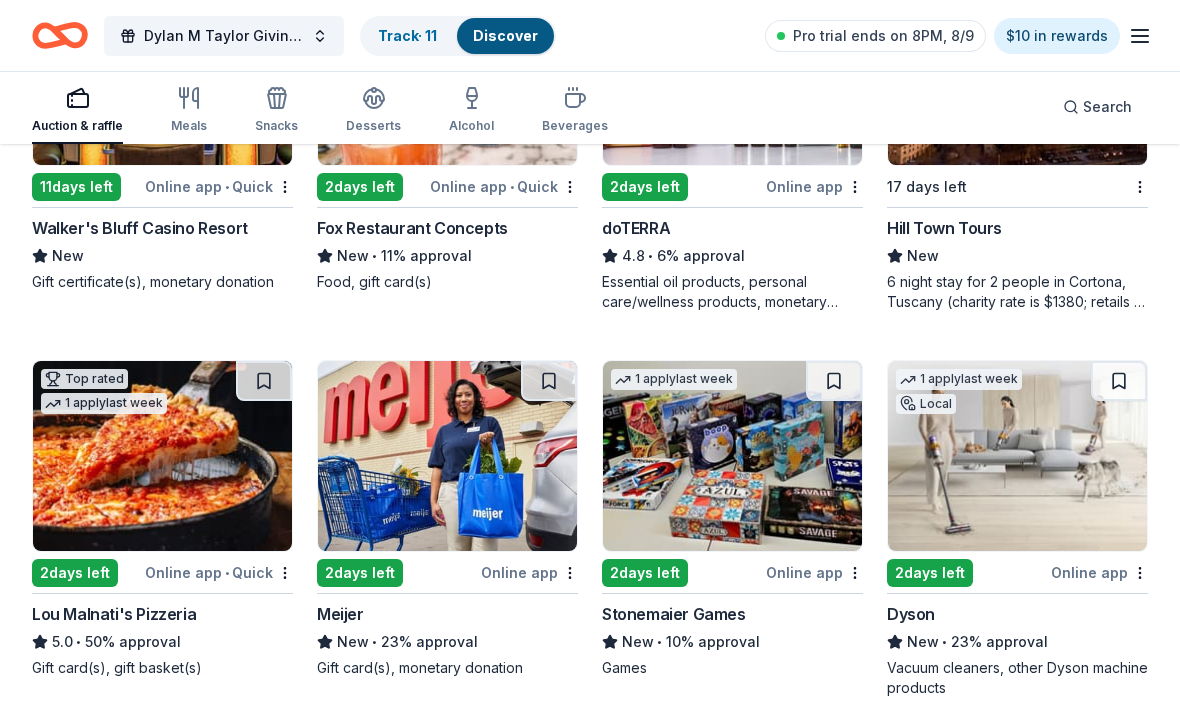 scroll, scrollTop: 5332, scrollLeft: 0, axis: vertical 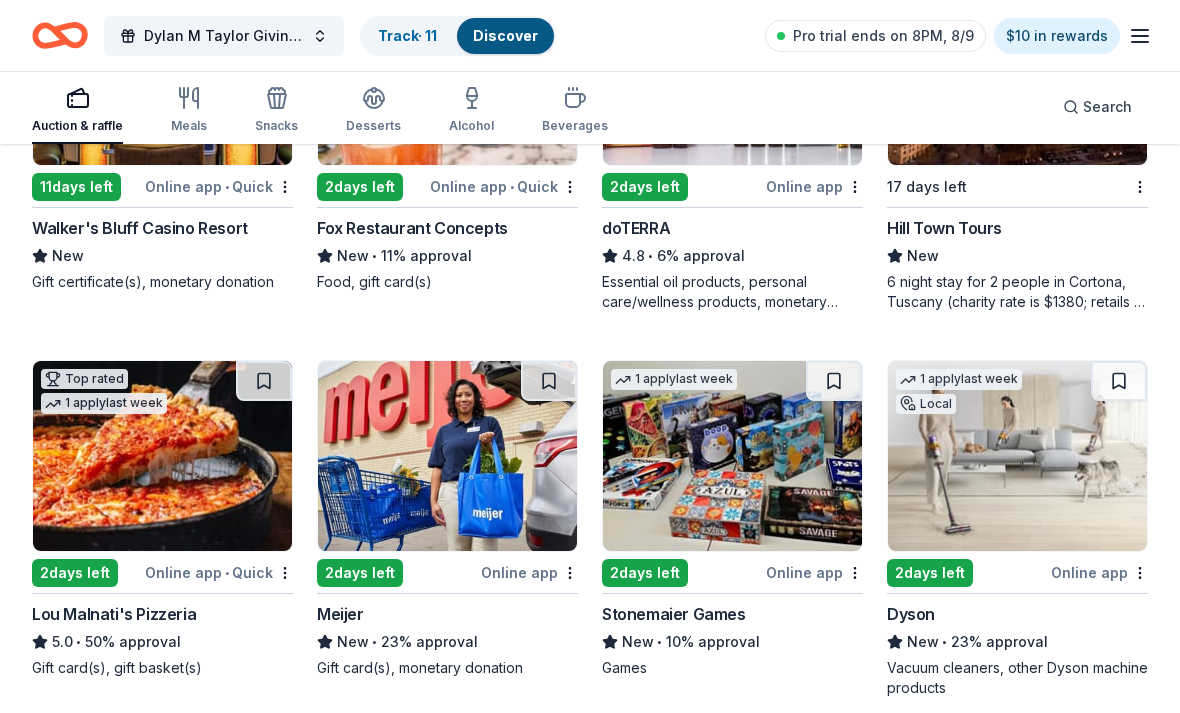 click at bounding box center [447, 456] 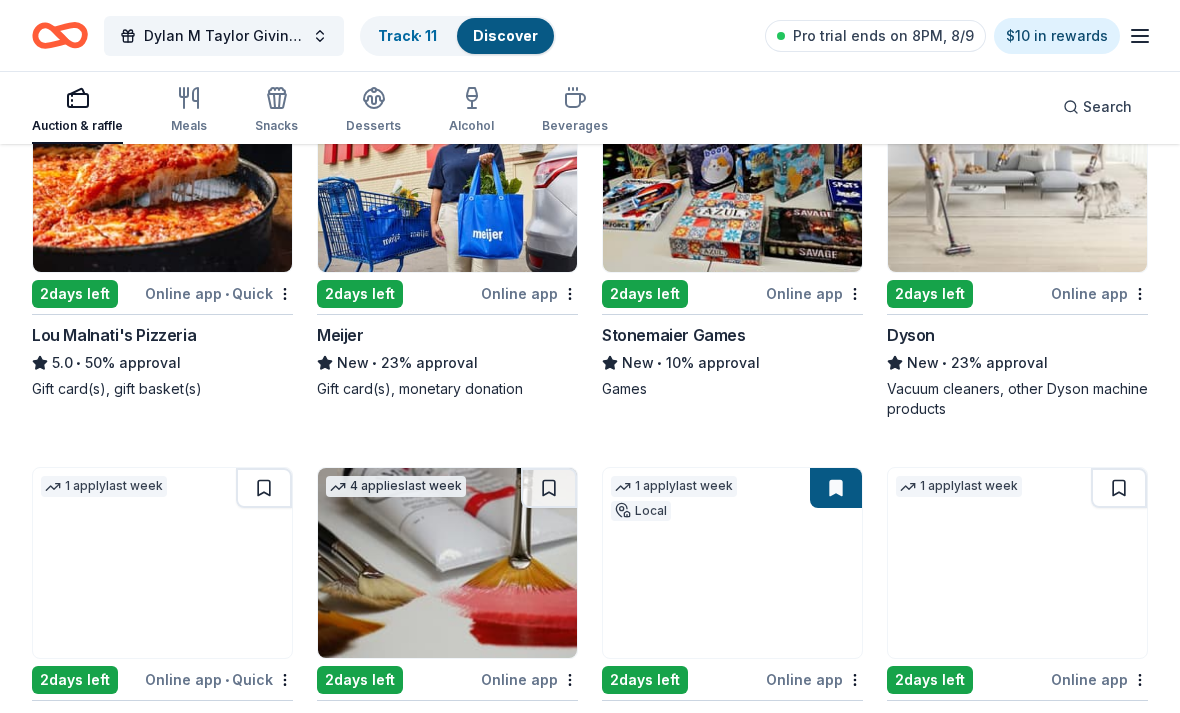 scroll, scrollTop: 5609, scrollLeft: 0, axis: vertical 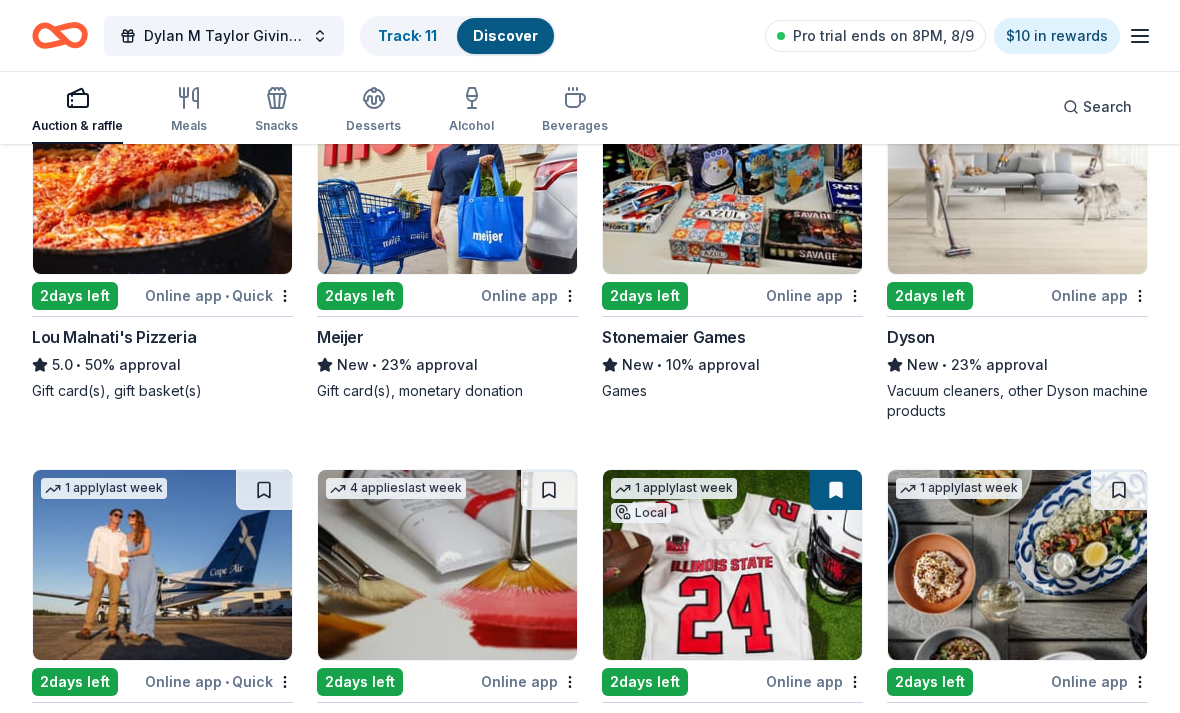 click on "1   apply  last week Local 2  days left Online app Dyson New • 23% approval Vacuum cleaners, other Dyson machine products" at bounding box center [1017, 252] 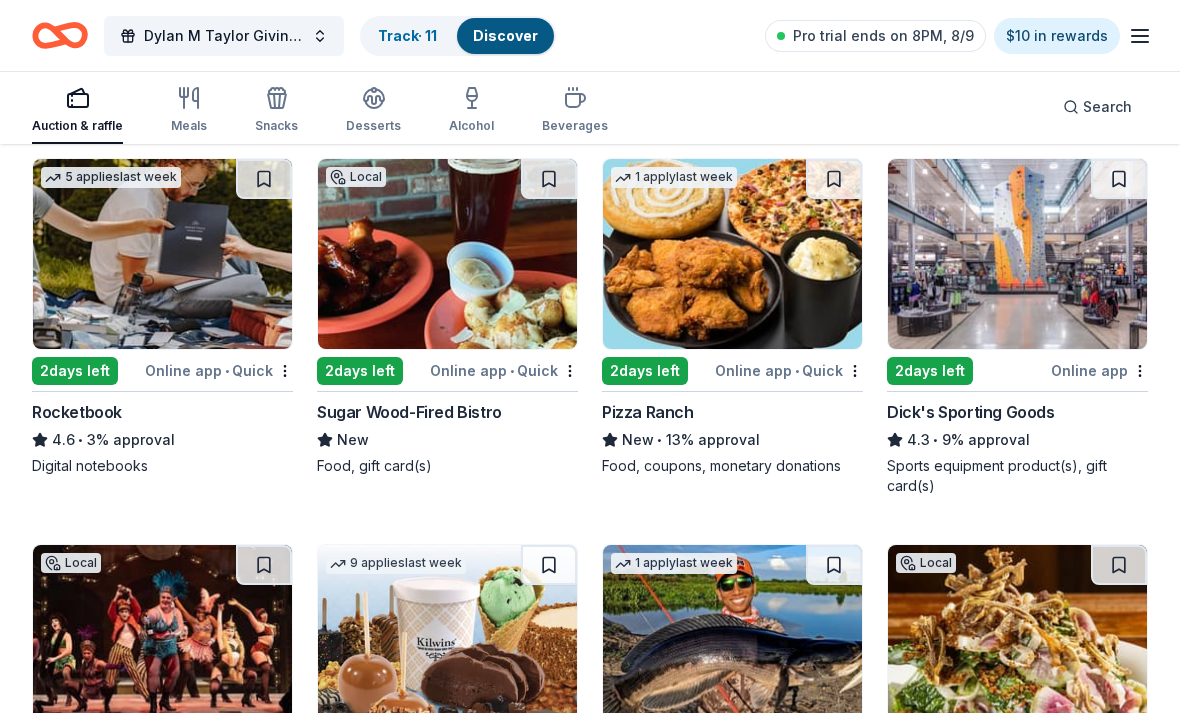 scroll, scrollTop: 7401, scrollLeft: 0, axis: vertical 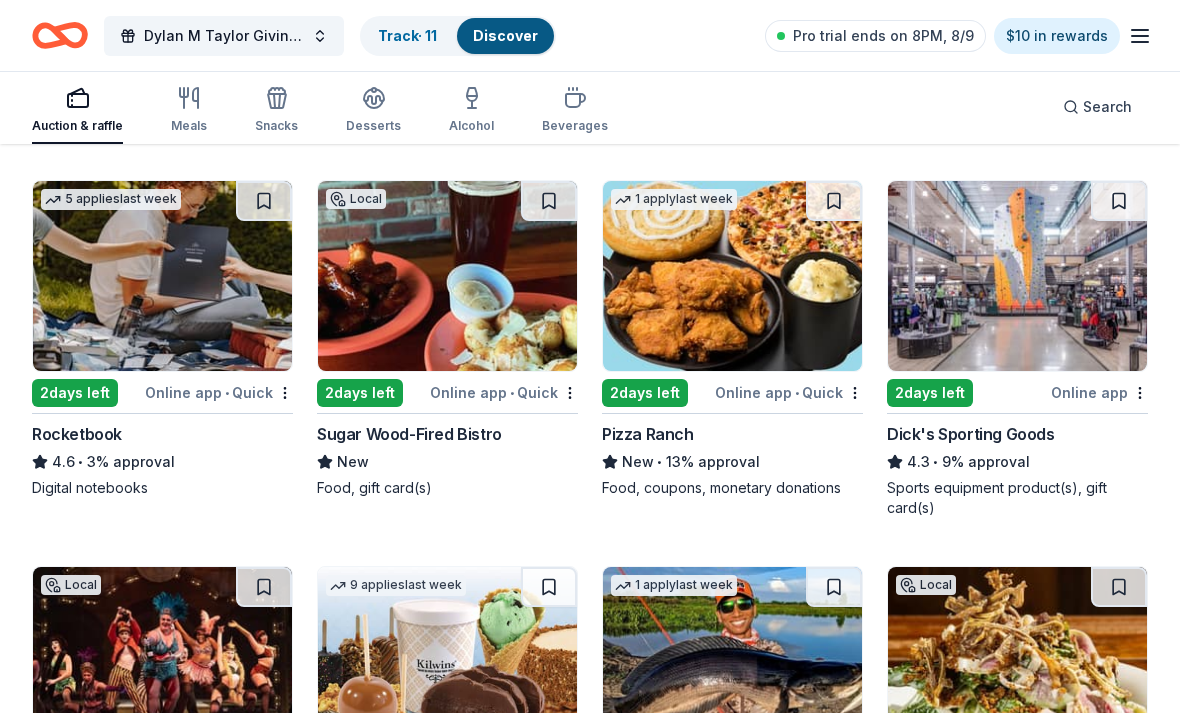 click at bounding box center (1017, 277) 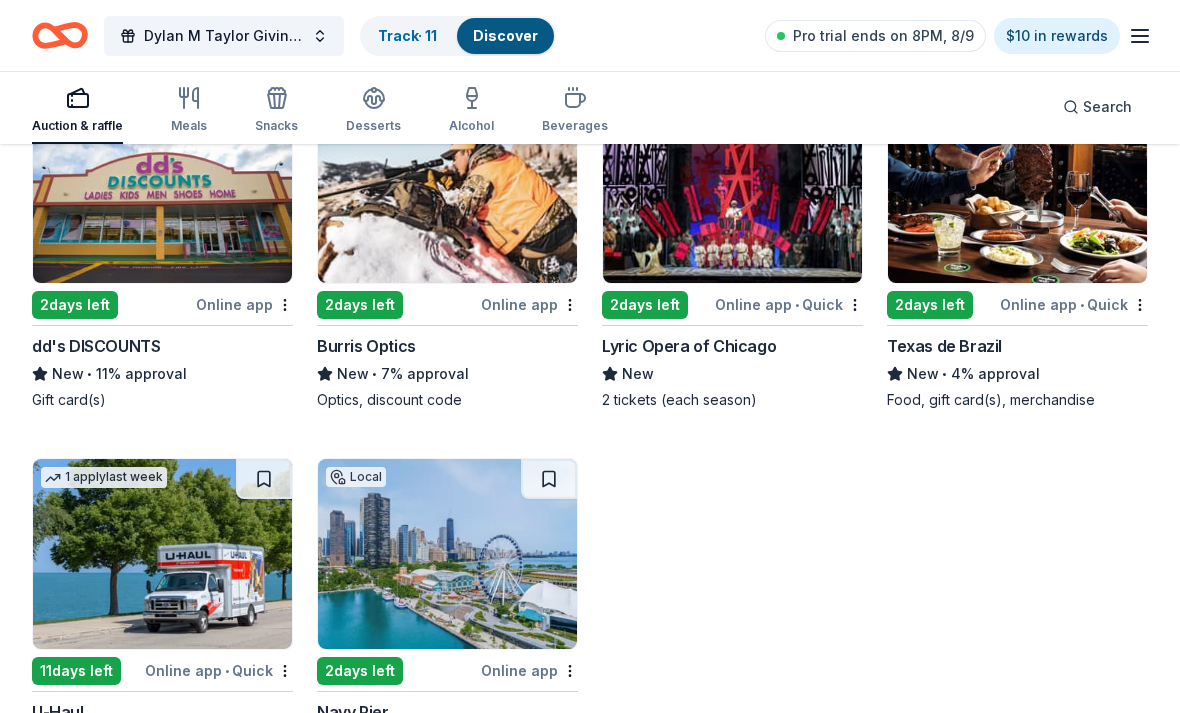 scroll, scrollTop: 8401, scrollLeft: 0, axis: vertical 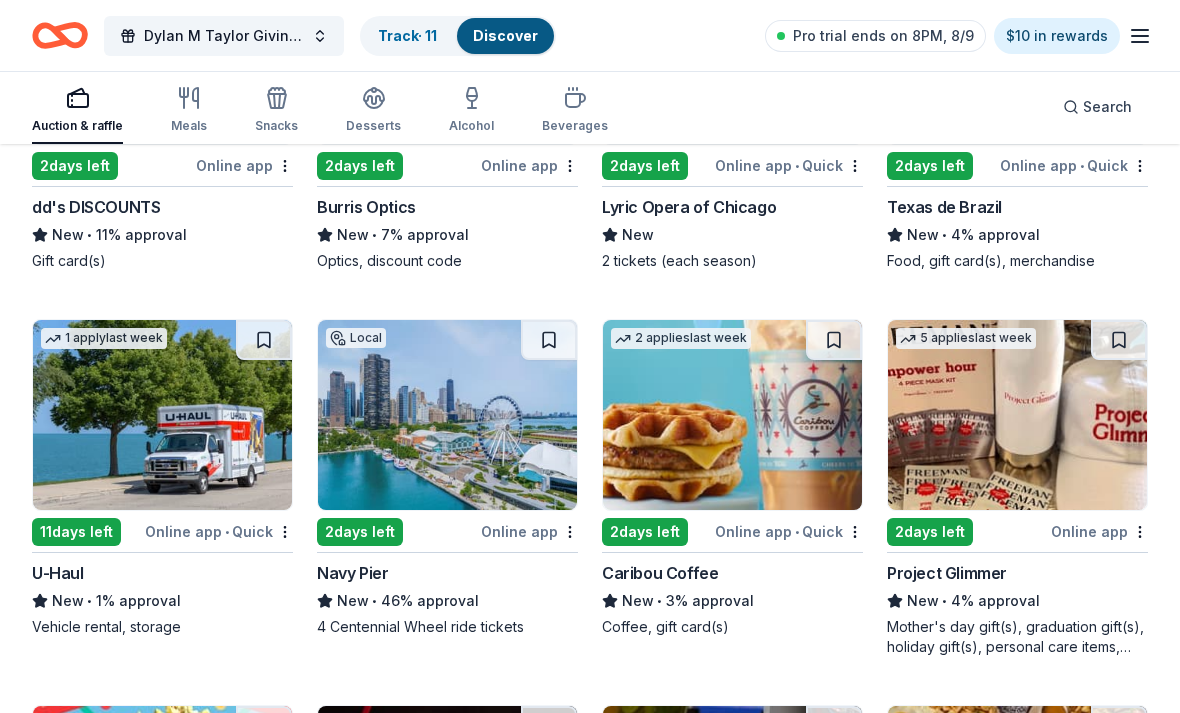 click at bounding box center (447, 415) 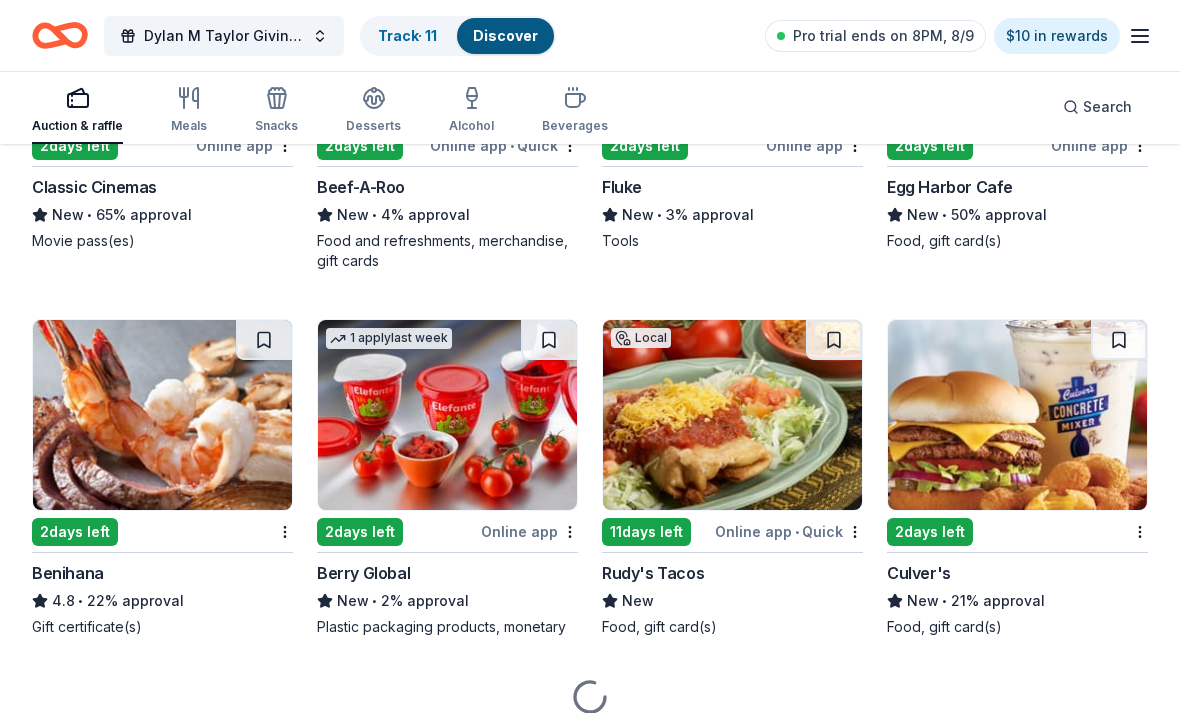 scroll, scrollTop: 9174, scrollLeft: 0, axis: vertical 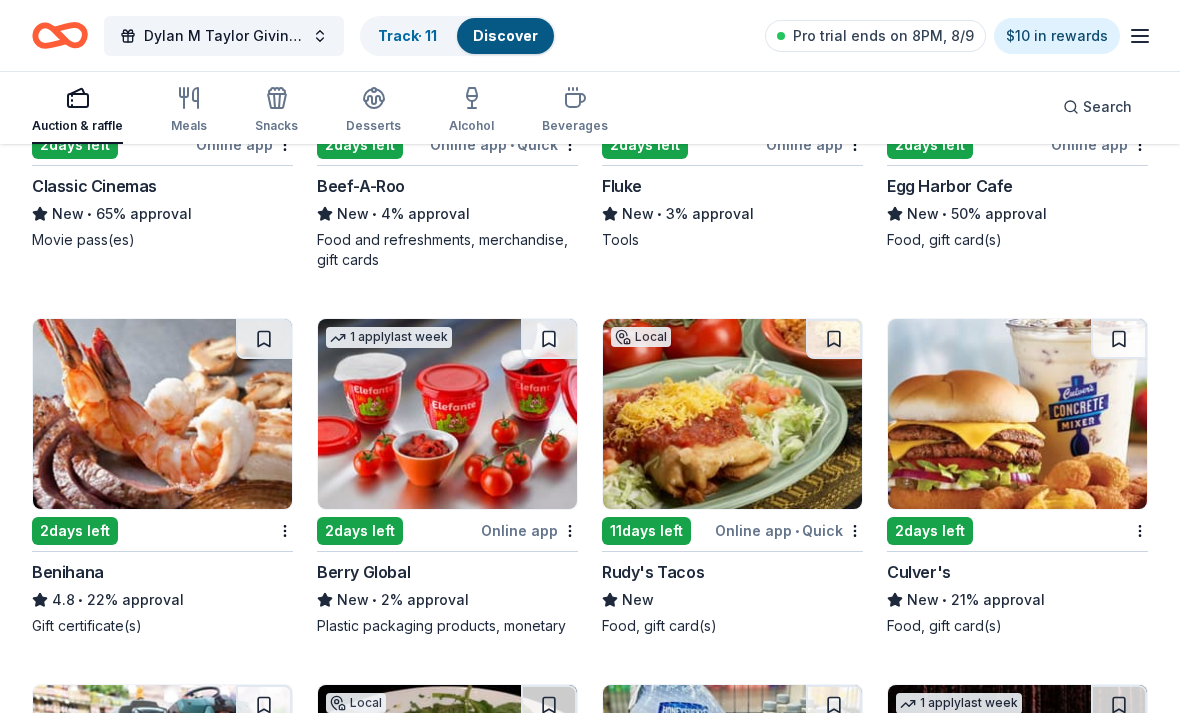 click at bounding box center [1017, 414] 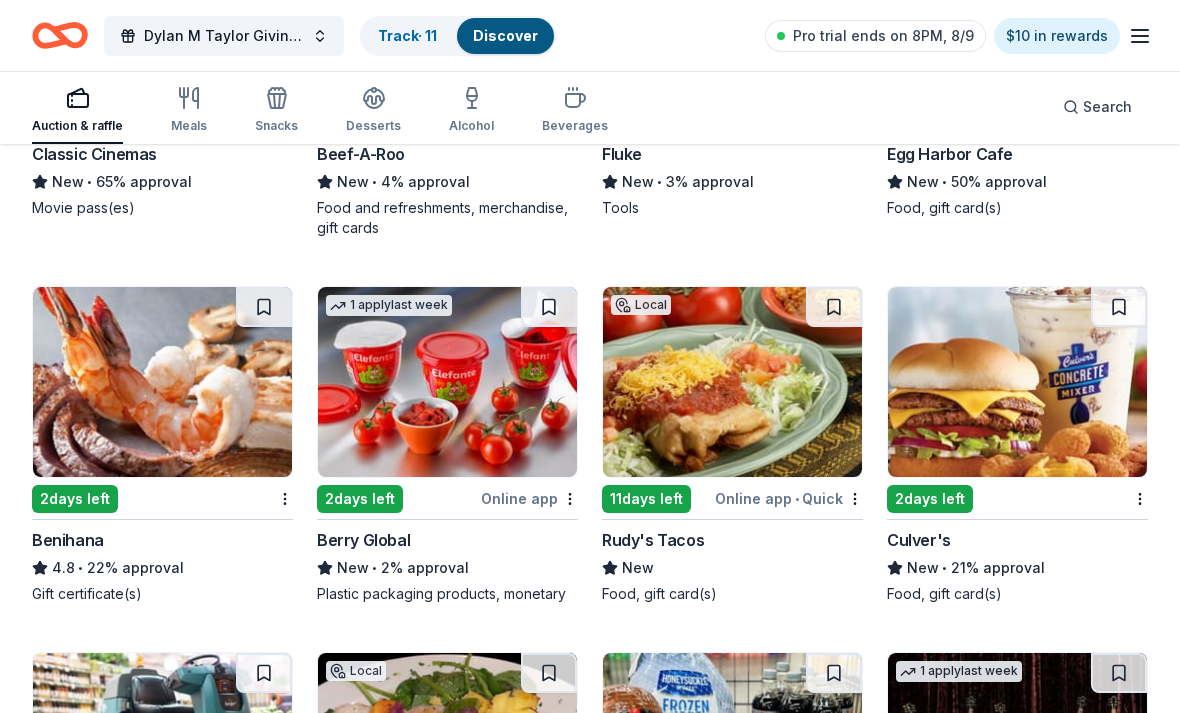 scroll, scrollTop: 9174, scrollLeft: 0, axis: vertical 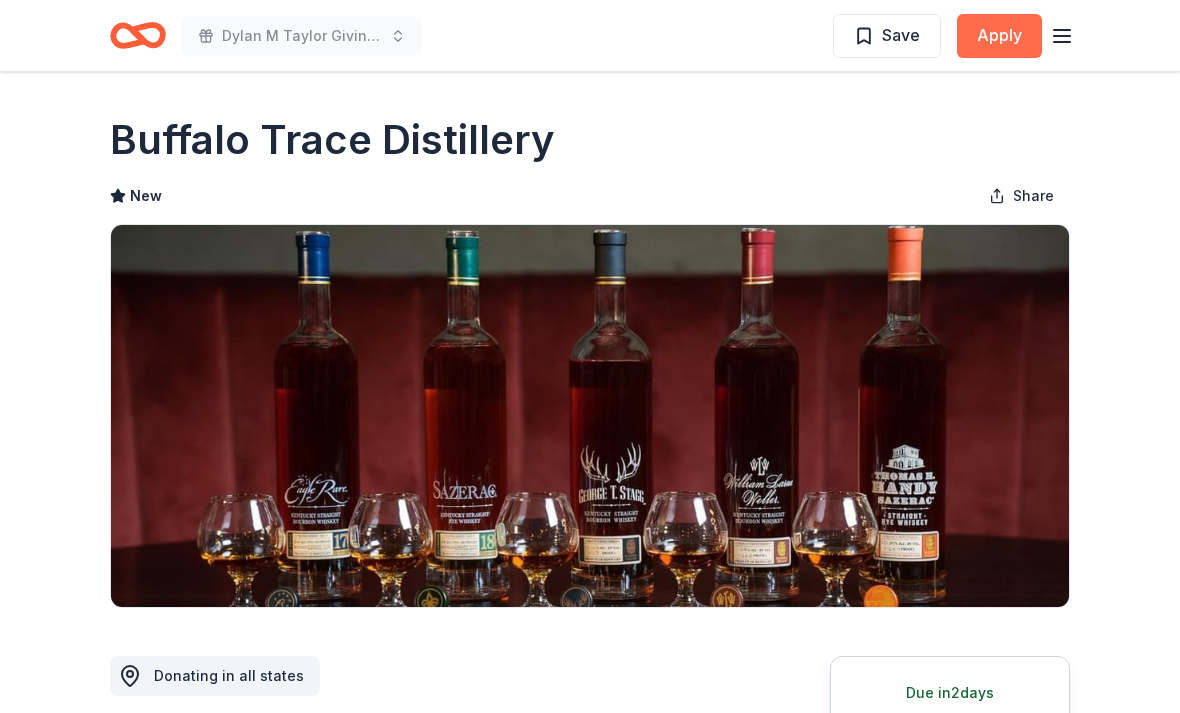 click on "Apply" at bounding box center (999, 36) 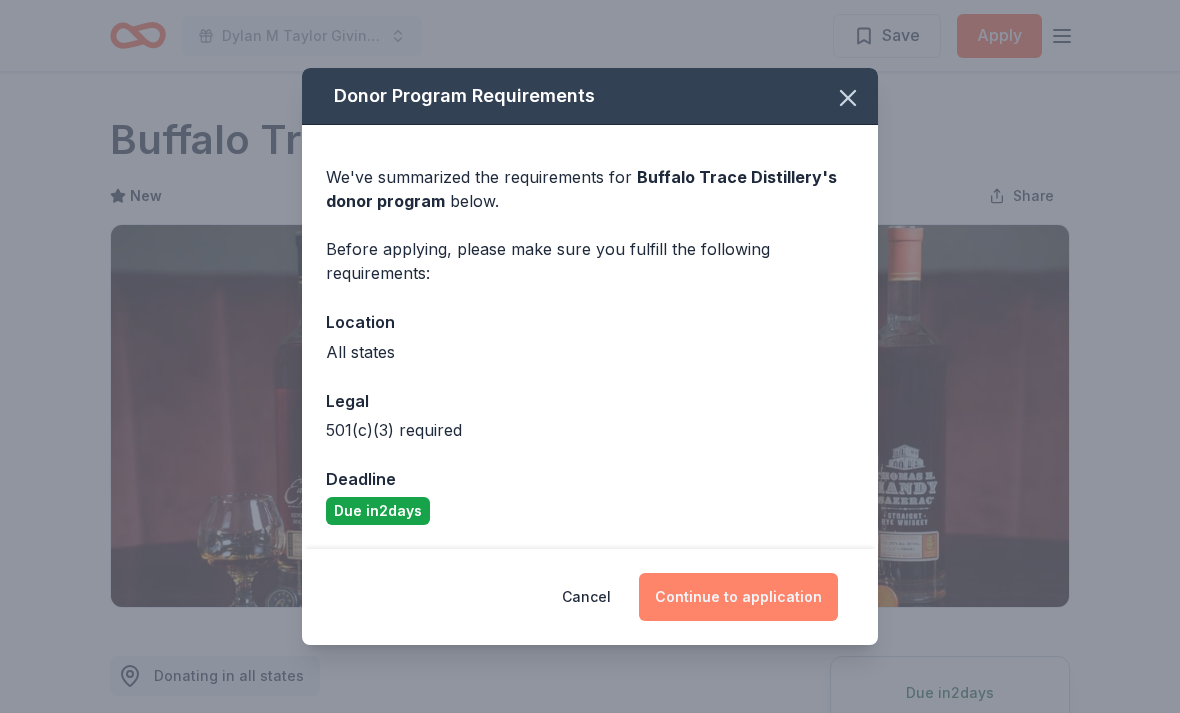 click on "Continue to application" at bounding box center [738, 597] 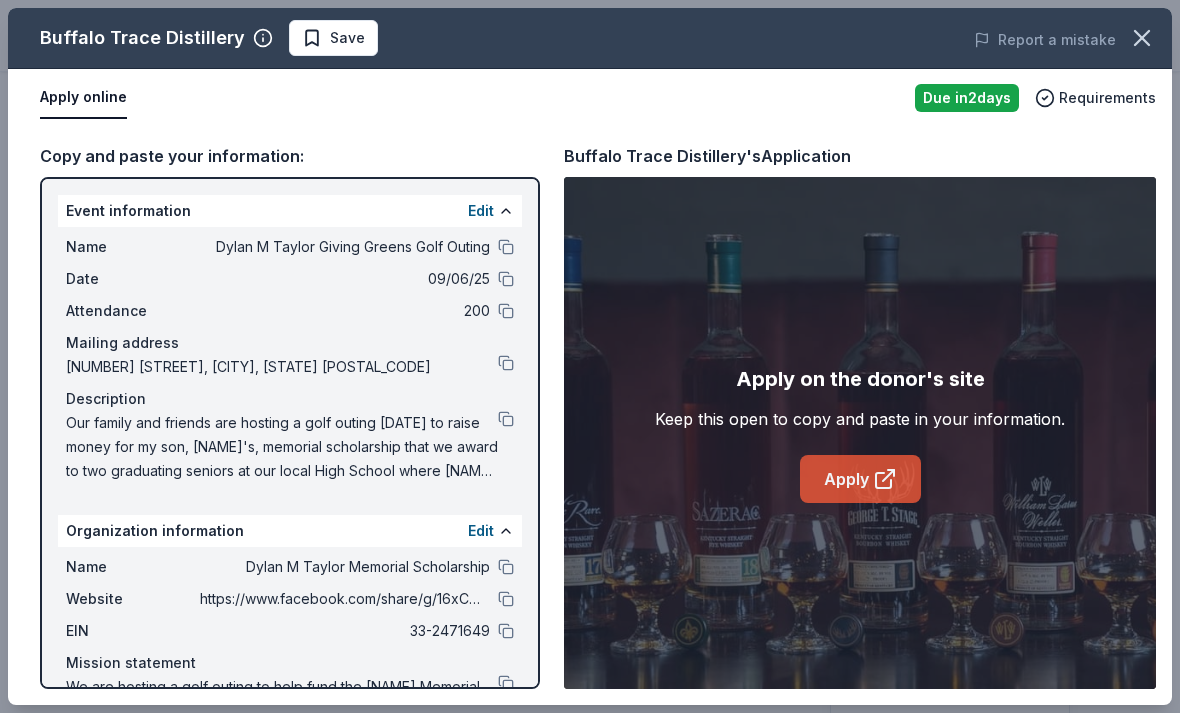 click on "Apply" at bounding box center [860, 479] 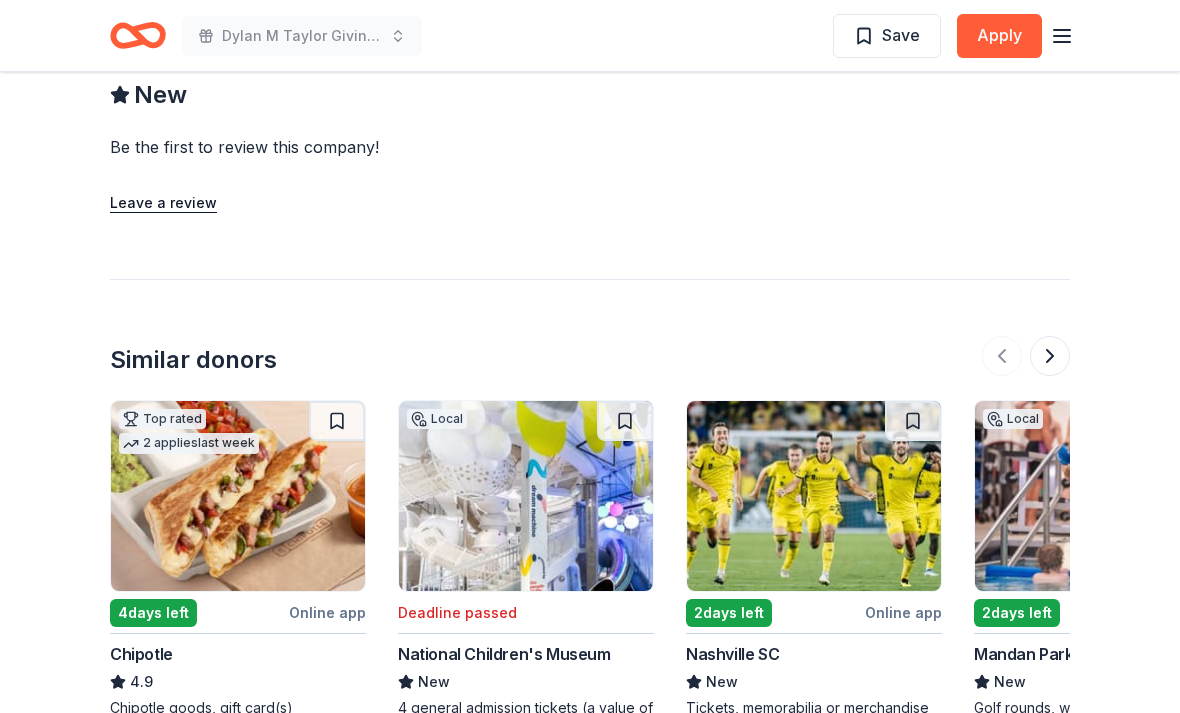 scroll, scrollTop: 1915, scrollLeft: 0, axis: vertical 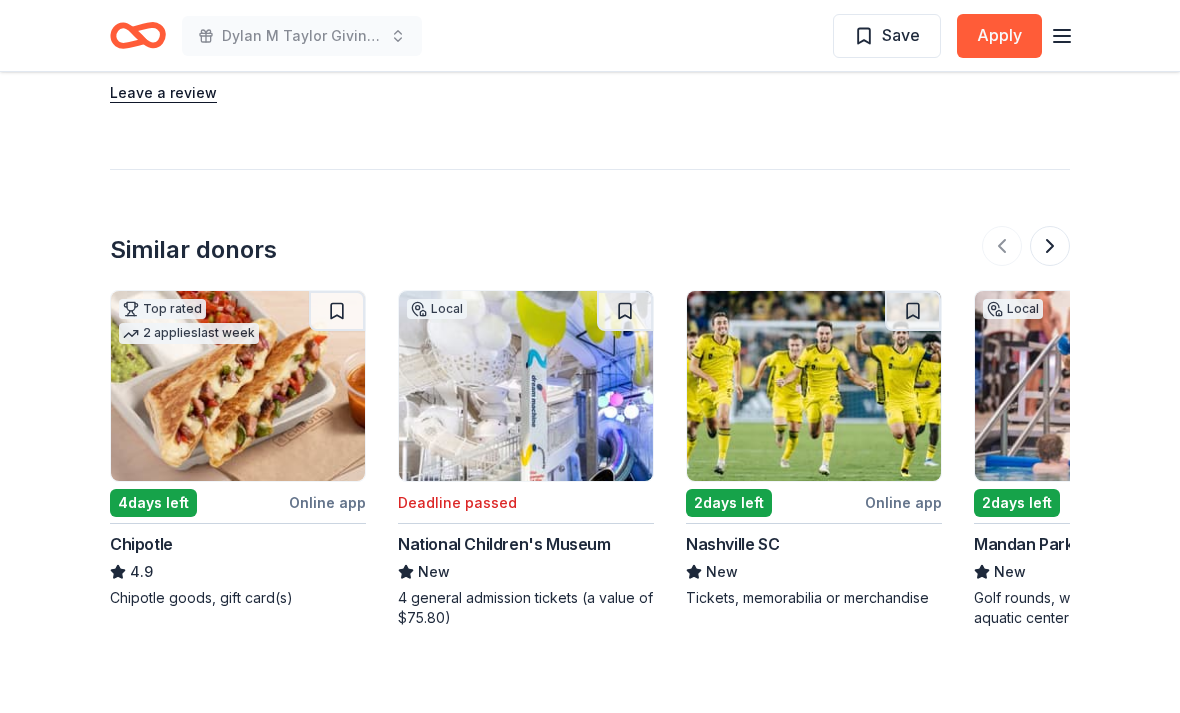click at bounding box center [238, 386] 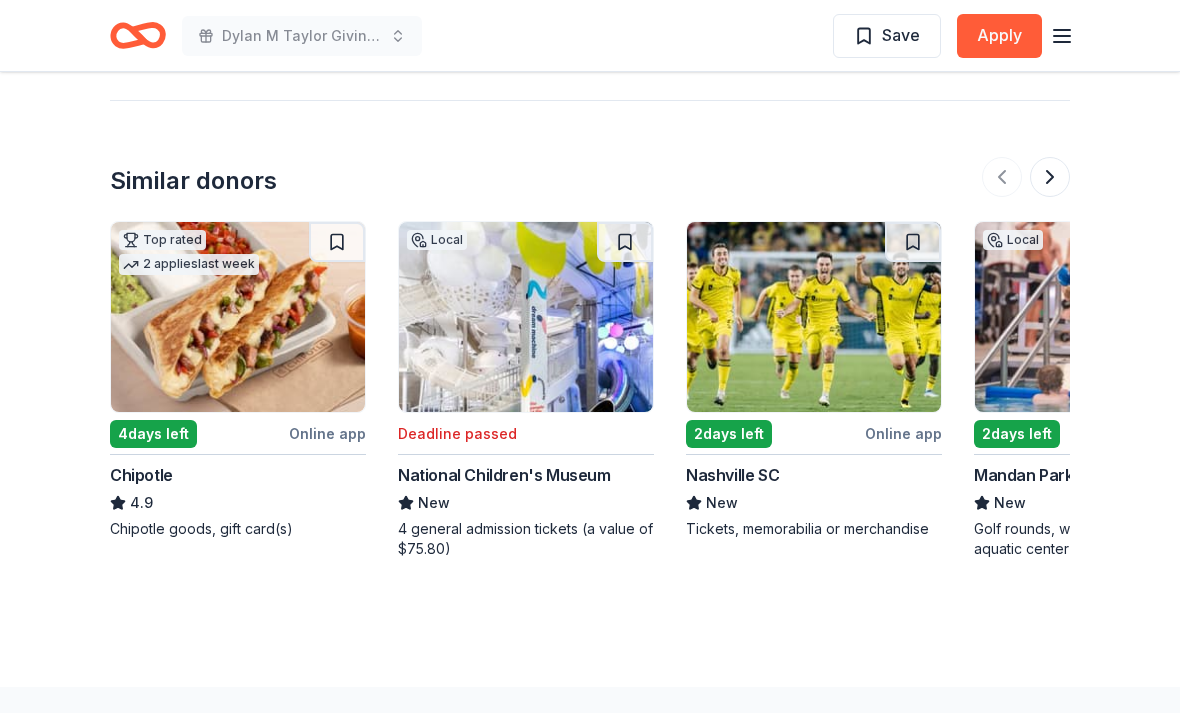 scroll, scrollTop: 2014, scrollLeft: 0, axis: vertical 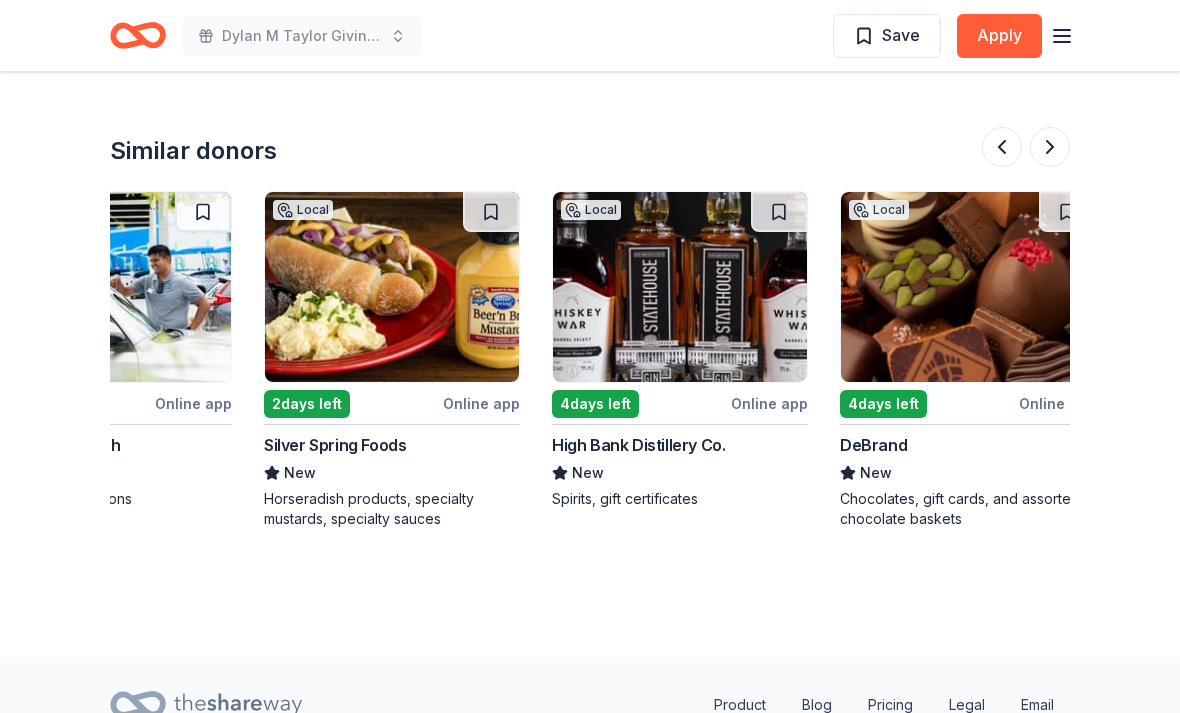click at bounding box center (680, 287) 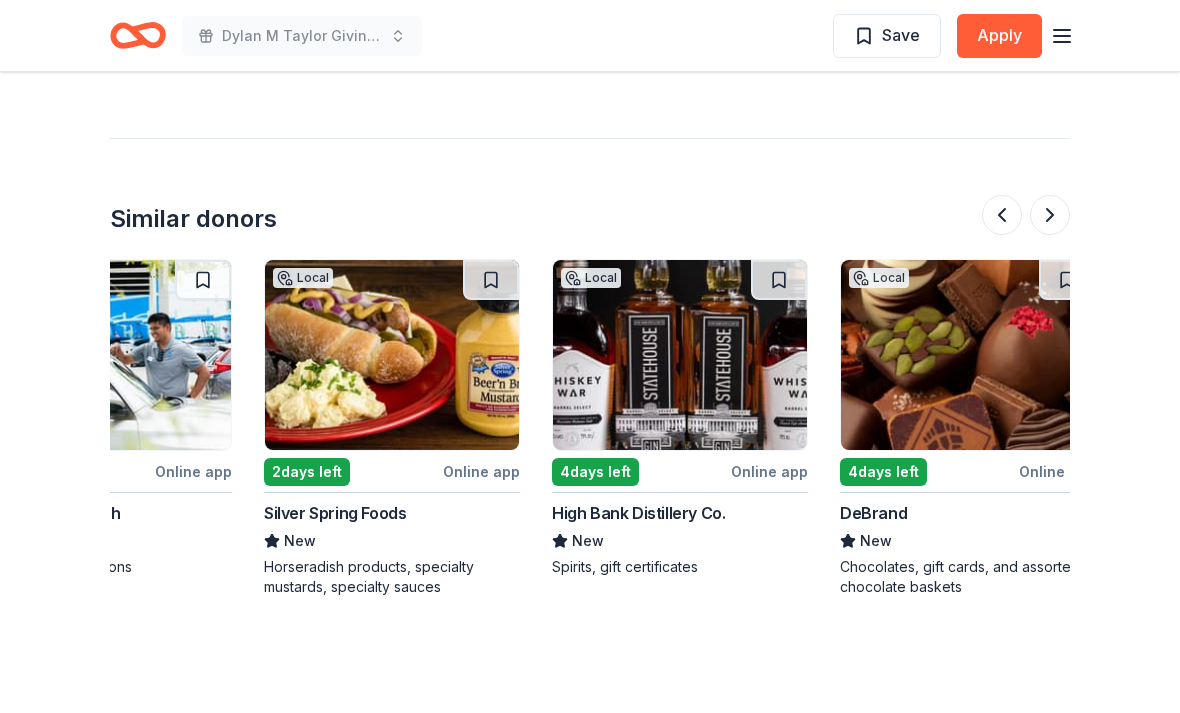 scroll, scrollTop: 1945, scrollLeft: 0, axis: vertical 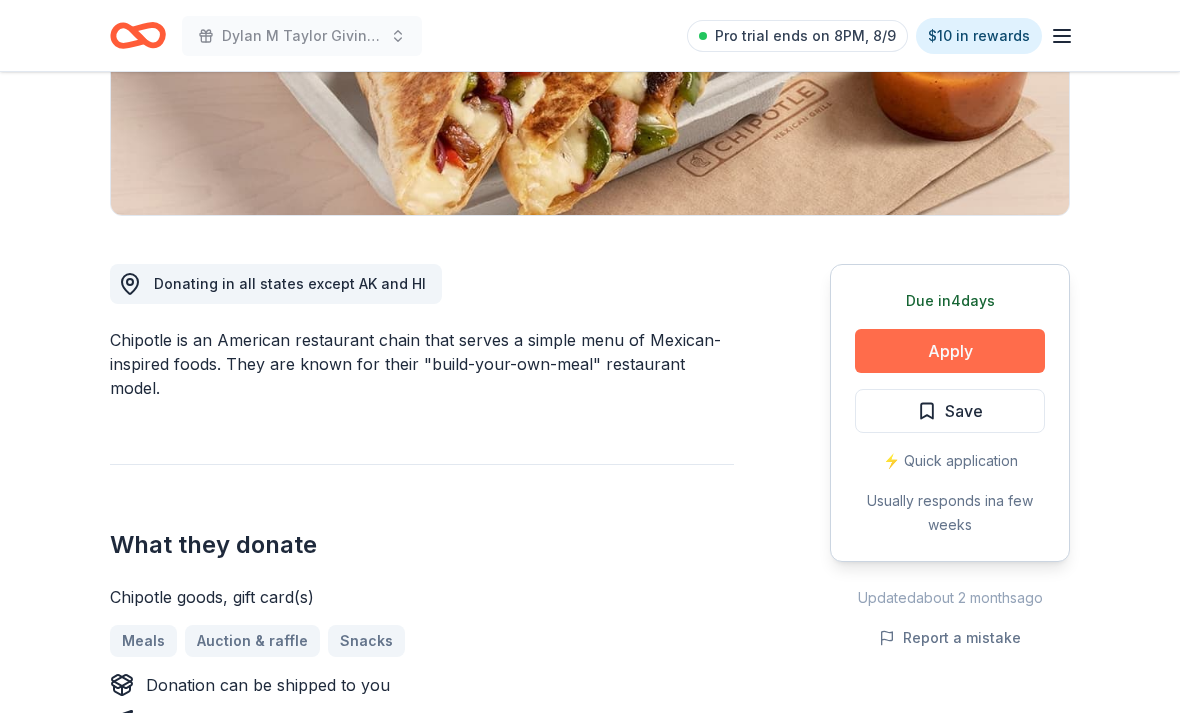click on "Apply" at bounding box center [950, 351] 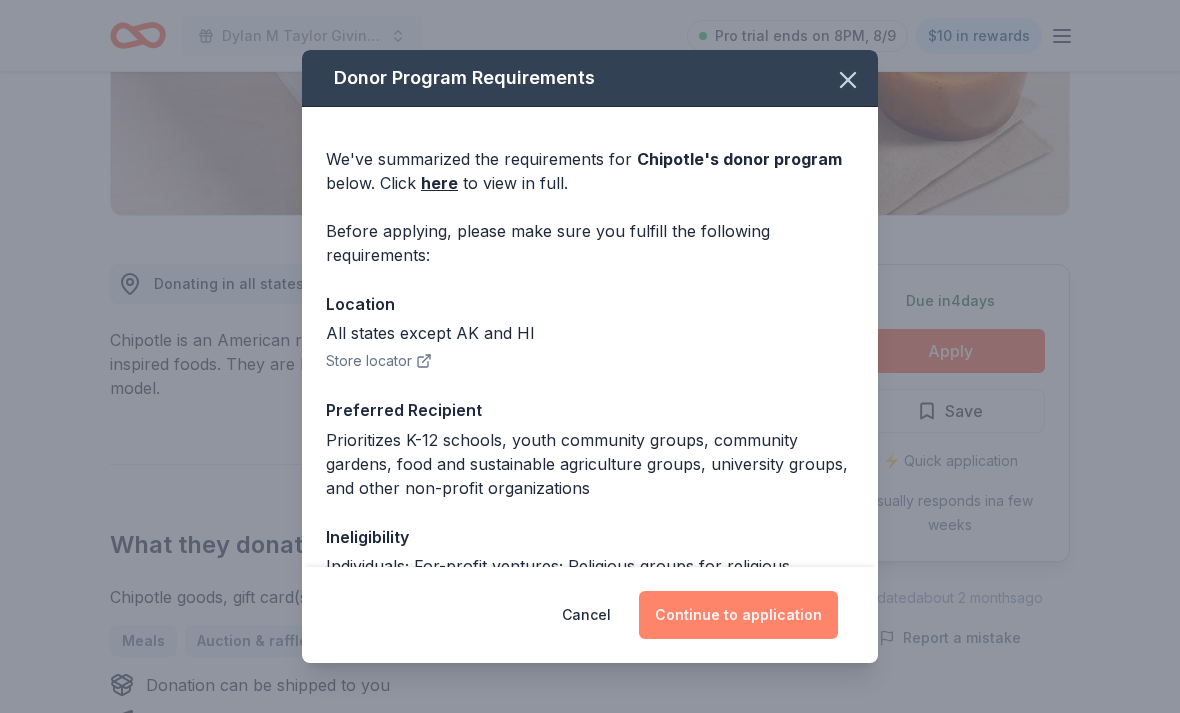 click on "Continue to application" at bounding box center [738, 615] 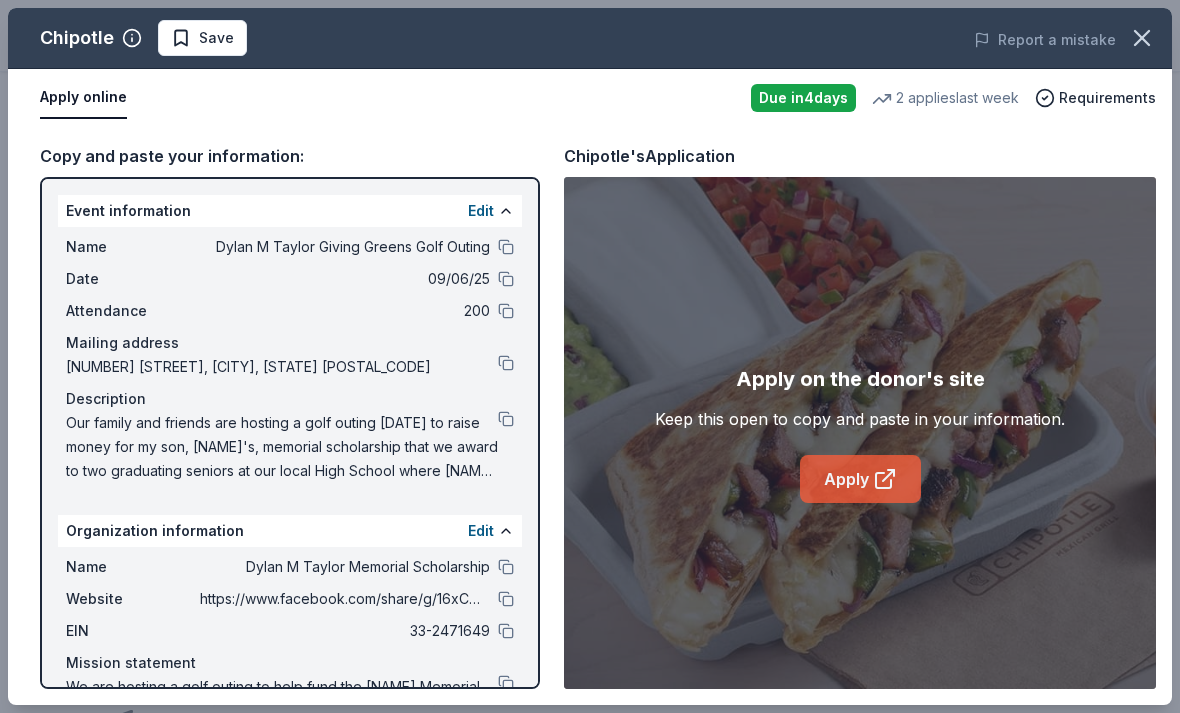 click on "Apply" at bounding box center [860, 479] 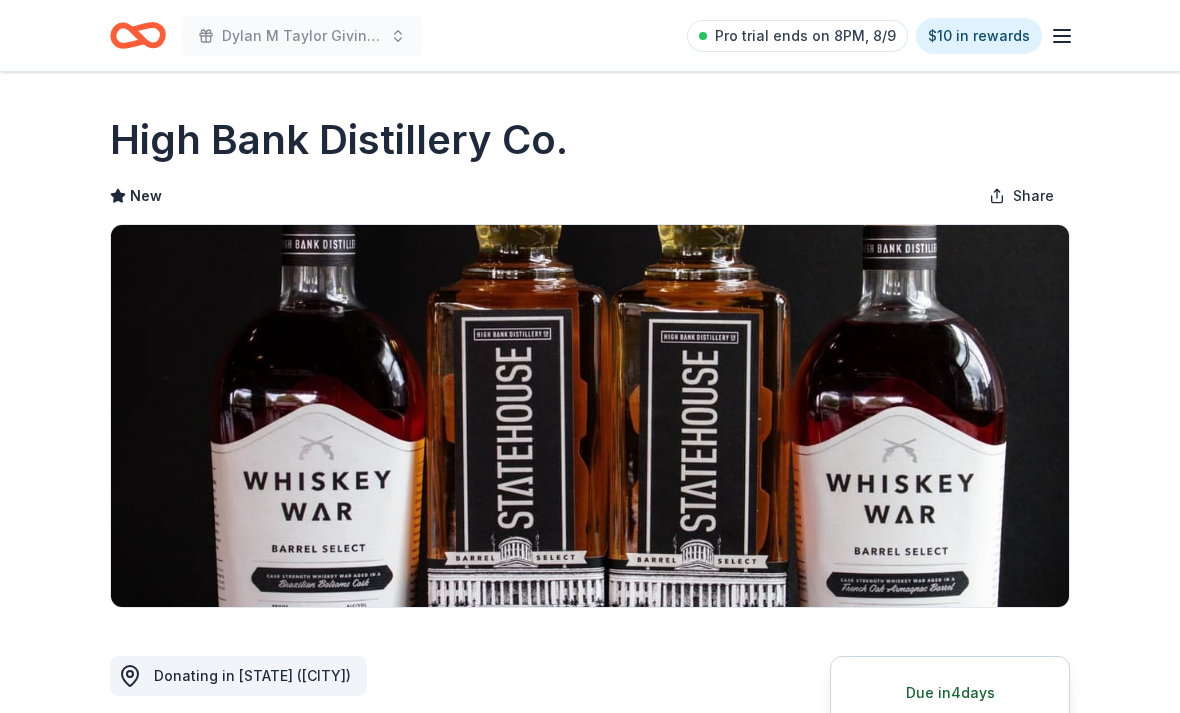 scroll, scrollTop: 0, scrollLeft: 0, axis: both 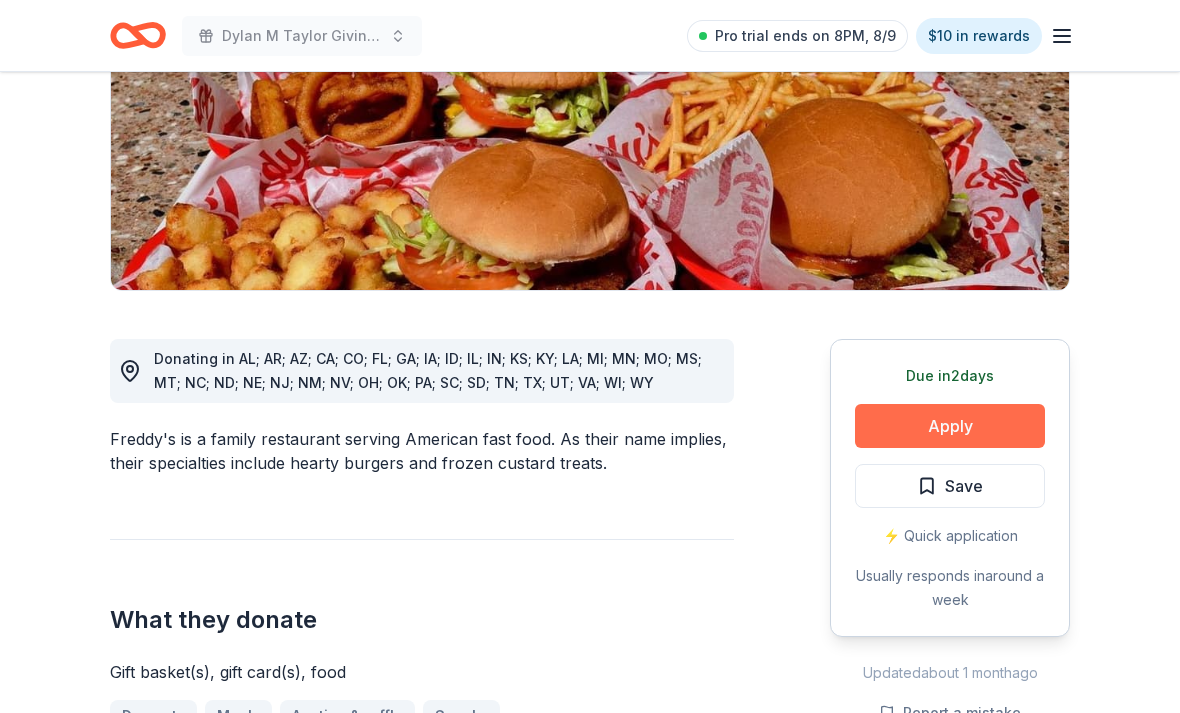 click on "Apply" at bounding box center (950, 426) 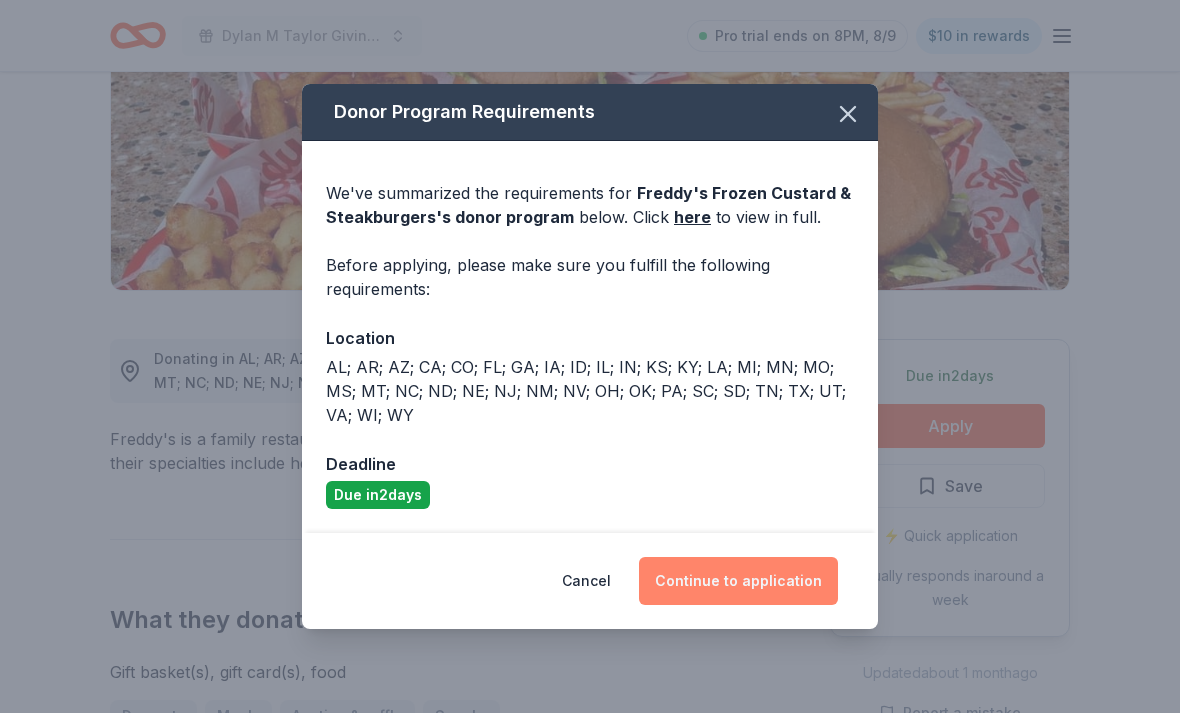 click on "Continue to application" at bounding box center [738, 581] 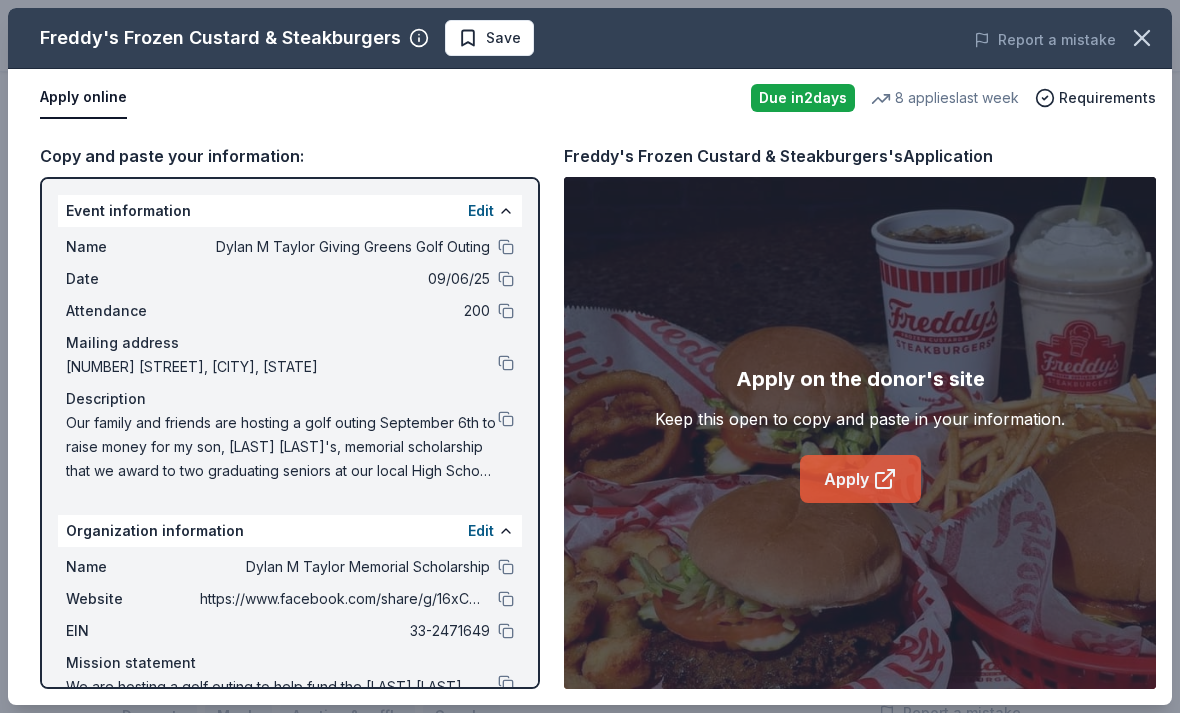 click on "Apply" at bounding box center [860, 479] 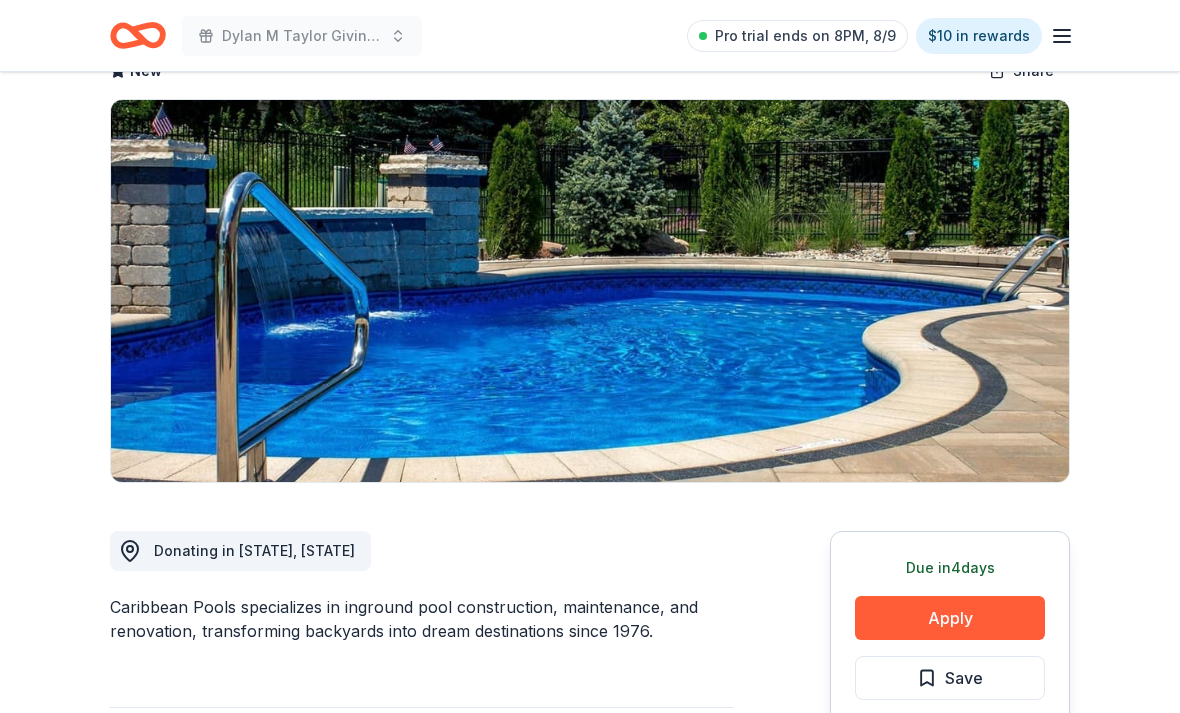 scroll, scrollTop: 124, scrollLeft: 0, axis: vertical 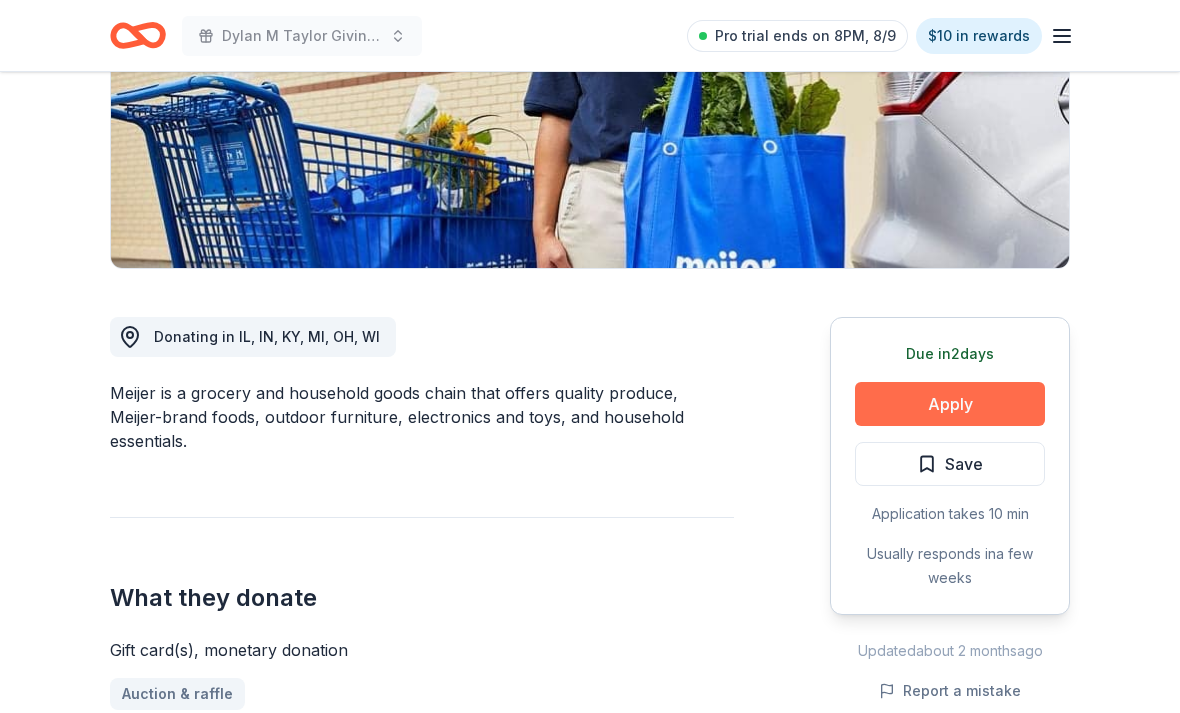 click on "Apply" at bounding box center [950, 405] 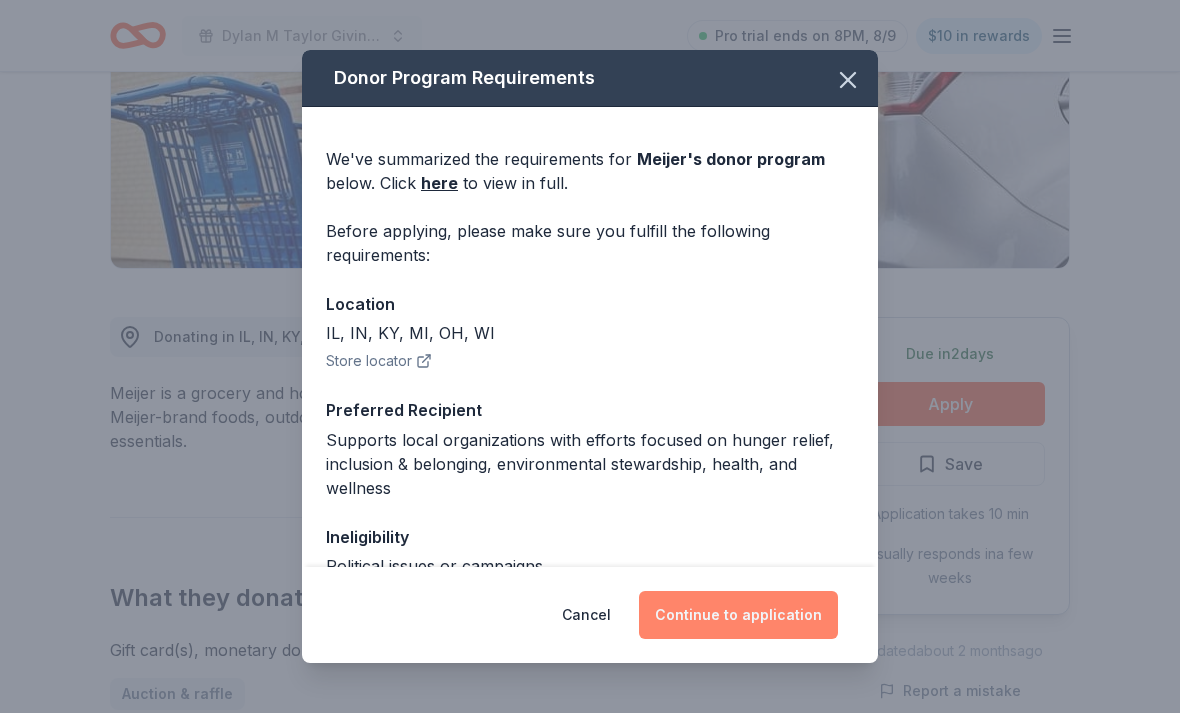 click on "Continue to application" at bounding box center [738, 615] 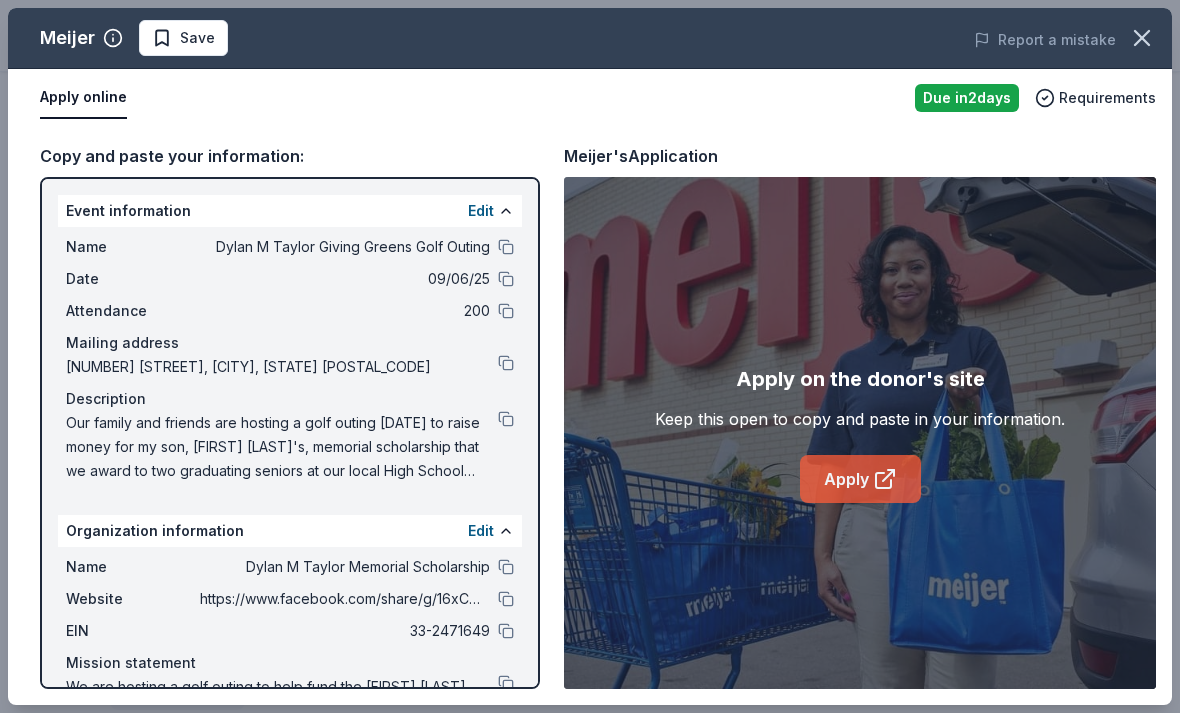 click on "Apply" at bounding box center [860, 479] 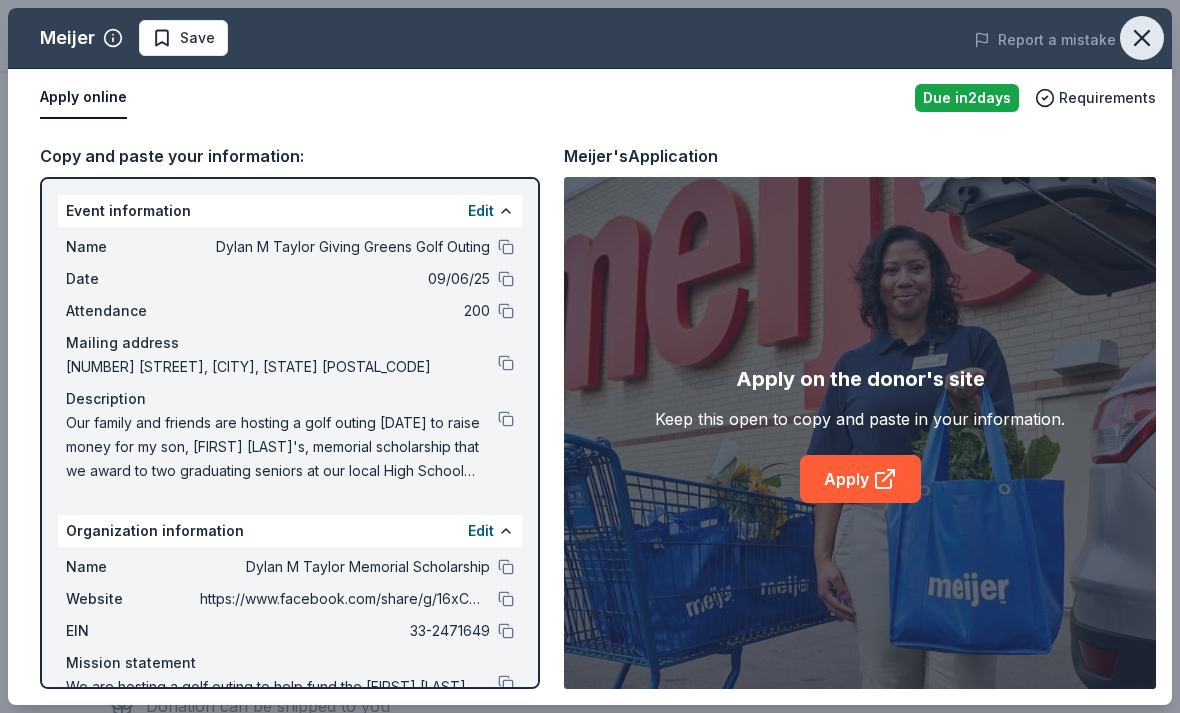 click at bounding box center [1142, 38] 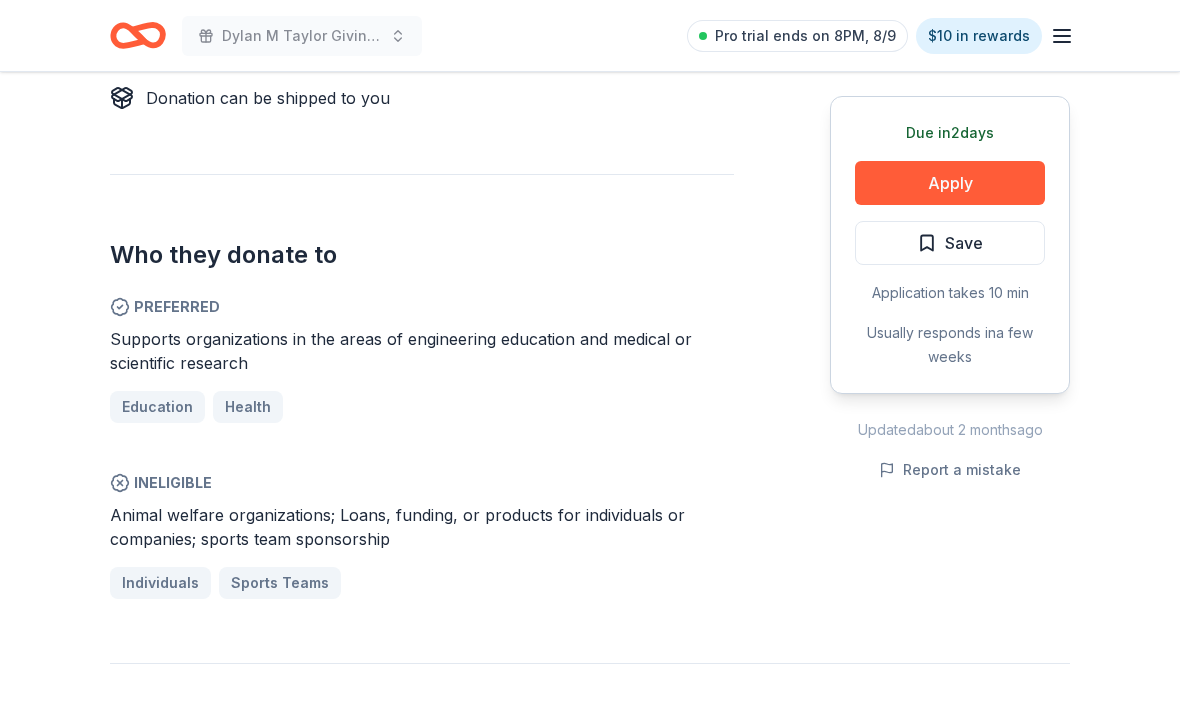 scroll, scrollTop: 979, scrollLeft: 0, axis: vertical 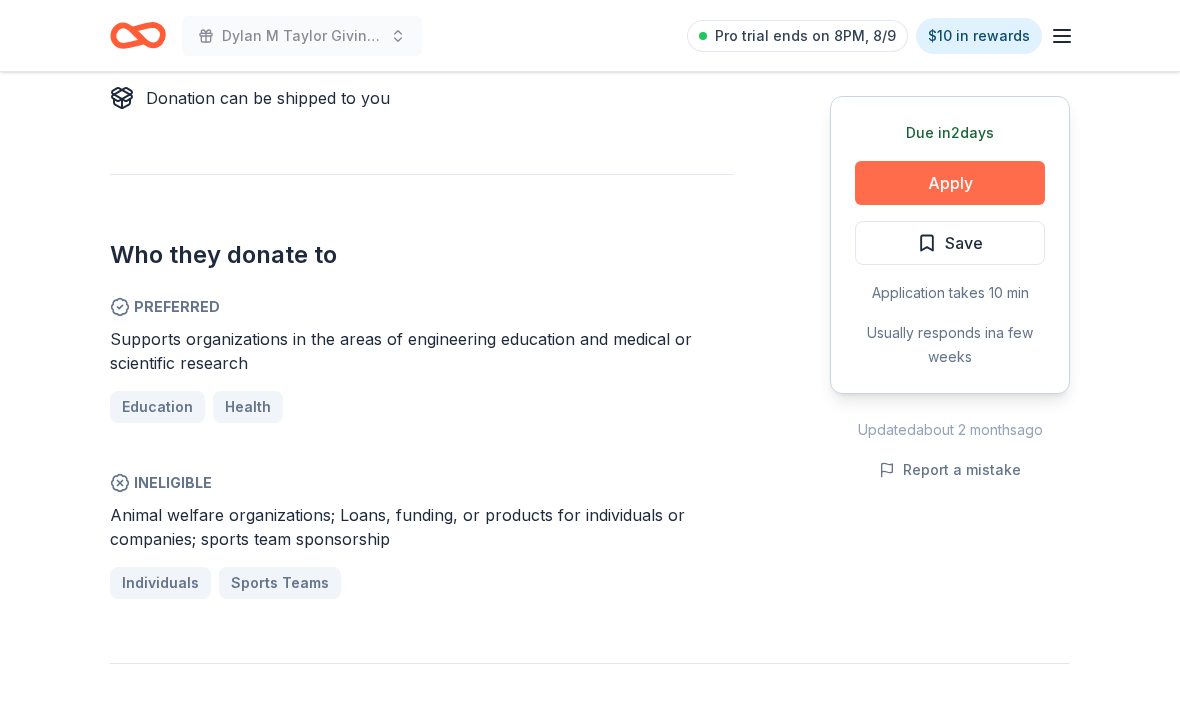 click on "Apply" at bounding box center (950, 183) 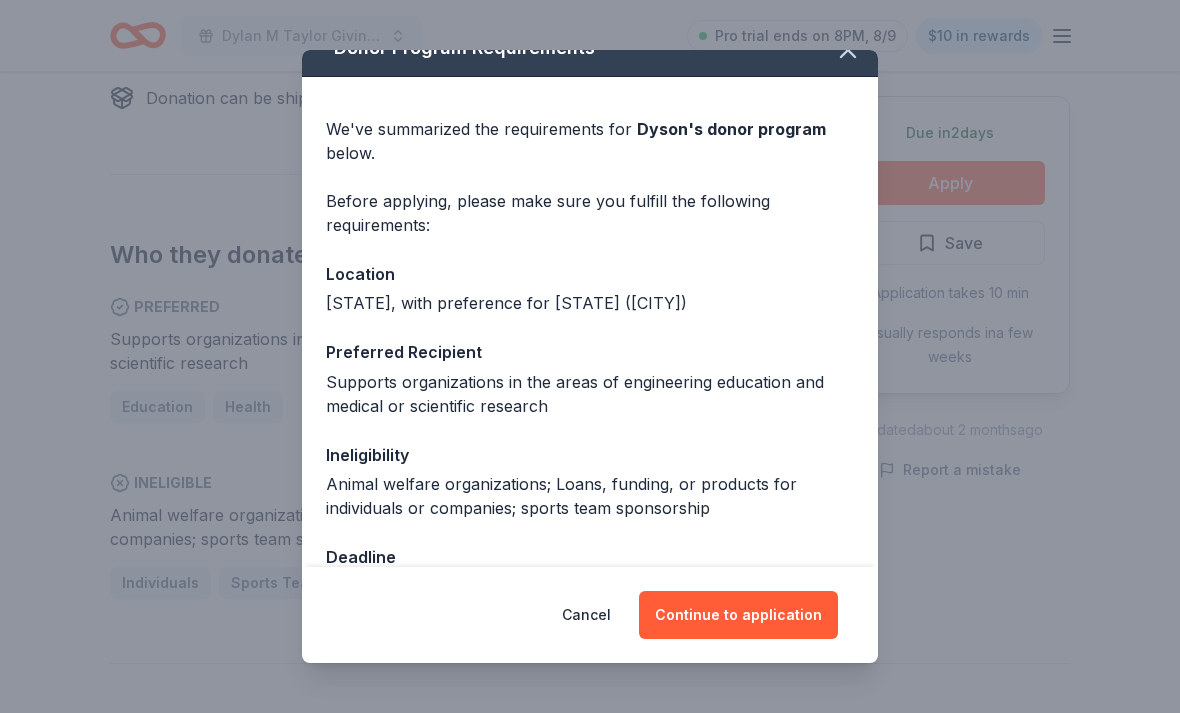 scroll, scrollTop: 30, scrollLeft: 0, axis: vertical 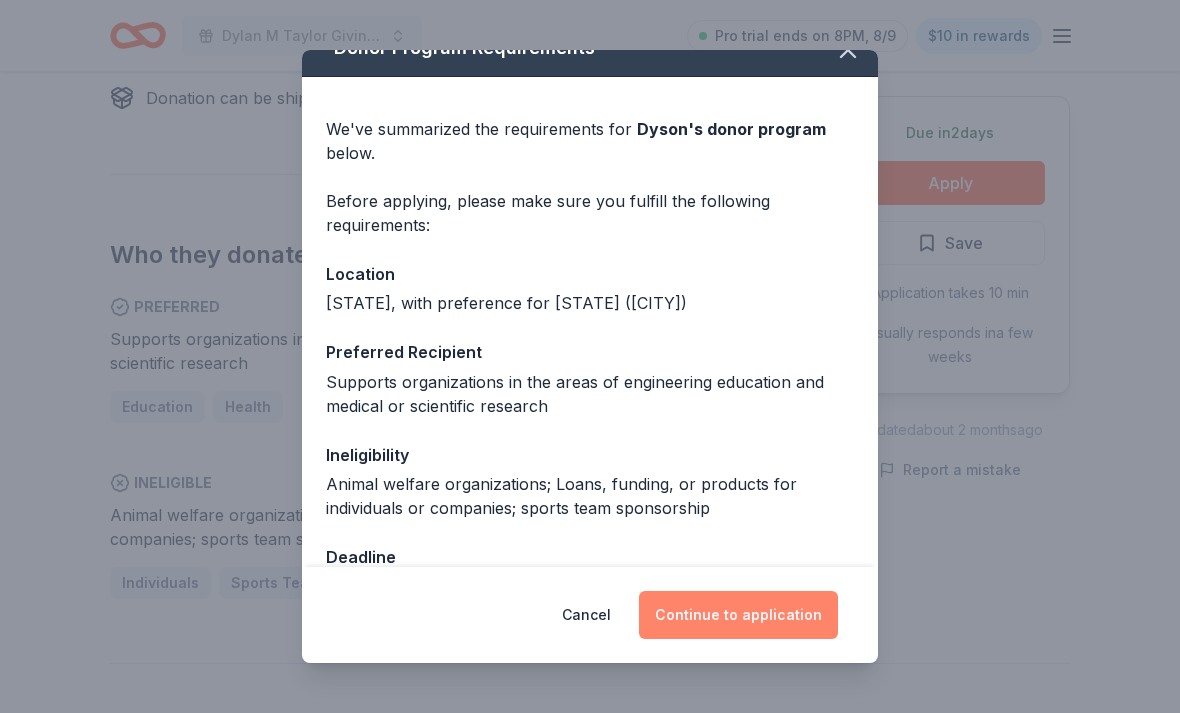 click on "Continue to application" at bounding box center [738, 615] 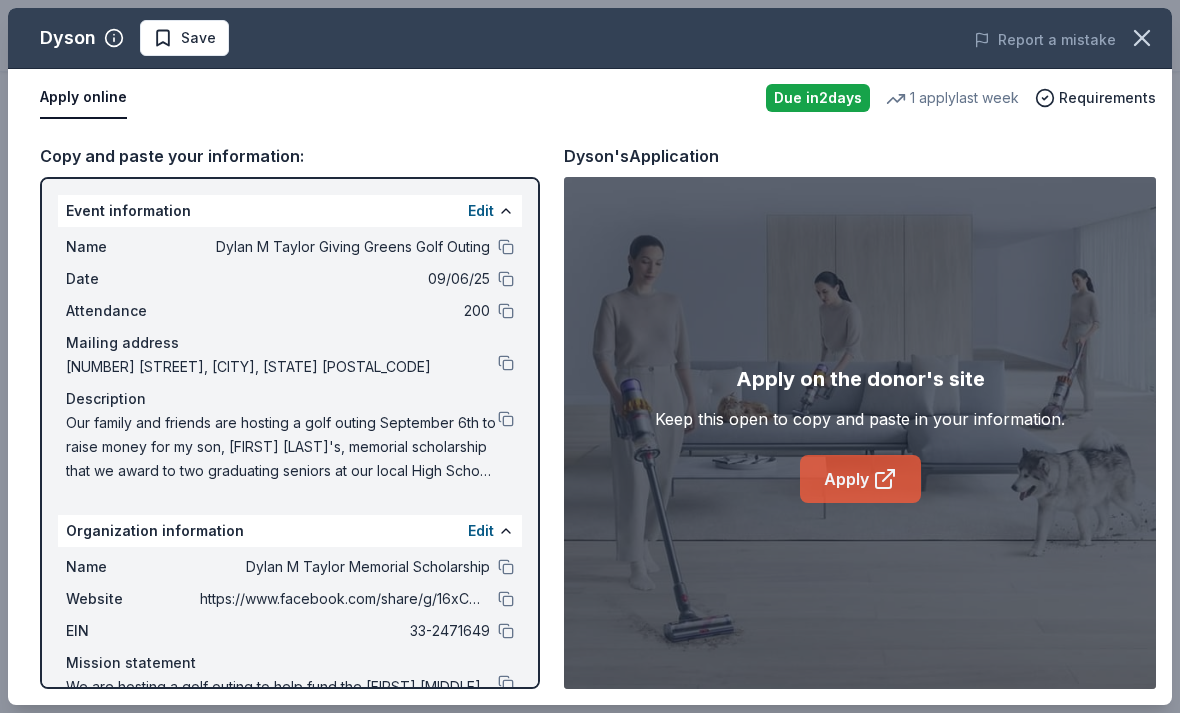 click on "Apply" at bounding box center [860, 479] 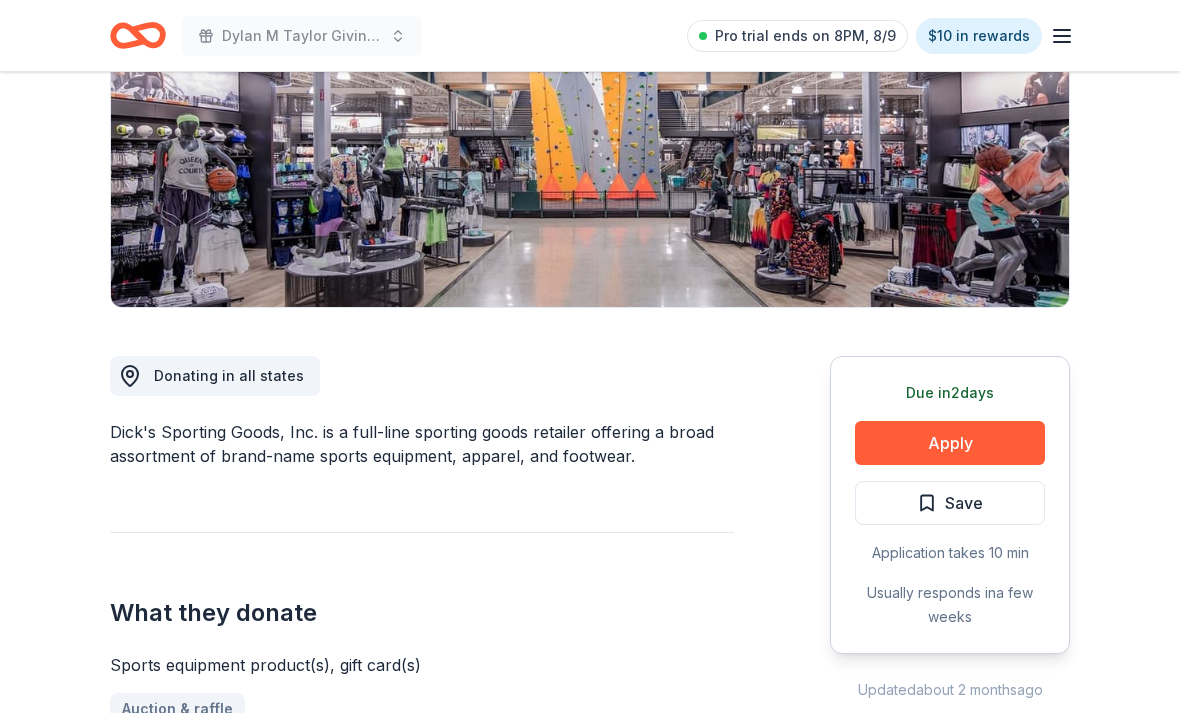scroll, scrollTop: 307, scrollLeft: 0, axis: vertical 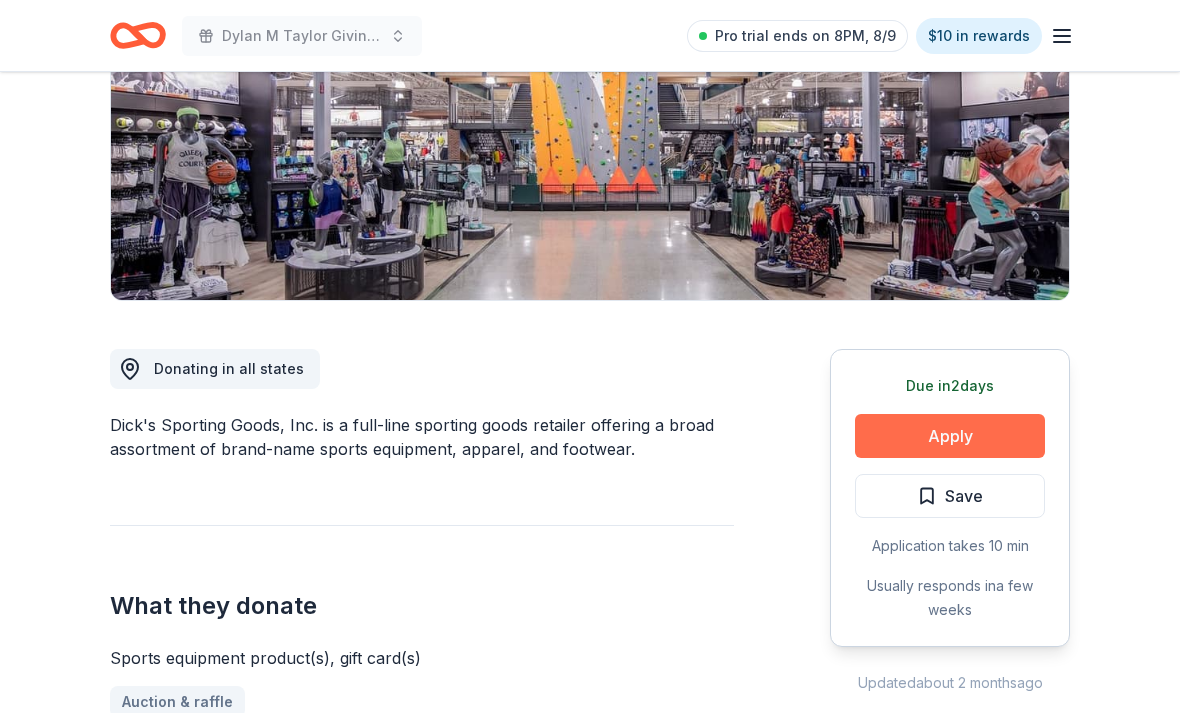 click on "Apply" at bounding box center [950, 436] 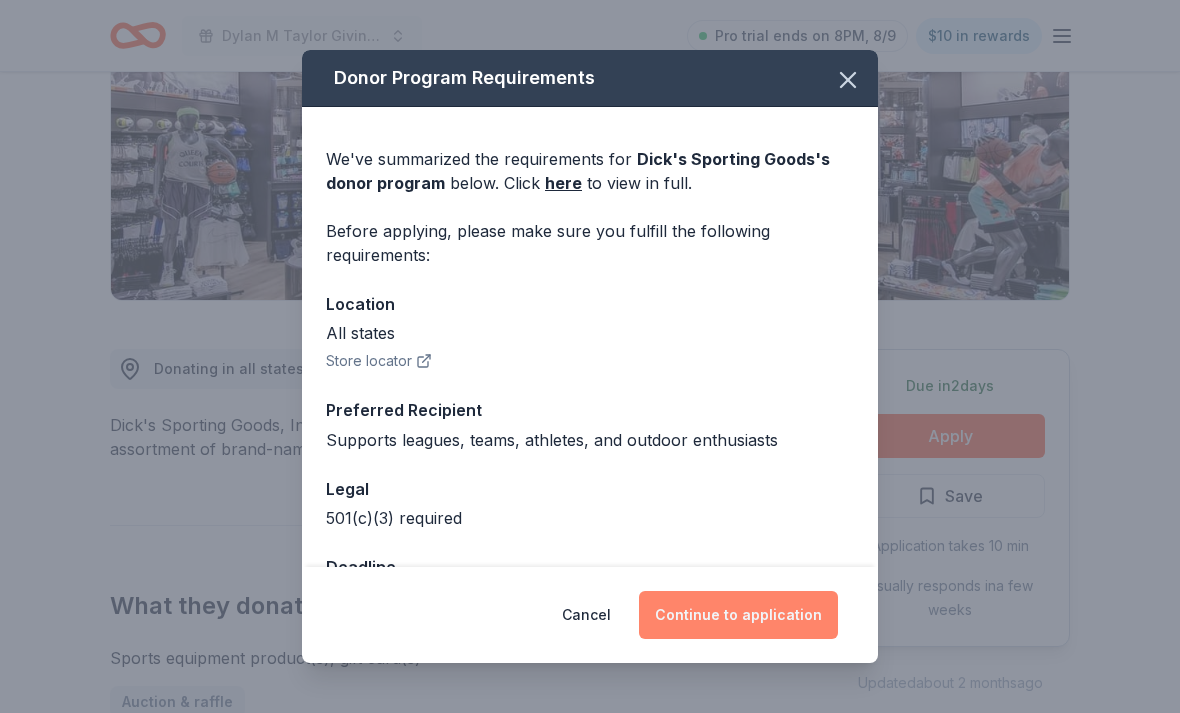 click on "Continue to application" at bounding box center (738, 615) 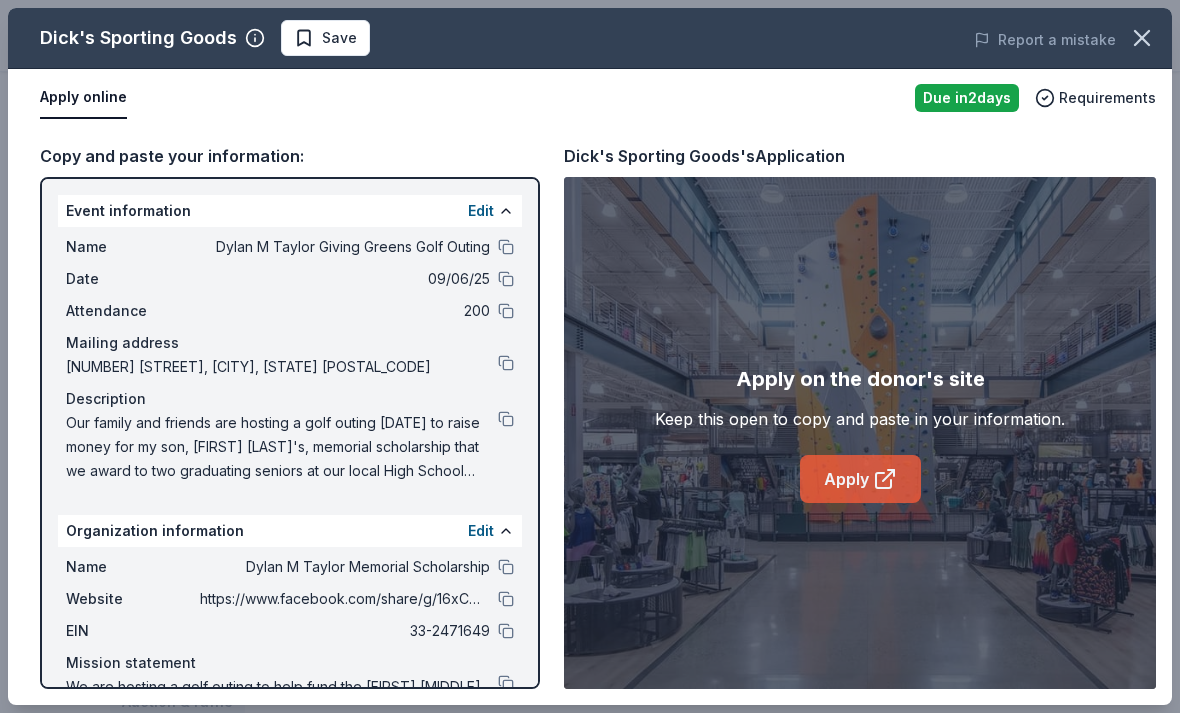click on "Apply" at bounding box center (860, 479) 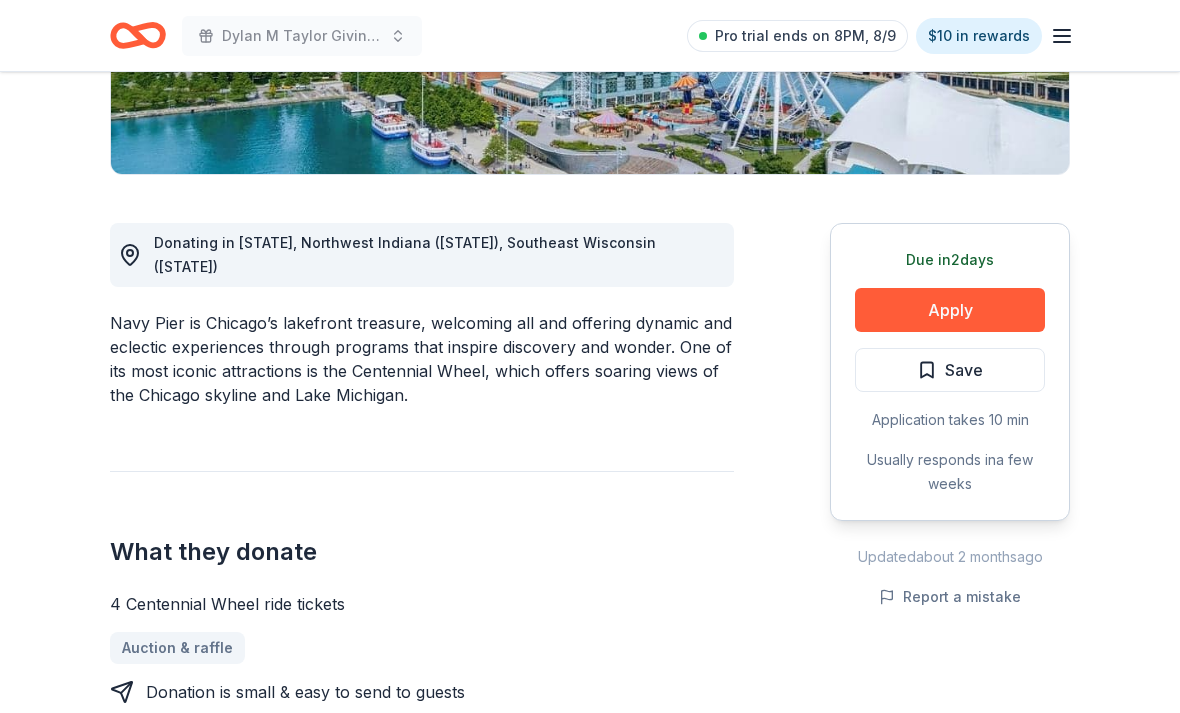 scroll, scrollTop: 428, scrollLeft: 0, axis: vertical 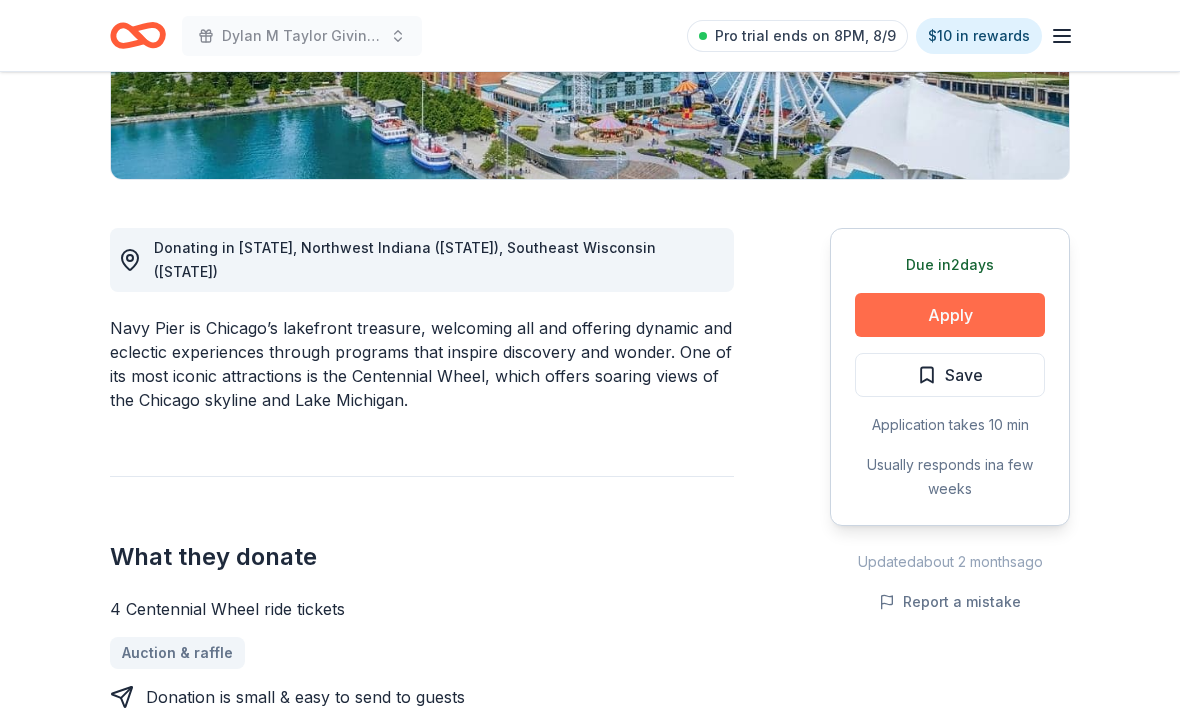click on "Apply" at bounding box center [950, 315] 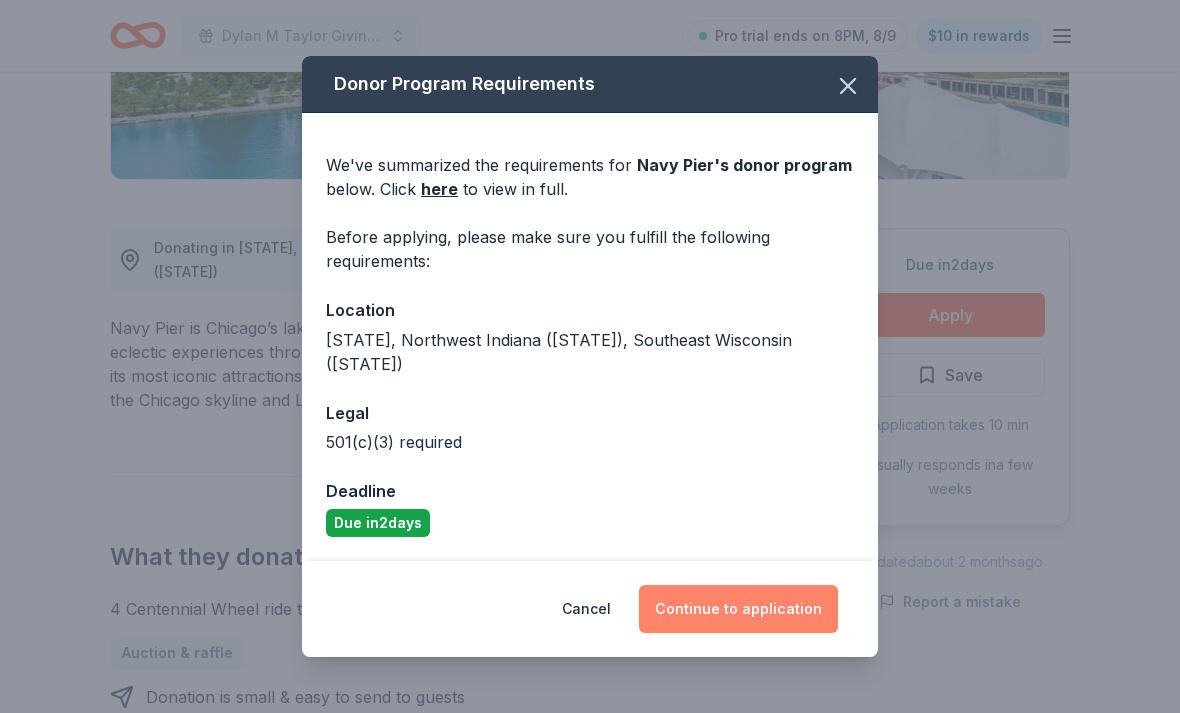 click on "Continue to application" at bounding box center [738, 609] 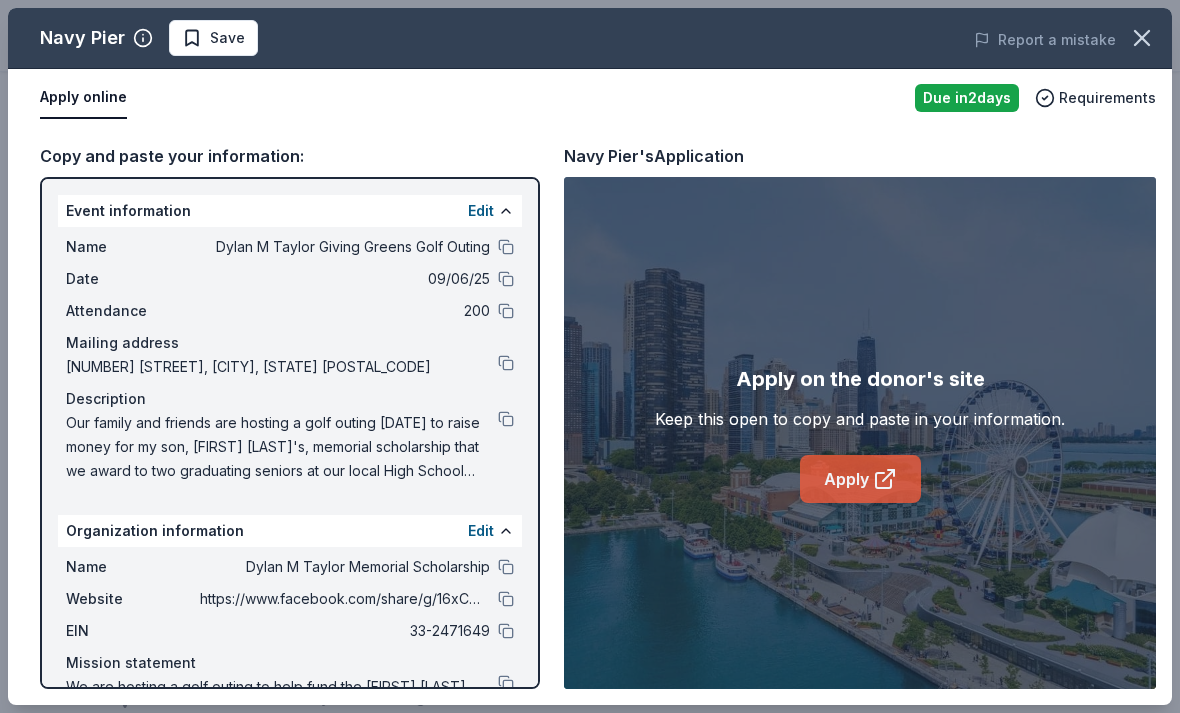 click 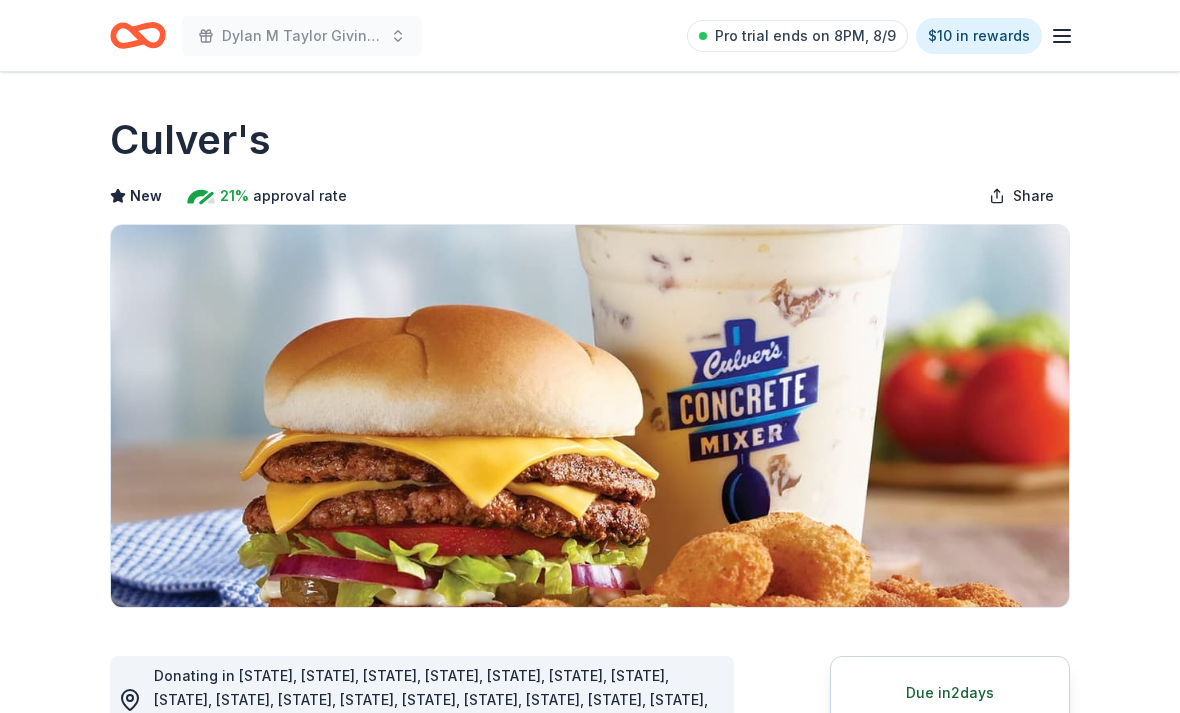 scroll, scrollTop: 0, scrollLeft: 0, axis: both 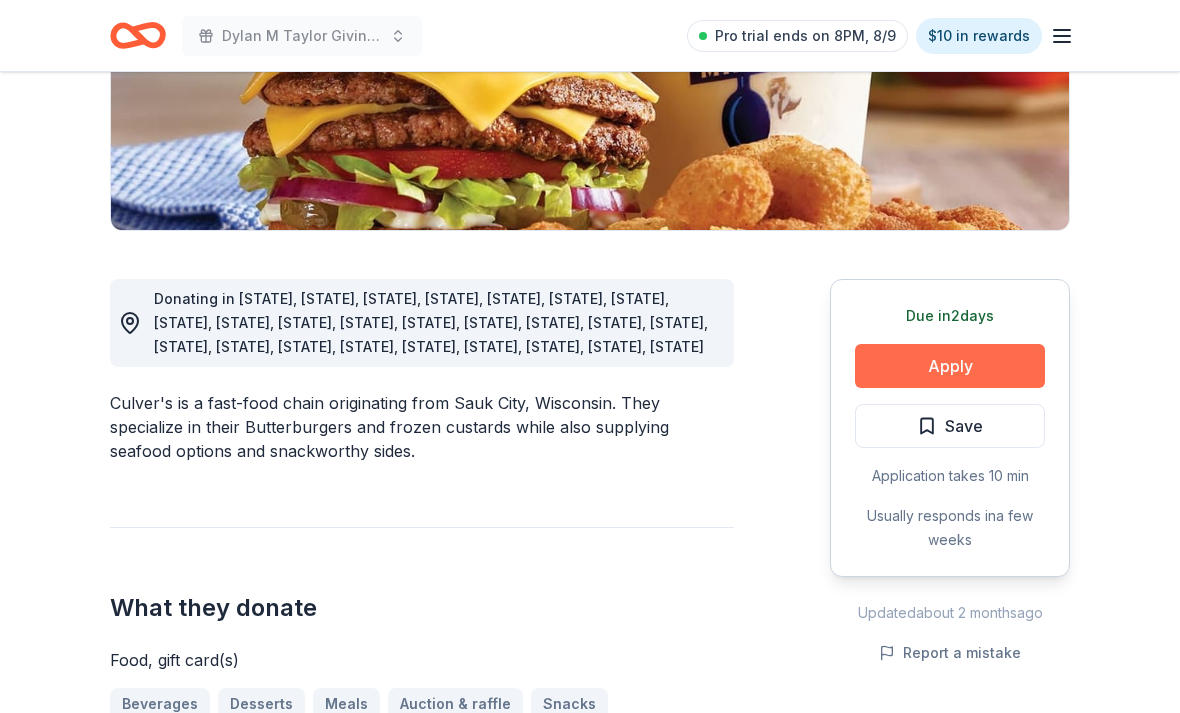 click on "Apply" at bounding box center [950, 367] 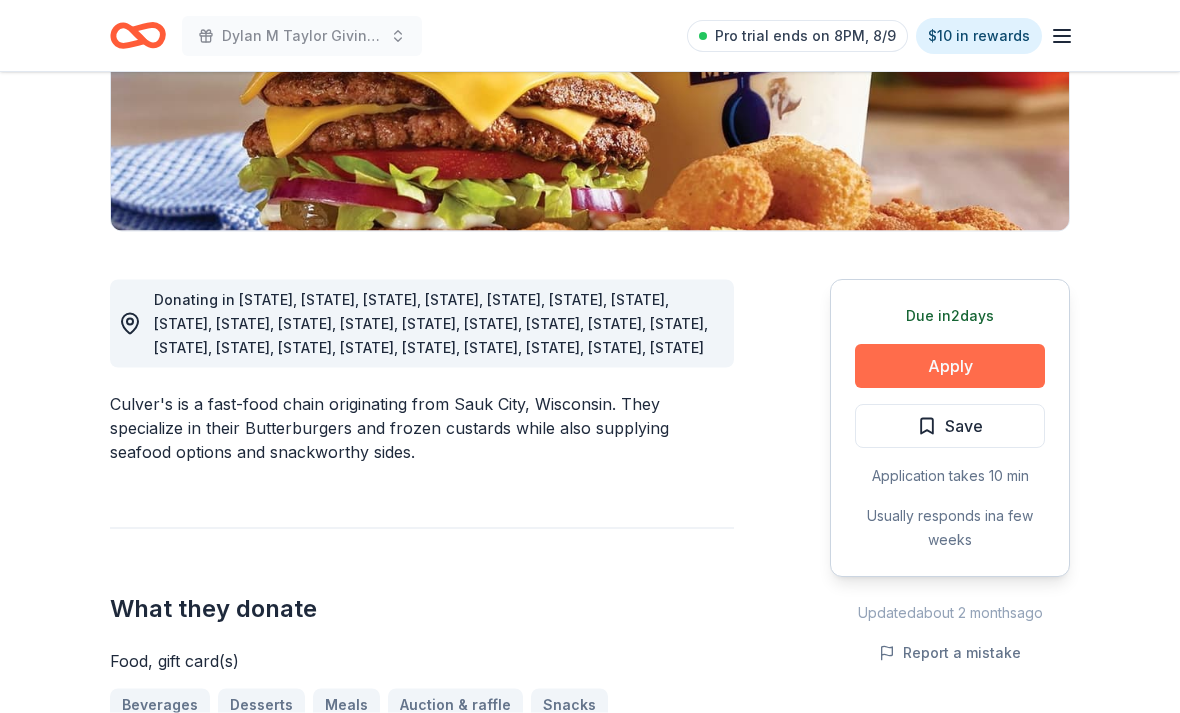 scroll, scrollTop: 377, scrollLeft: 0, axis: vertical 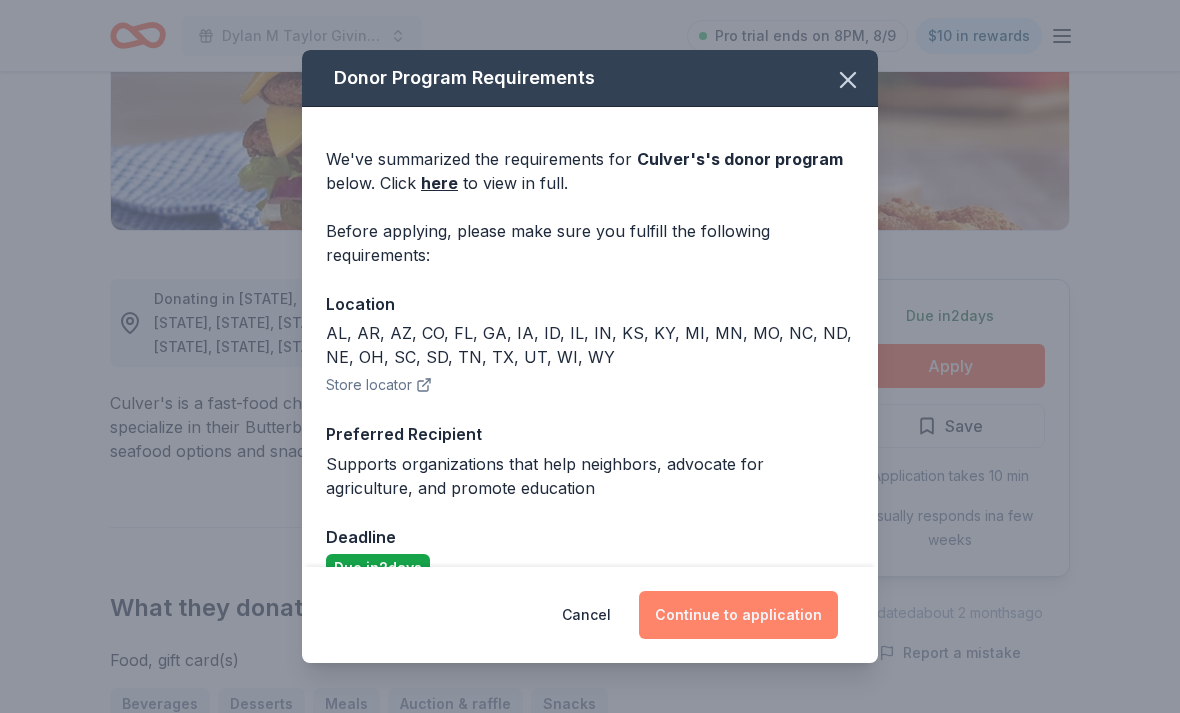 click on "Continue to application" at bounding box center (738, 615) 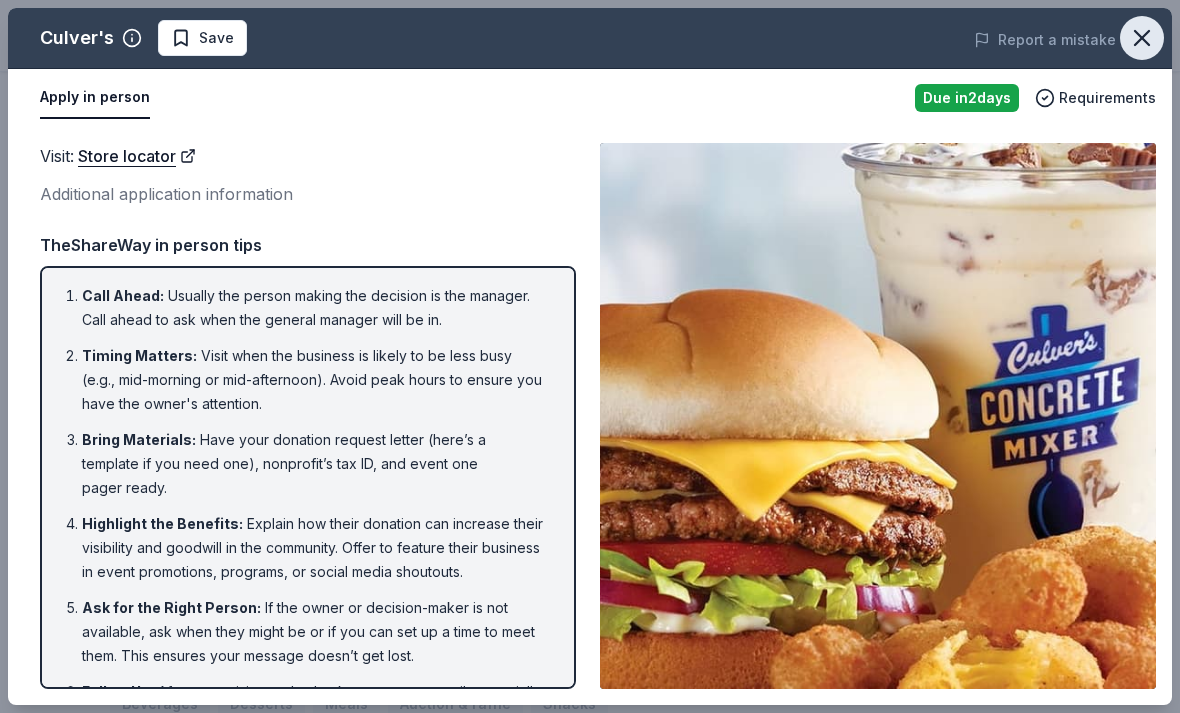 click 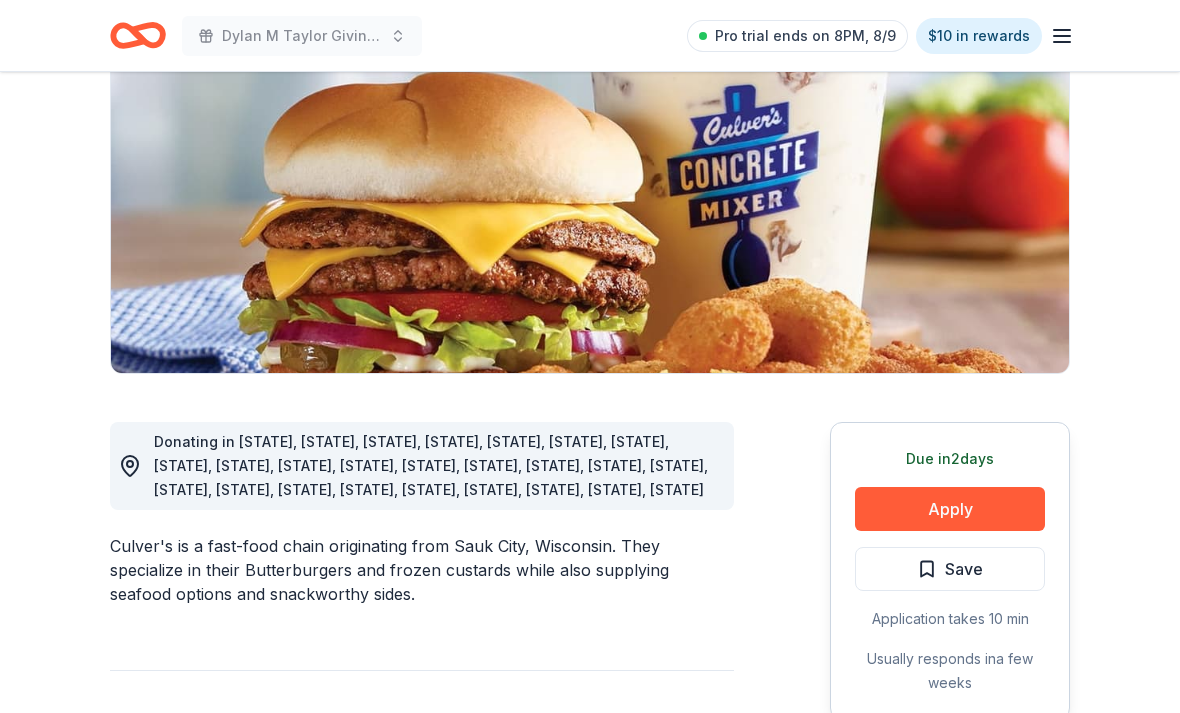 scroll, scrollTop: 0, scrollLeft: 0, axis: both 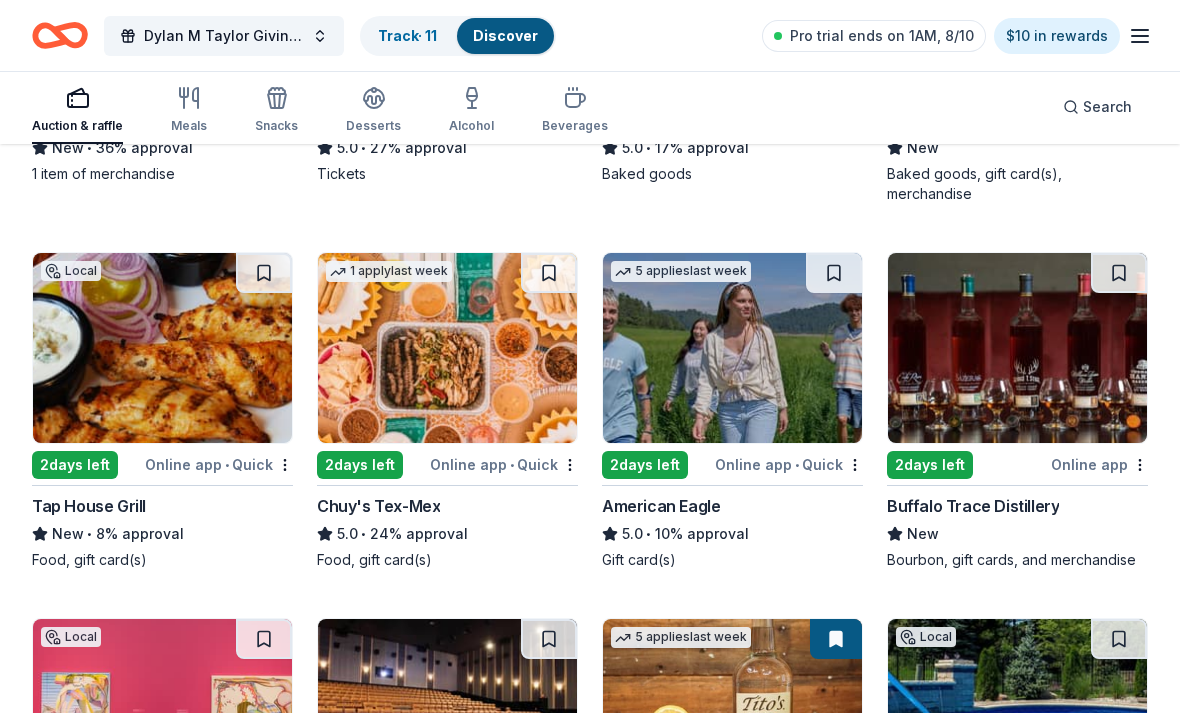 click at bounding box center [732, 348] 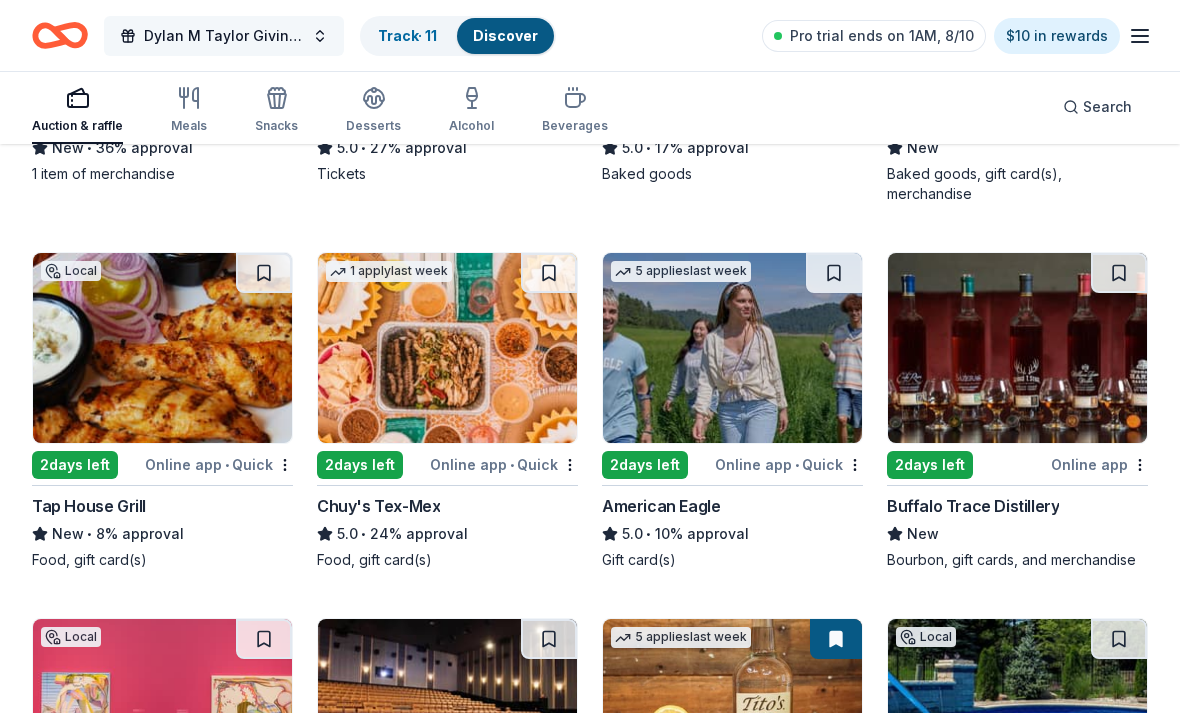 click on "Dylan M Taylor Giving Greens Golf Outing" at bounding box center [224, 36] 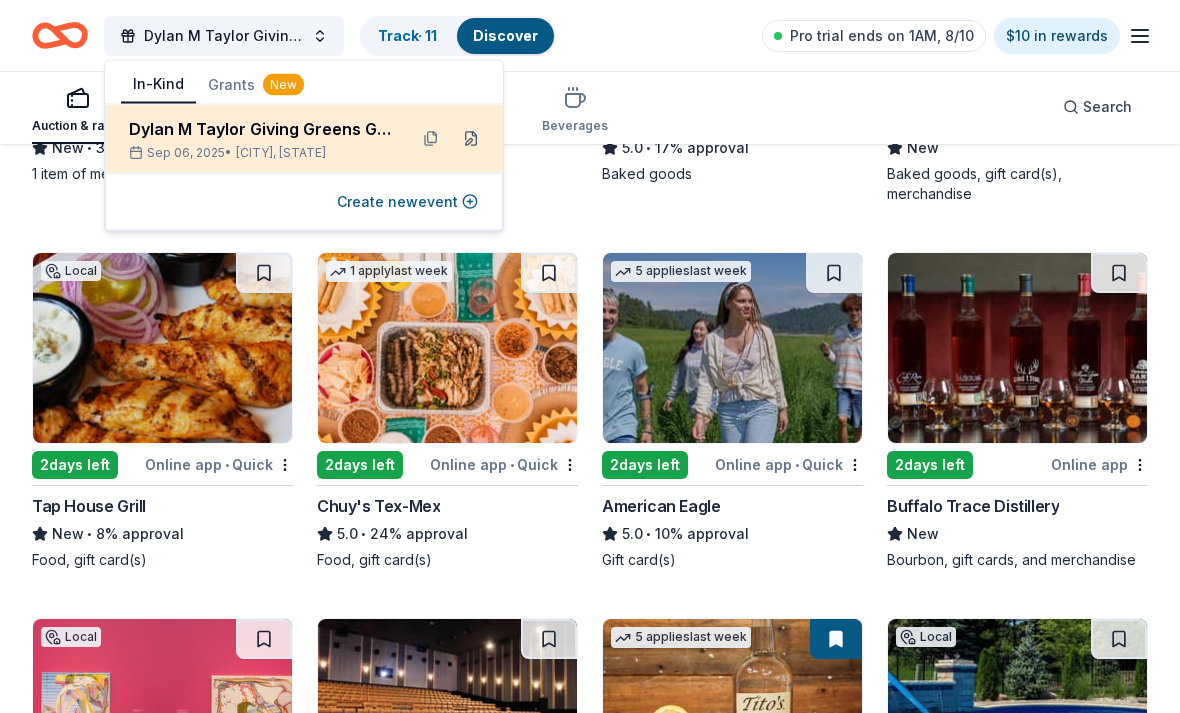 click at bounding box center [471, 139] 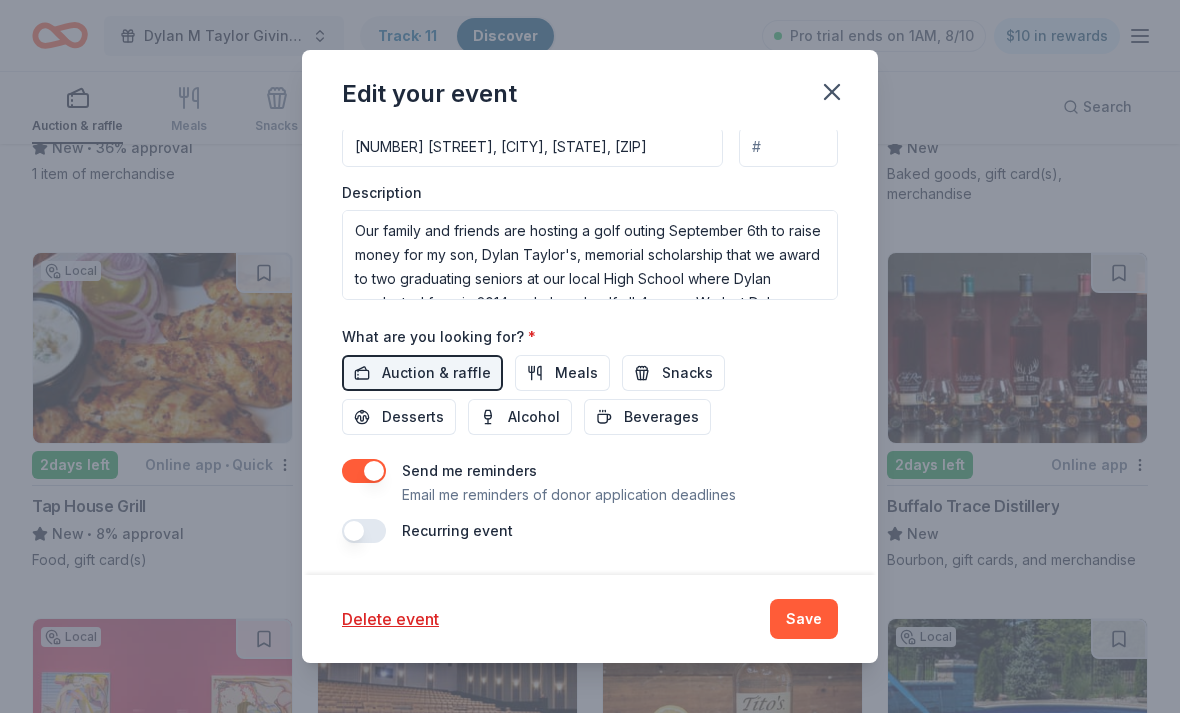scroll, scrollTop: 639, scrollLeft: 0, axis: vertical 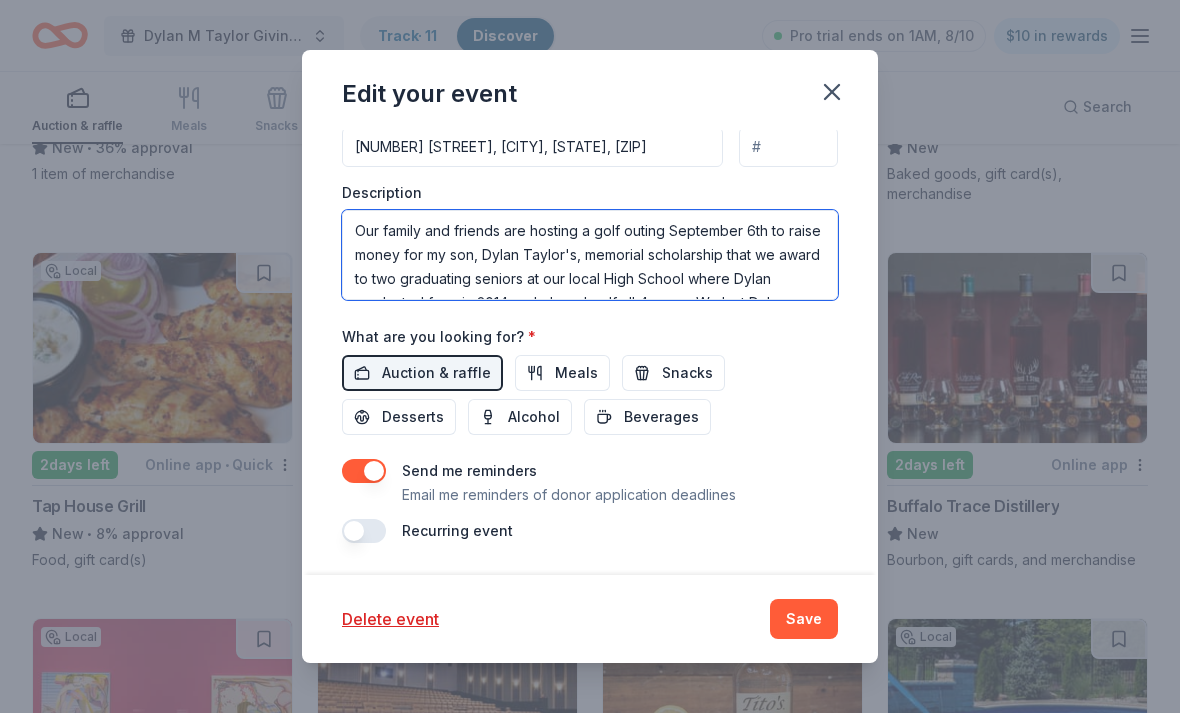 click on "Our family and friends are hosting a golf outing September 6th to raise money for my son, Dylan Taylor's, memorial scholarship that we award to two graduating seniors at our local High School where Dylan graduated from in 2014 and played golf all 4 years. We lost Dylan 11/23/2024 to cancer and what better way to honor him than with an event that he loved!" at bounding box center (590, 255) 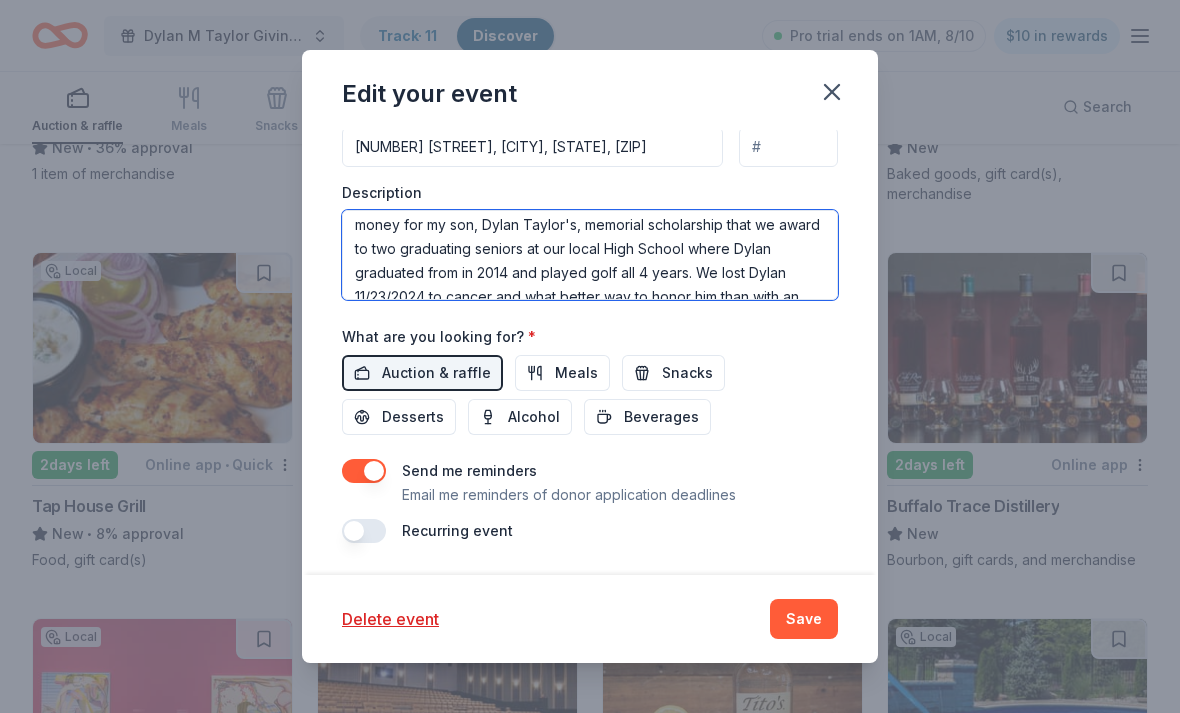 scroll, scrollTop: 72, scrollLeft: 0, axis: vertical 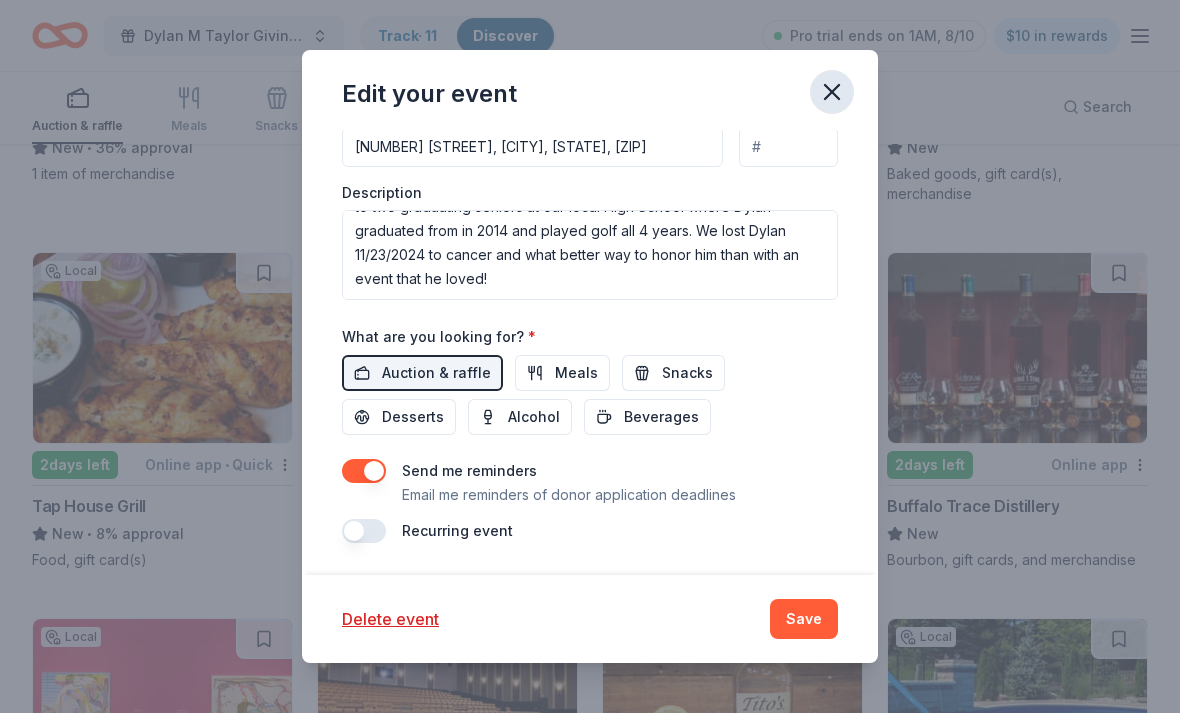 click 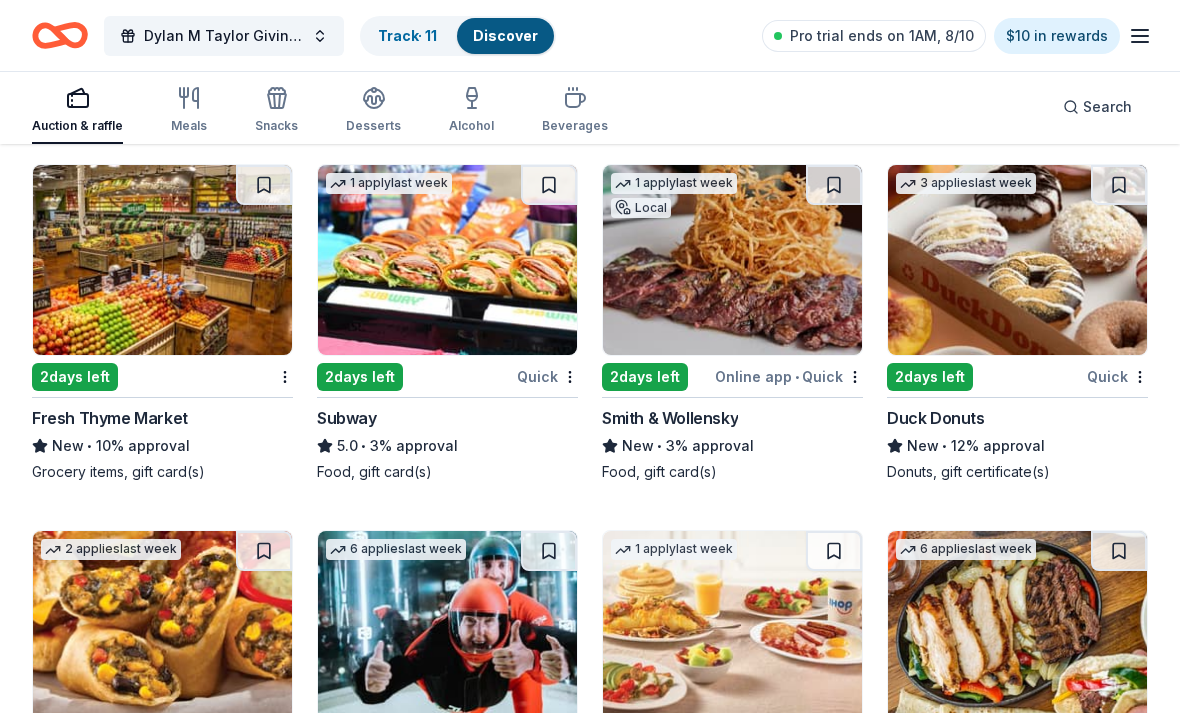 scroll, scrollTop: 11581, scrollLeft: 0, axis: vertical 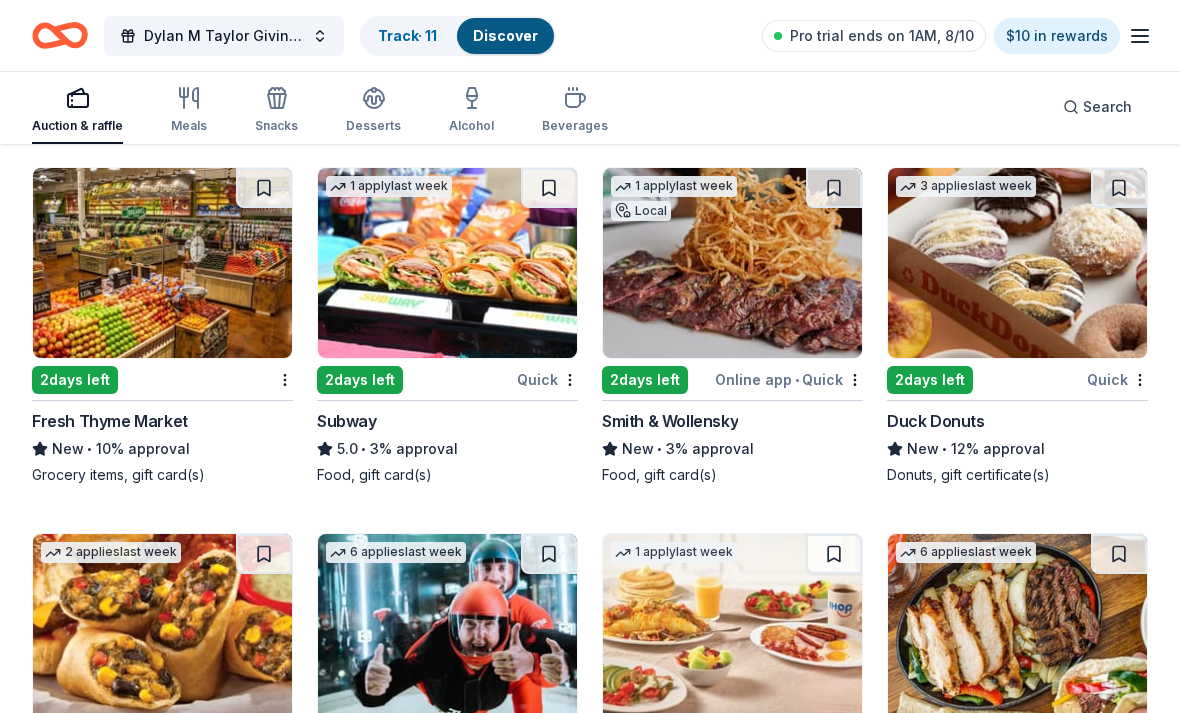 click at bounding box center [447, 263] 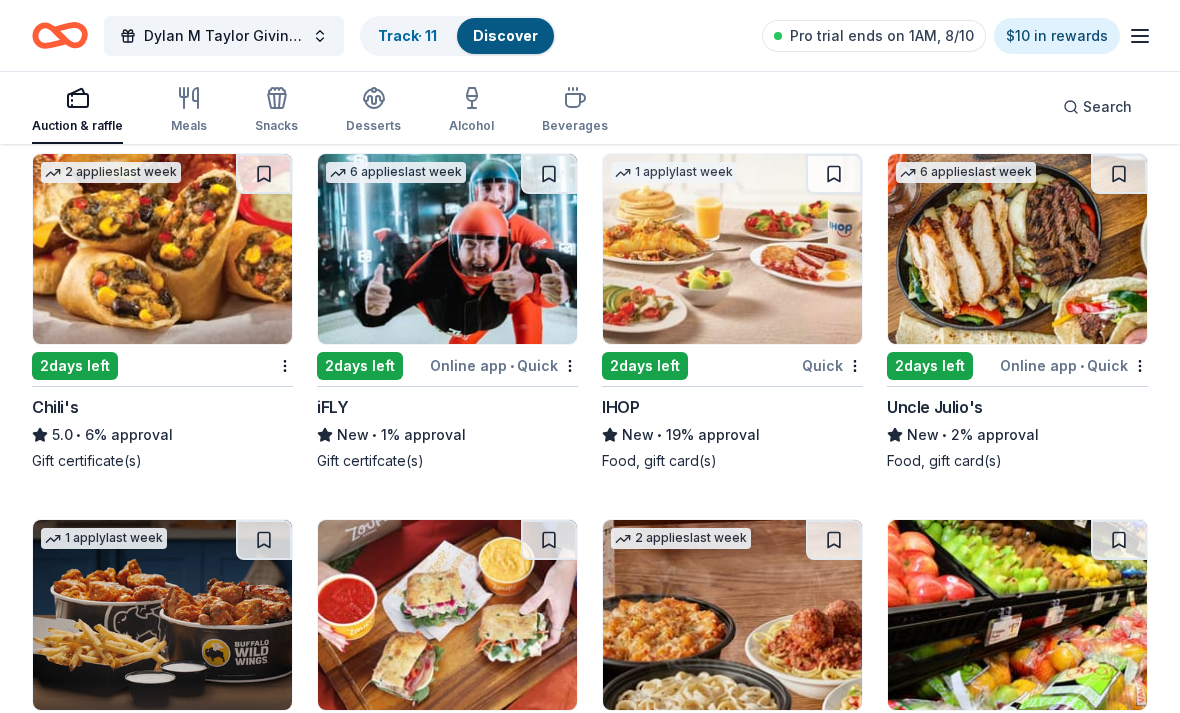 scroll, scrollTop: 11961, scrollLeft: 0, axis: vertical 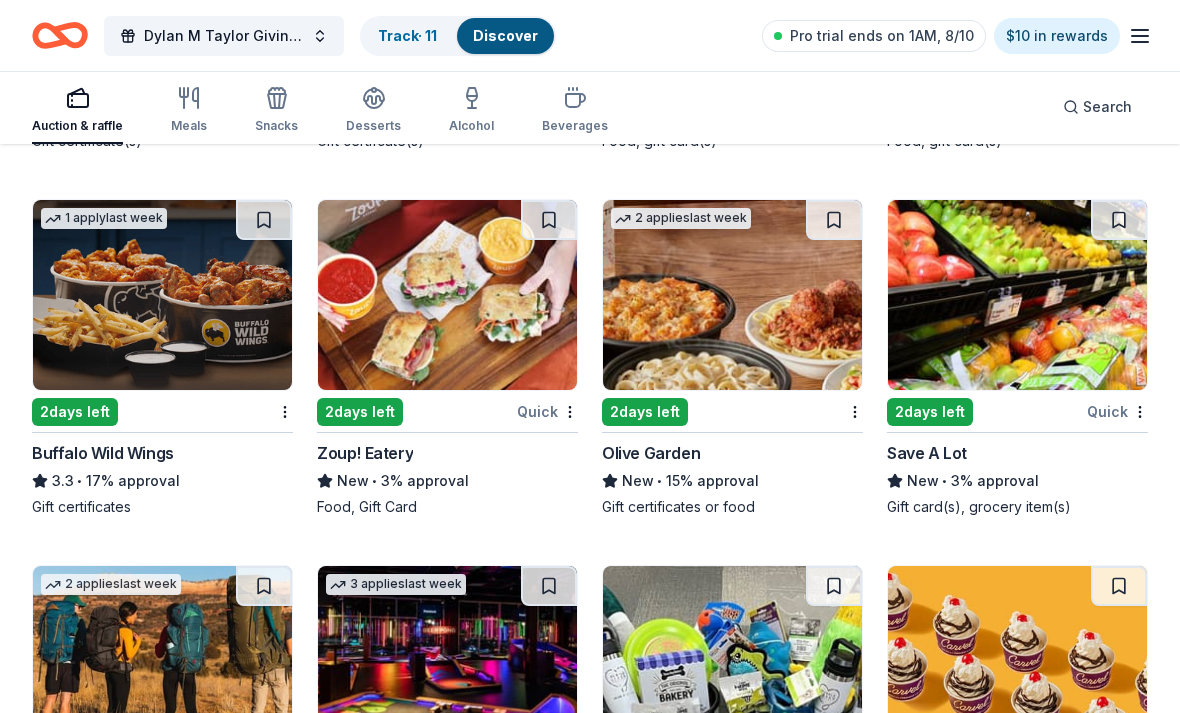 click at bounding box center [162, 295] 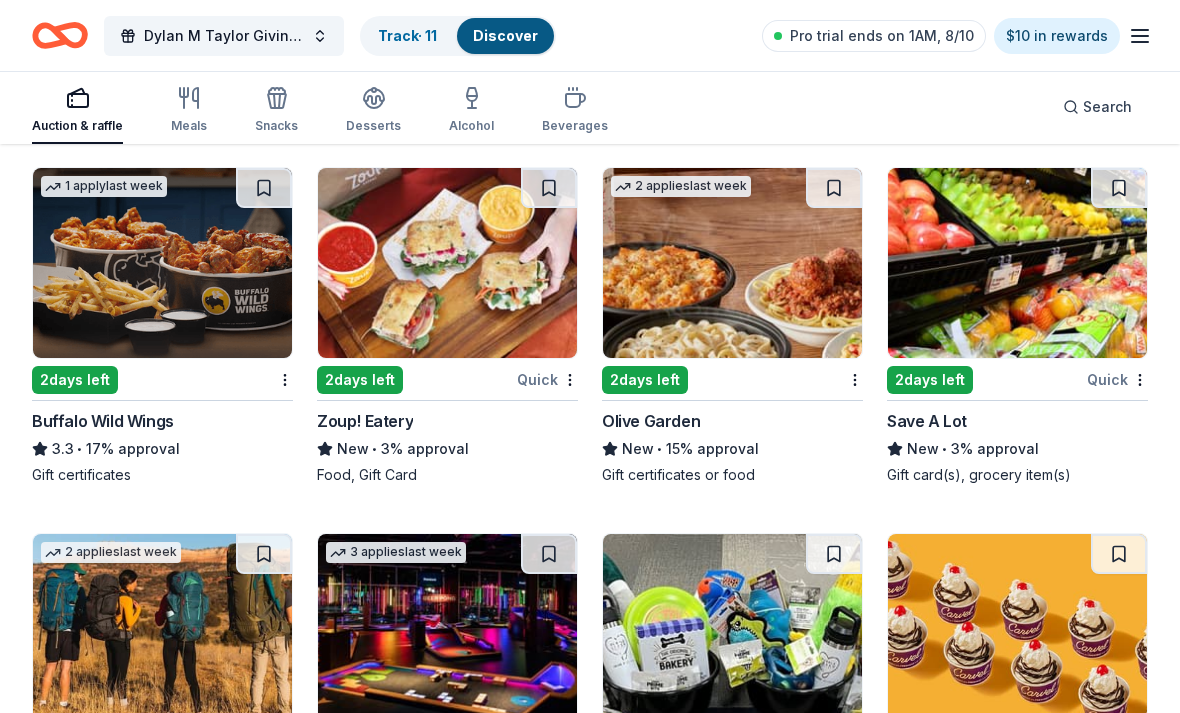 click at bounding box center (732, 263) 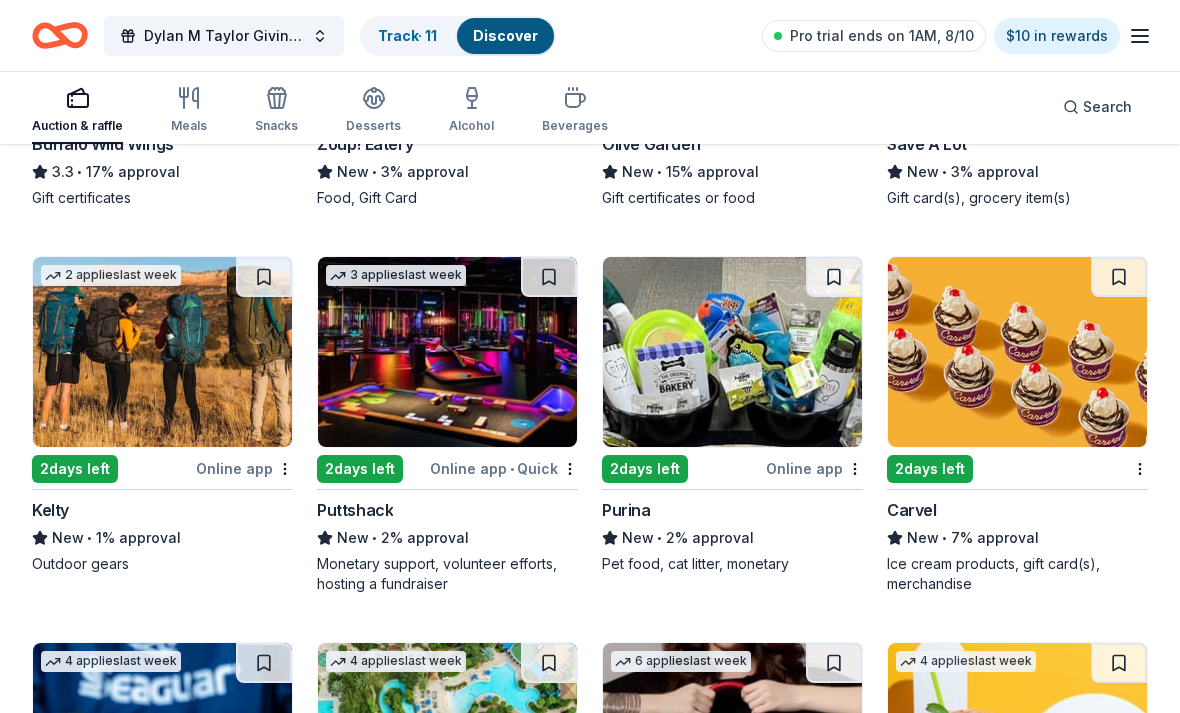scroll, scrollTop: 12590, scrollLeft: 0, axis: vertical 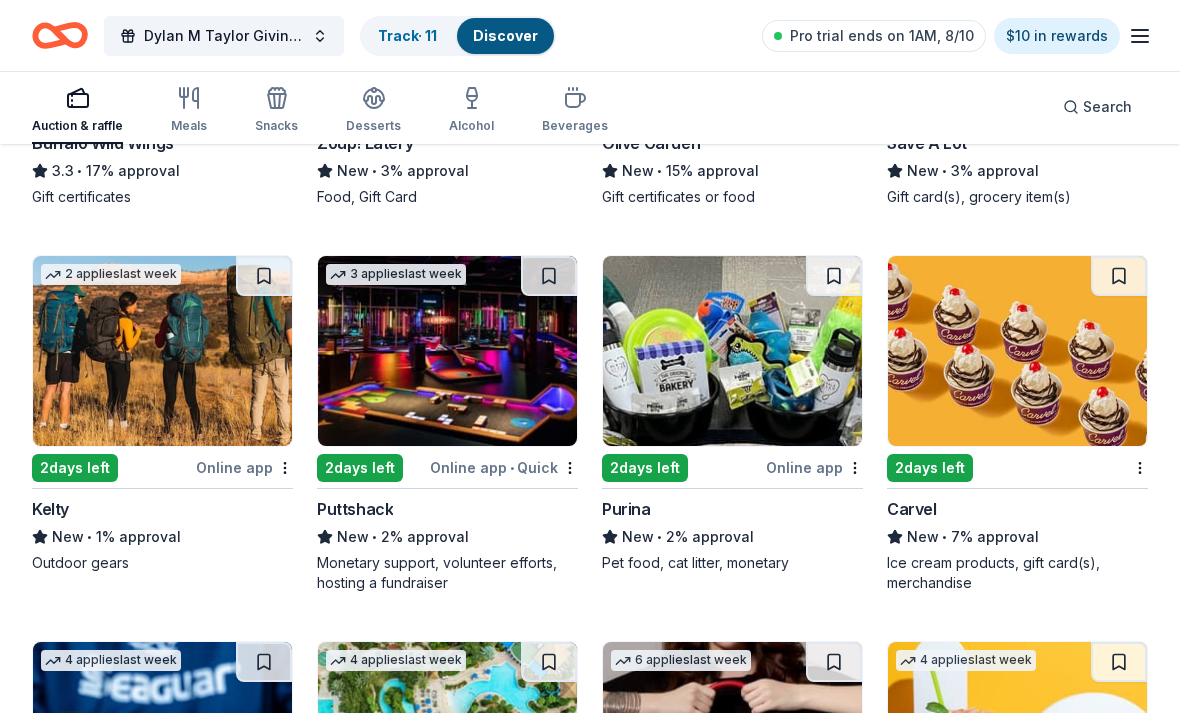 click at bounding box center (447, 352) 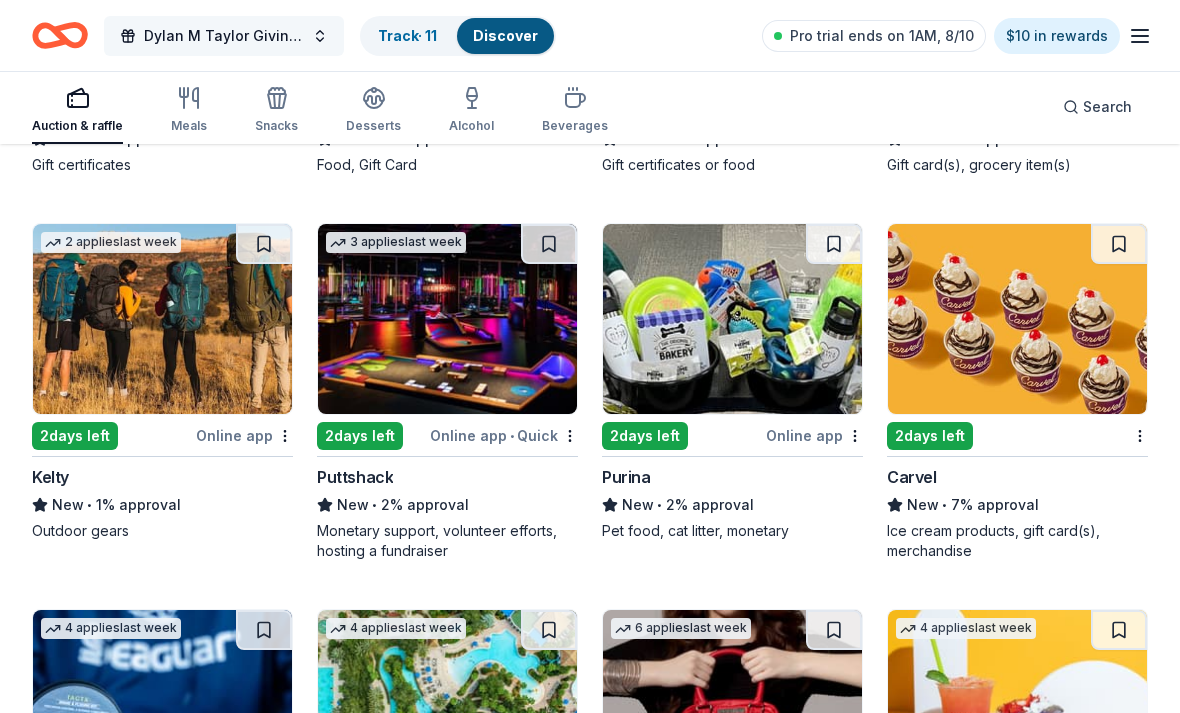 click on "Dylan M Taylor Giving Greens Golf Outing" at bounding box center [224, 36] 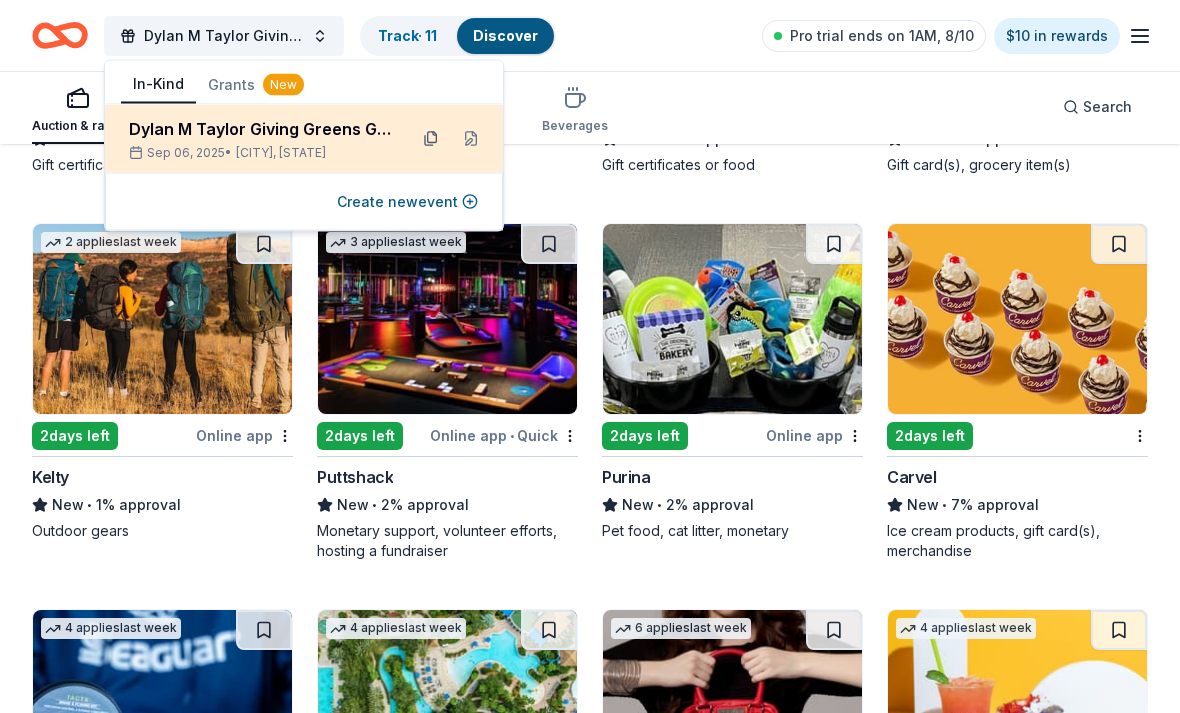 click at bounding box center [431, 139] 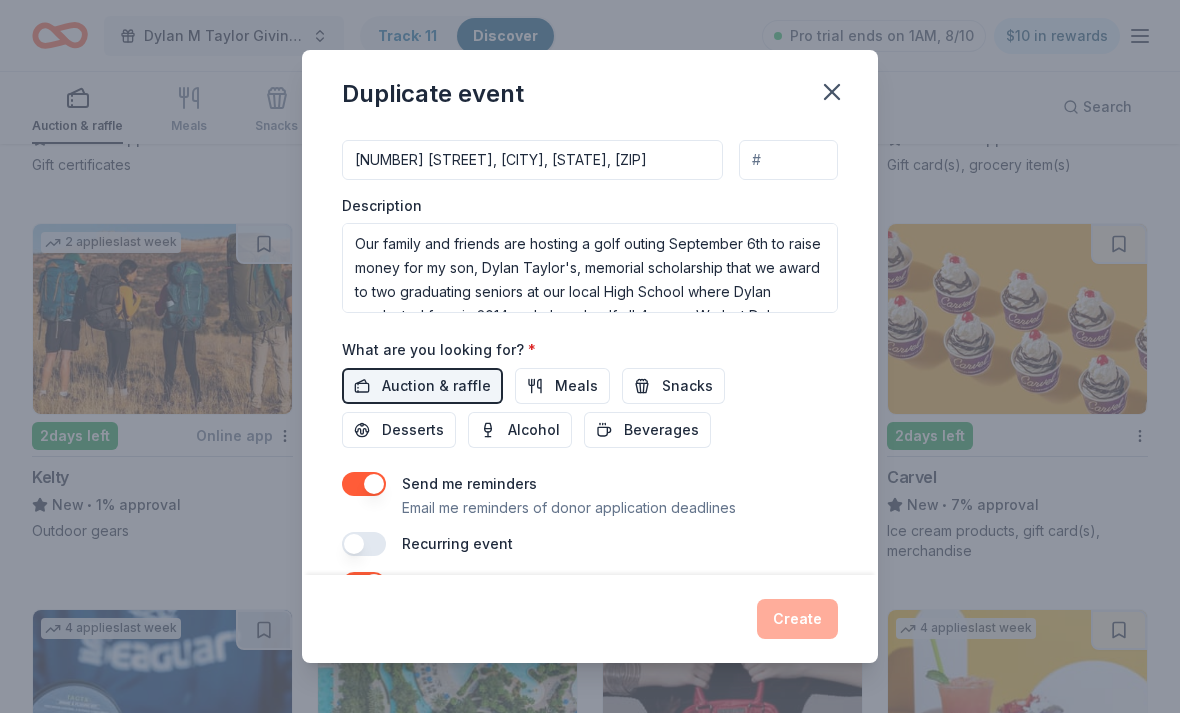 scroll, scrollTop: 494, scrollLeft: 0, axis: vertical 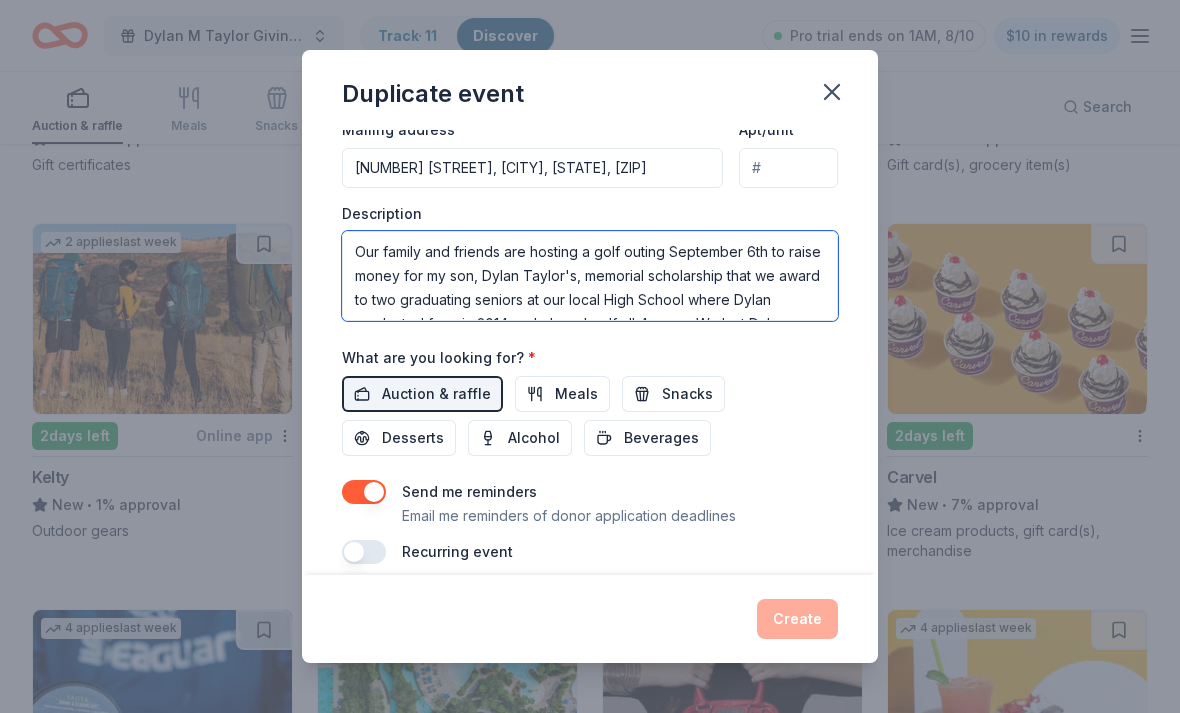 click on "Our family and friends are hosting a golf outing September 6th to raise money for my son, Dylan Taylor's, memorial scholarship that we award to two graduating seniors at our local High School where Dylan graduated from in 2014 and played golf all 4 years. We lost Dylan 11/23/2024 to cancer and what better way to honor him than with an event that he loved!" at bounding box center [590, 276] 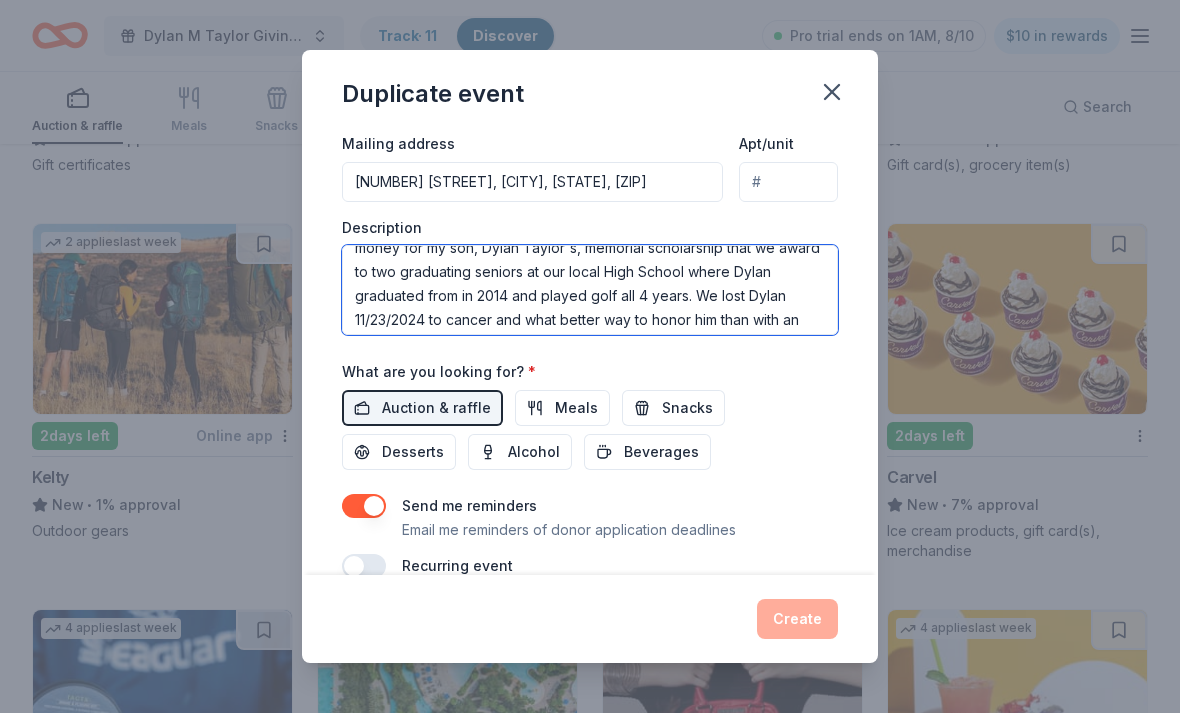 scroll, scrollTop: 72, scrollLeft: 0, axis: vertical 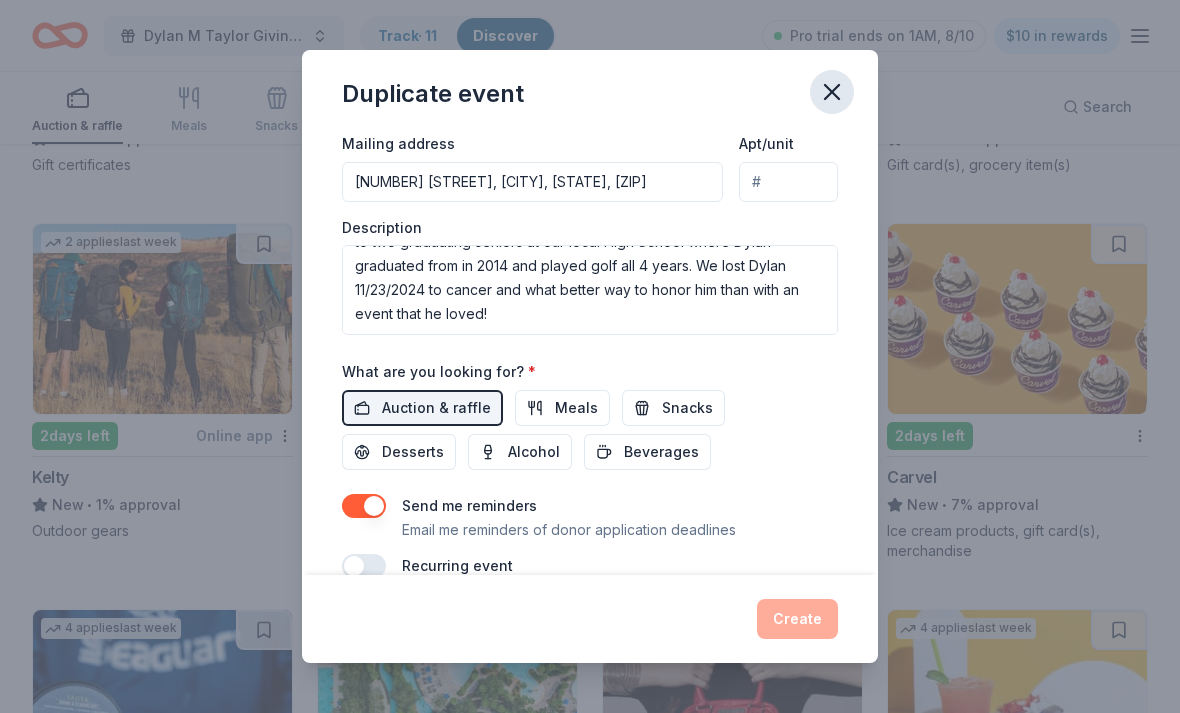 click 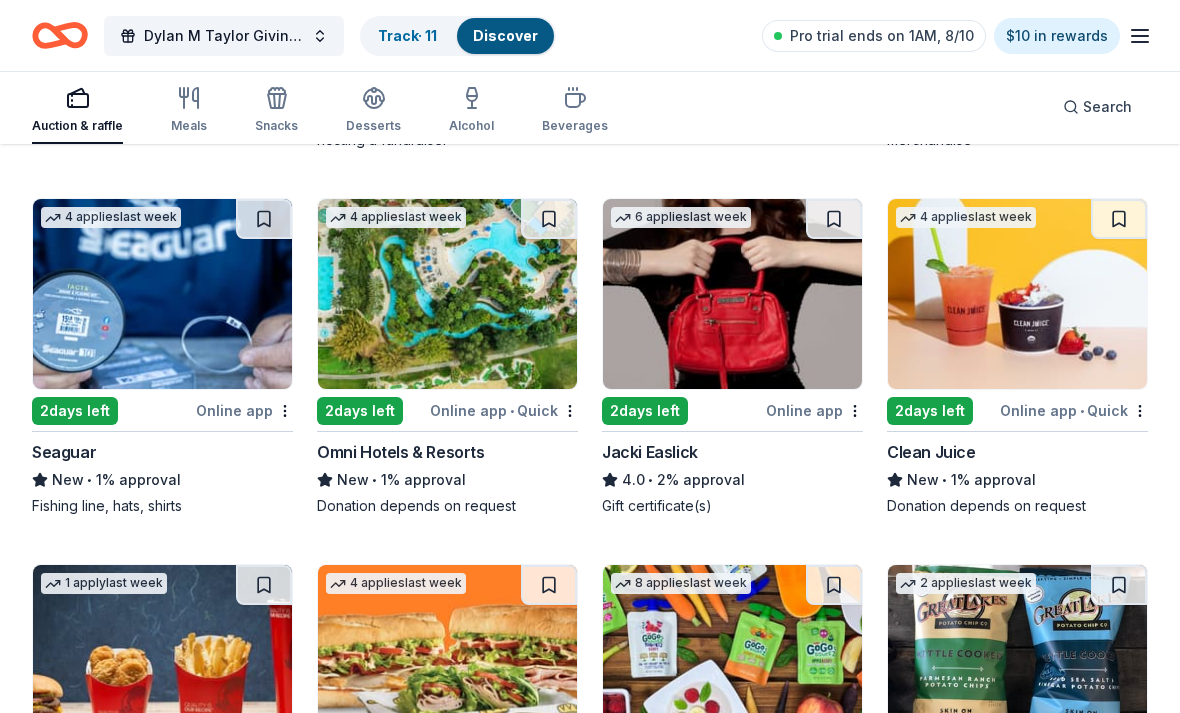 scroll, scrollTop: 13033, scrollLeft: 0, axis: vertical 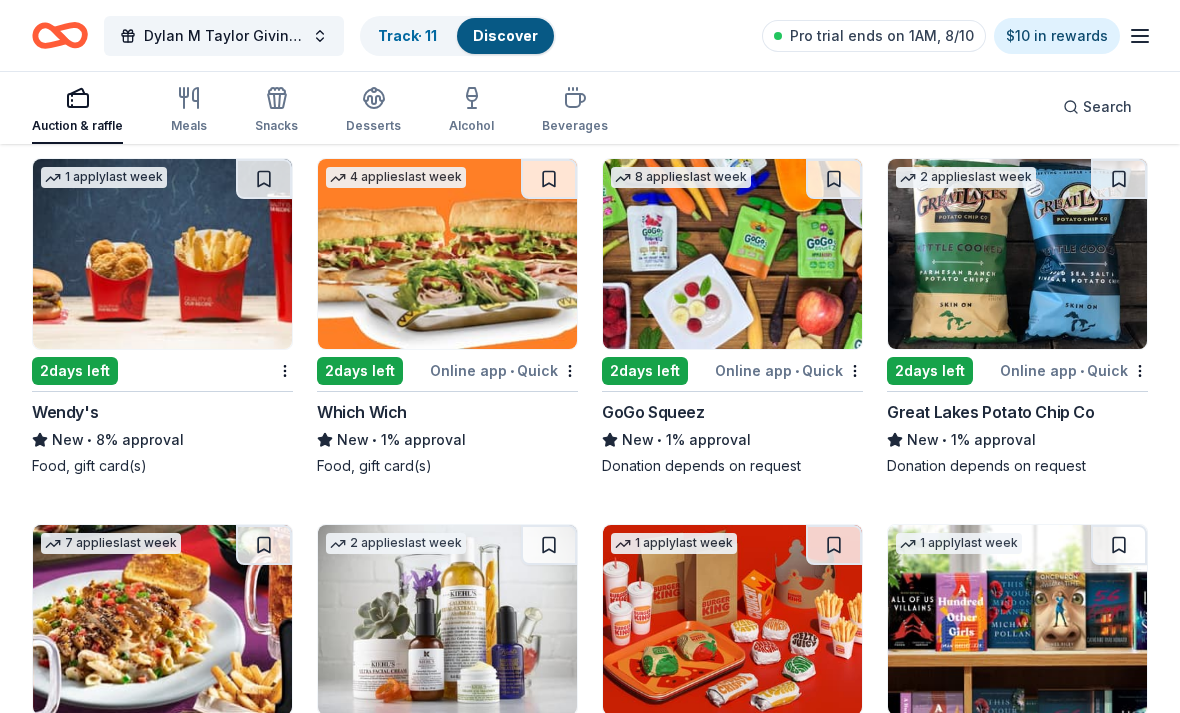 click at bounding box center [732, 254] 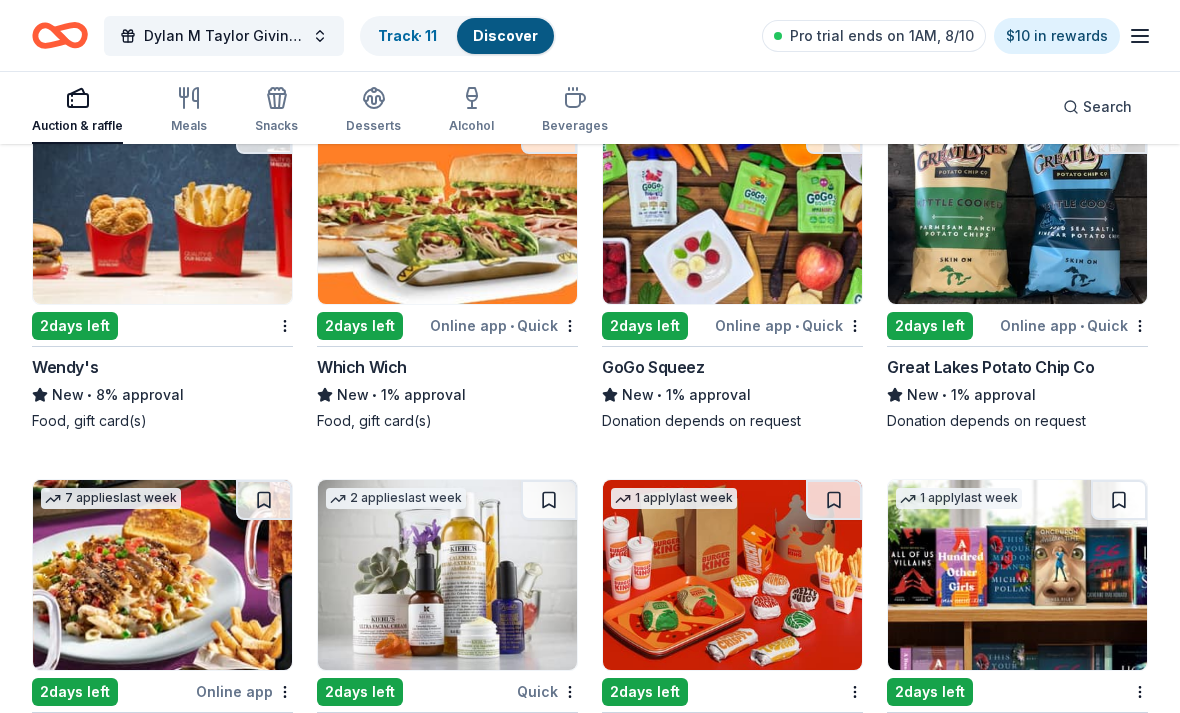scroll, scrollTop: 13486, scrollLeft: 0, axis: vertical 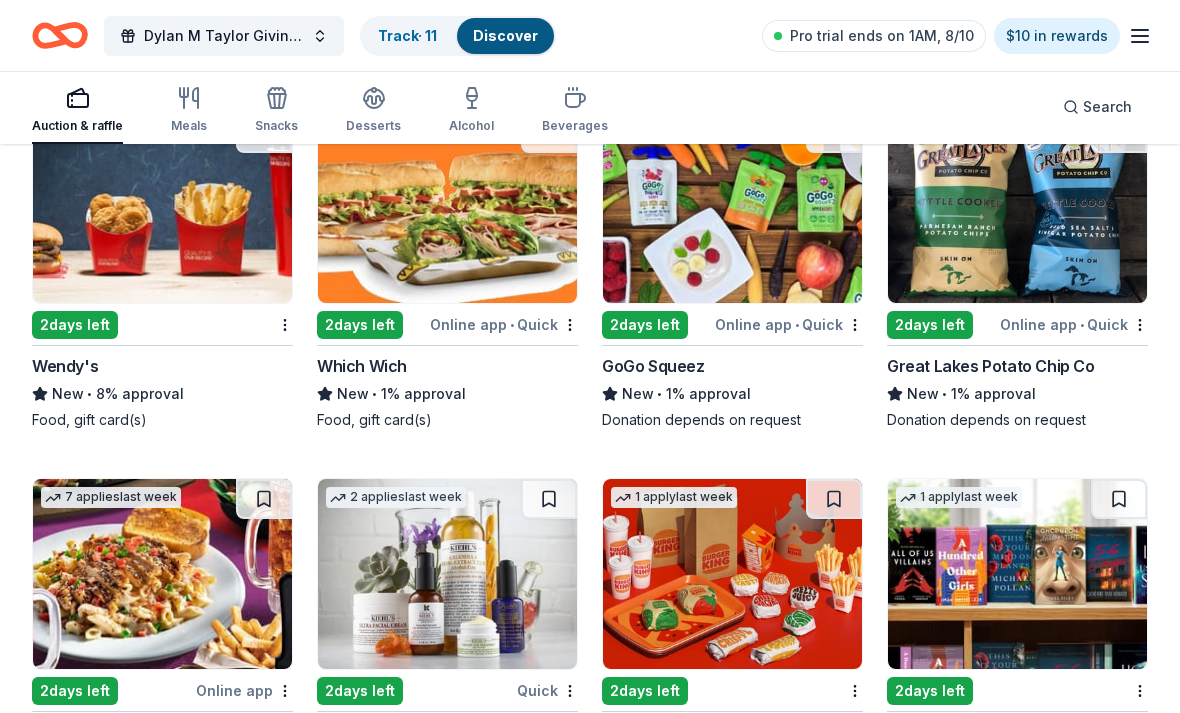 click at bounding box center (1017, 208) 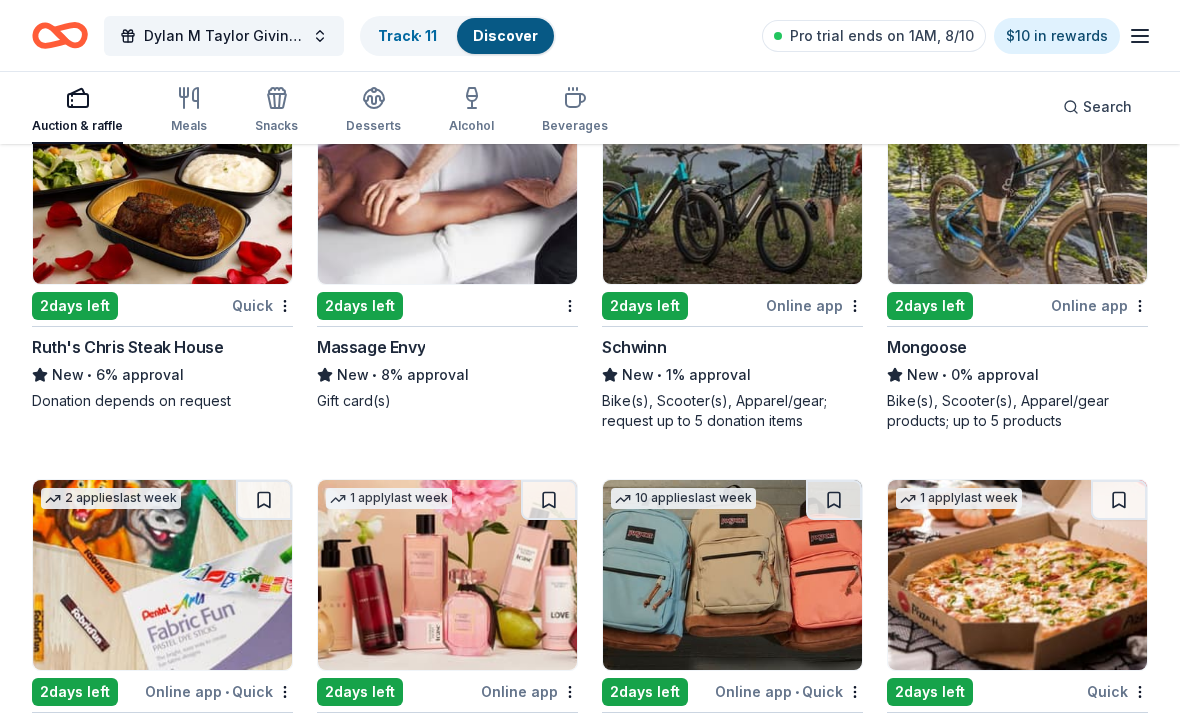 scroll, scrollTop: 14221, scrollLeft: 0, axis: vertical 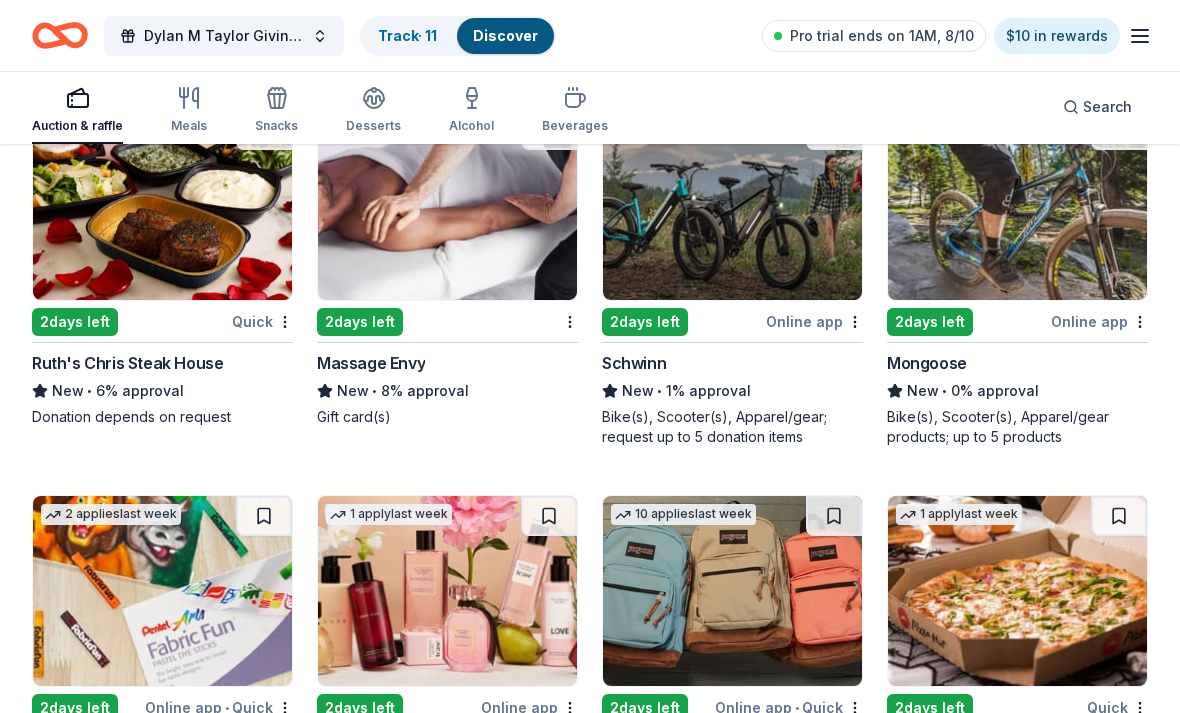 click at bounding box center (732, 205) 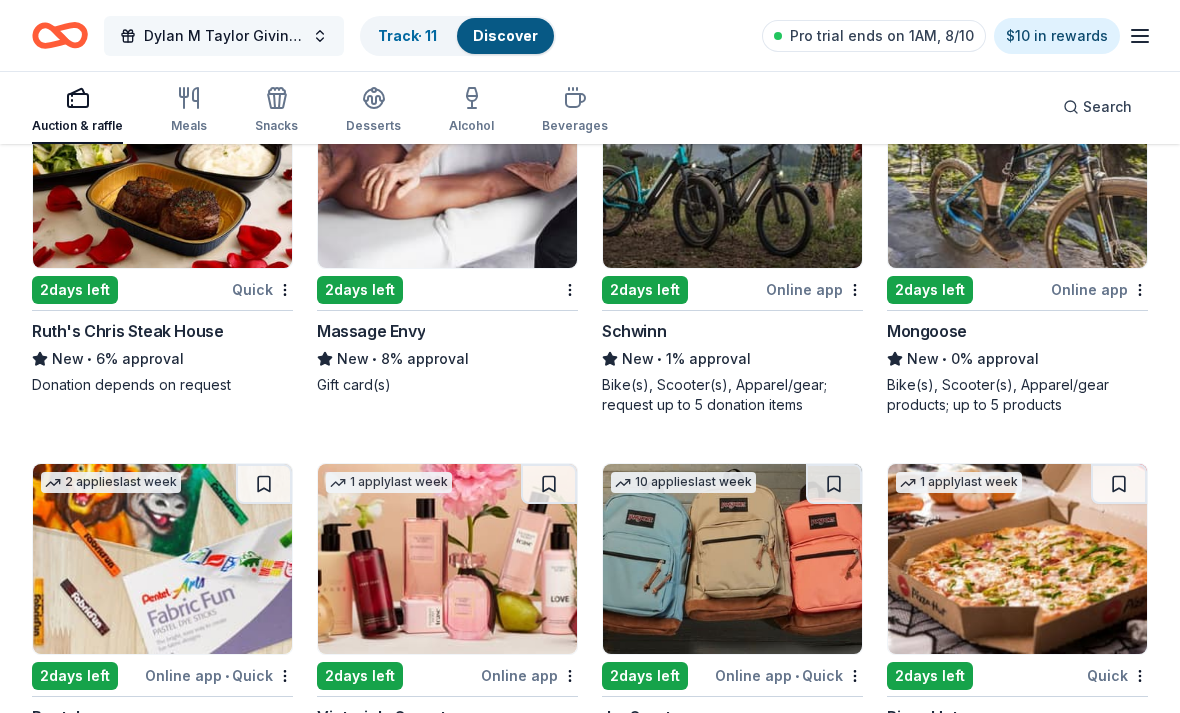 click on "Dylan M Taylor Giving Greens Golf Outing" at bounding box center [224, 36] 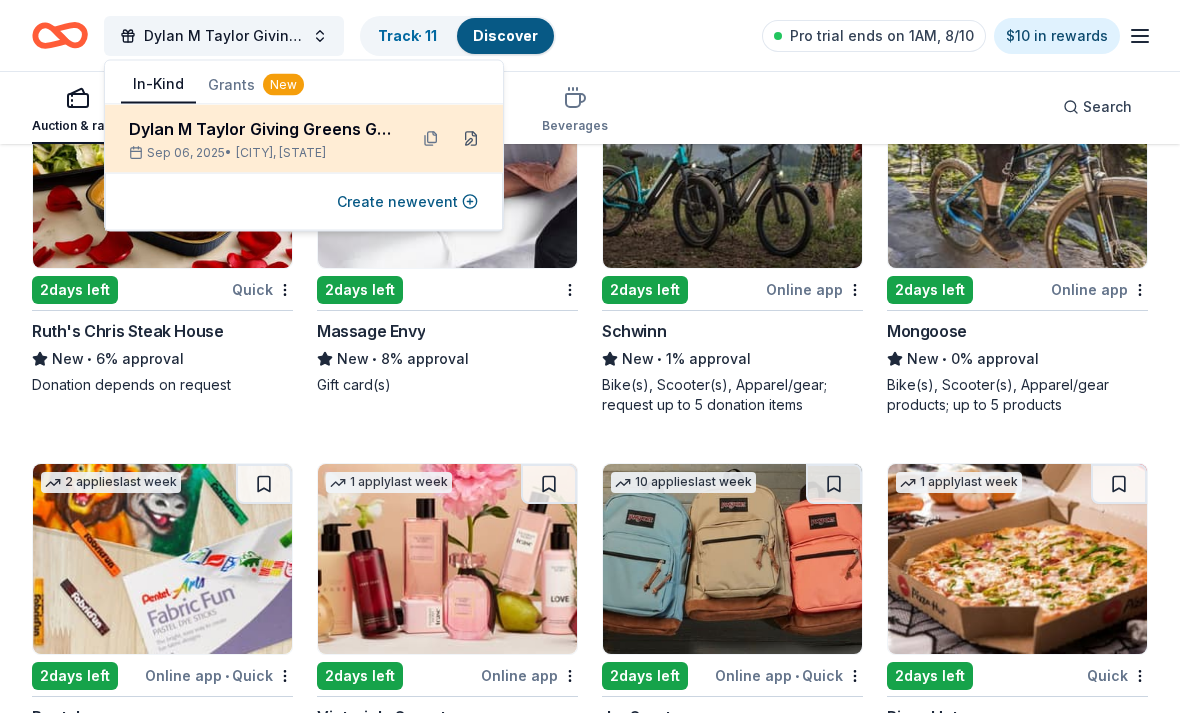 click at bounding box center [471, 139] 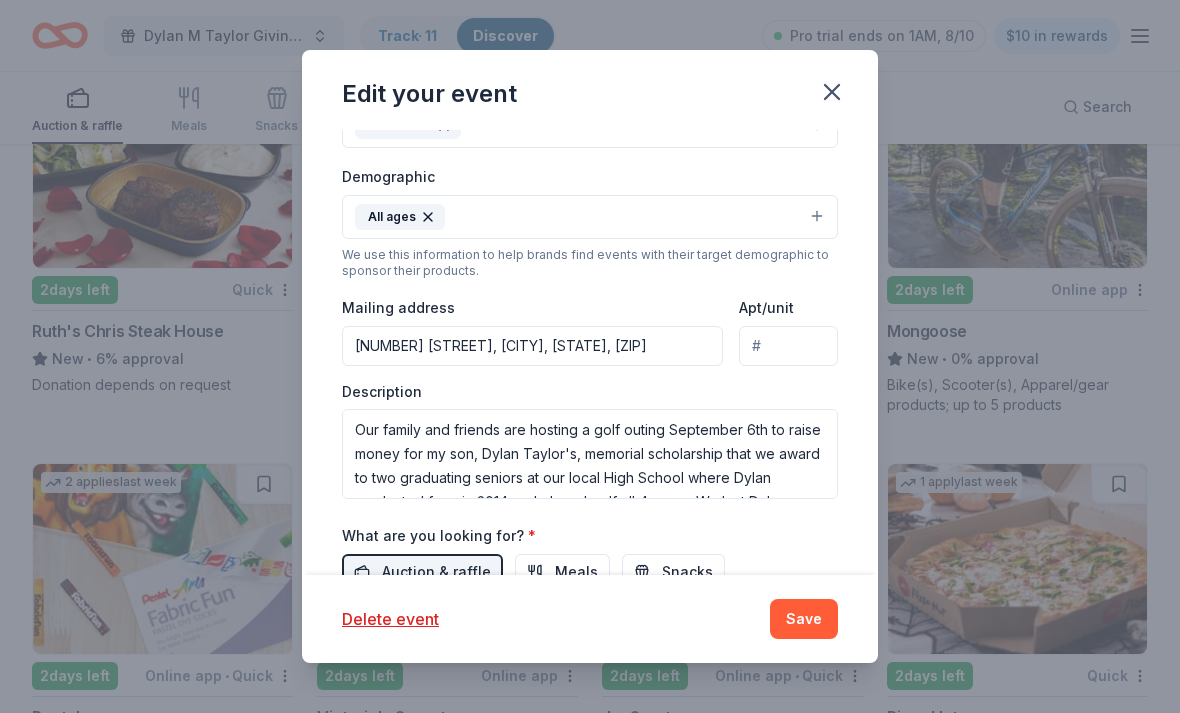 scroll, scrollTop: 458, scrollLeft: 0, axis: vertical 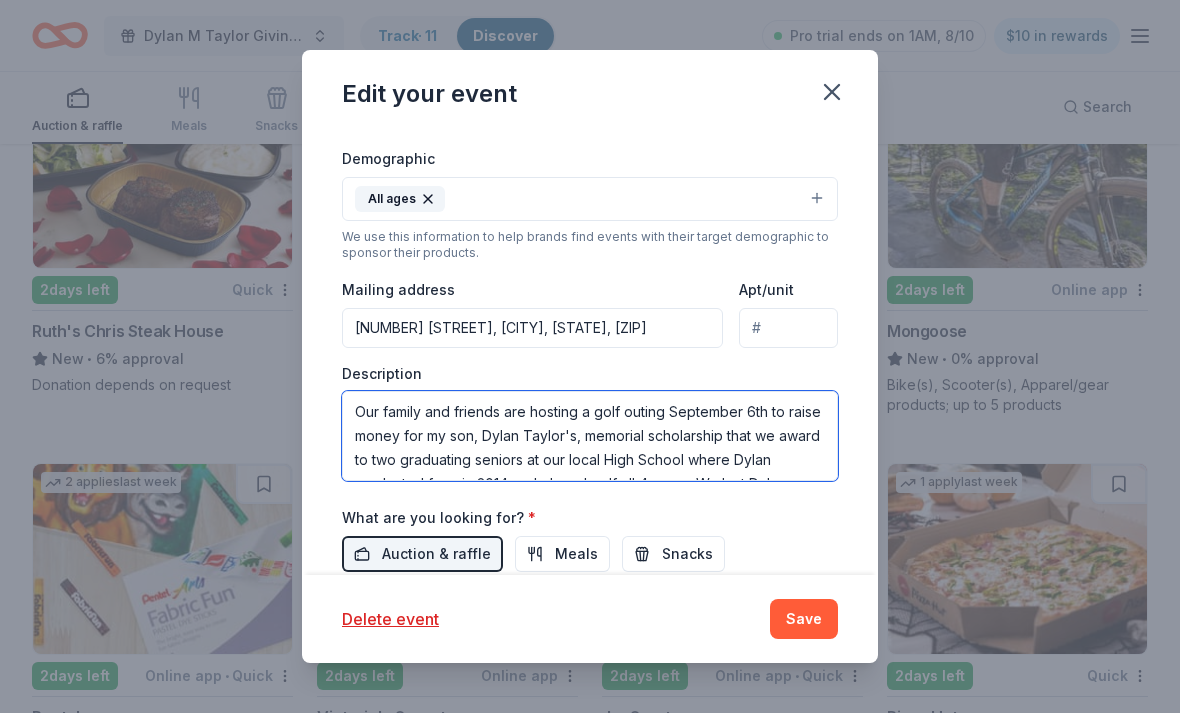 click on "Our family and friends are hosting a golf outing September 6th to raise money for my son, Dylan Taylor's, memorial scholarship that we award to two graduating seniors at our local High School where Dylan graduated from in 2014 and played golf all 4 years. We lost Dylan 11/23/2024 to cancer and what better way to honor him than with an event that he loved!" at bounding box center [590, 436] 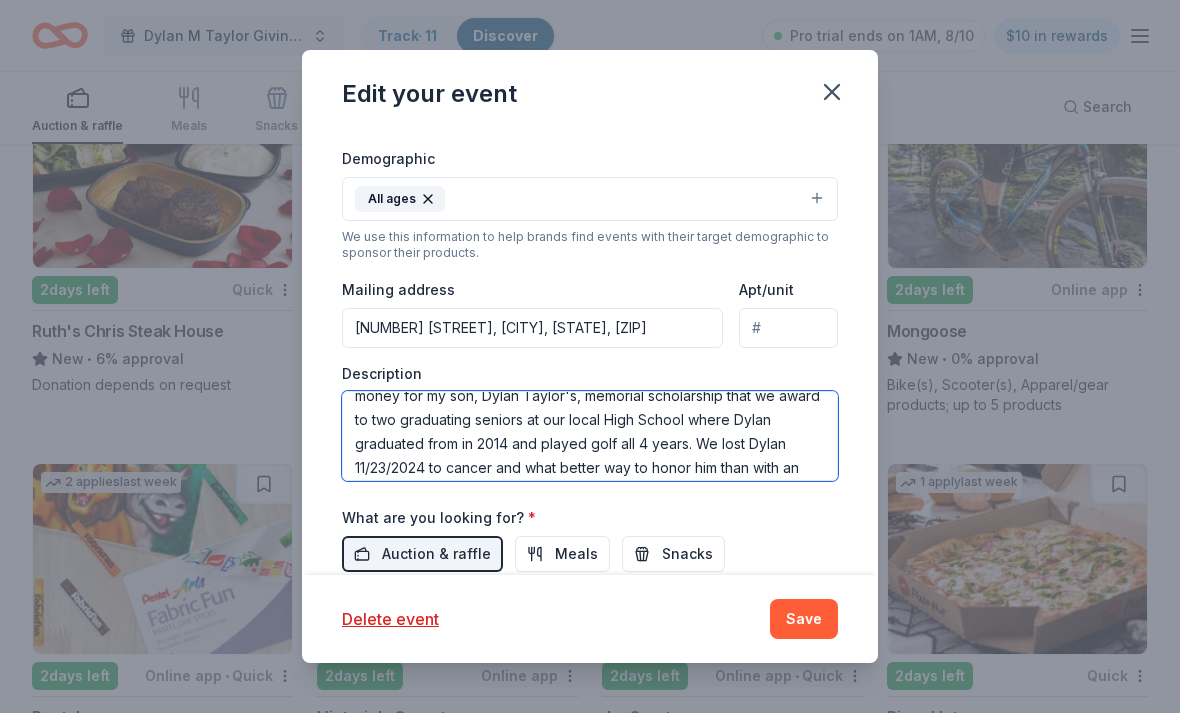 scroll, scrollTop: 72, scrollLeft: 0, axis: vertical 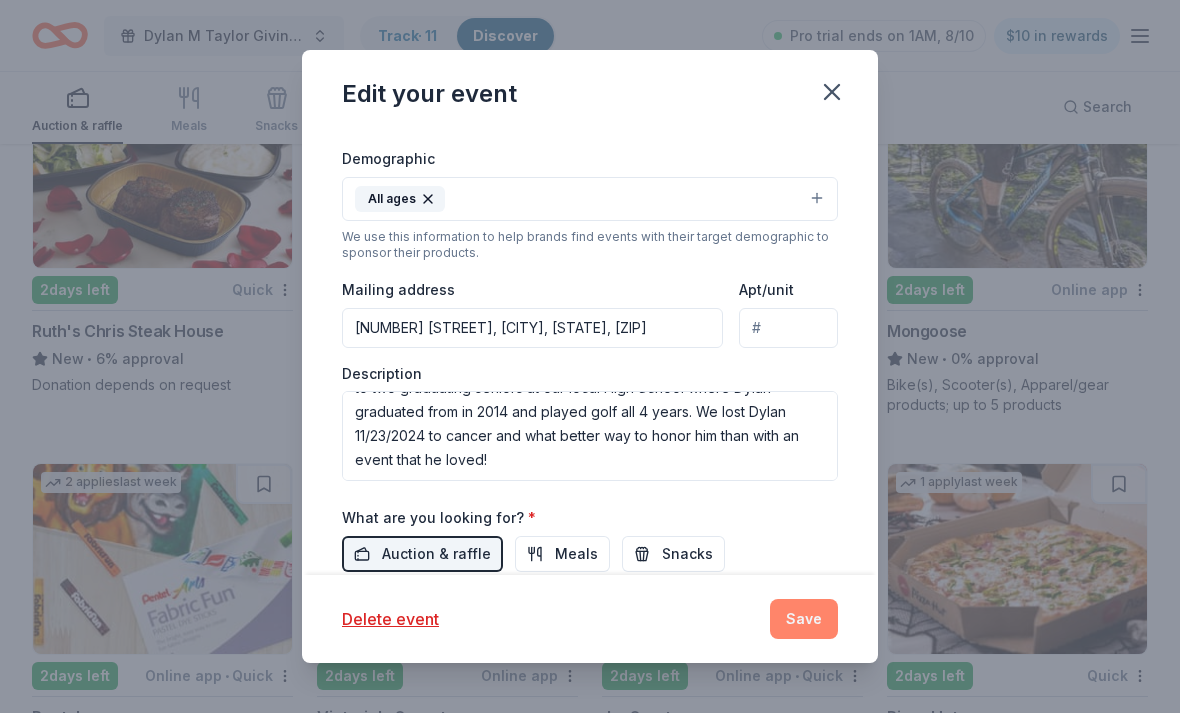 click on "Save" at bounding box center [804, 619] 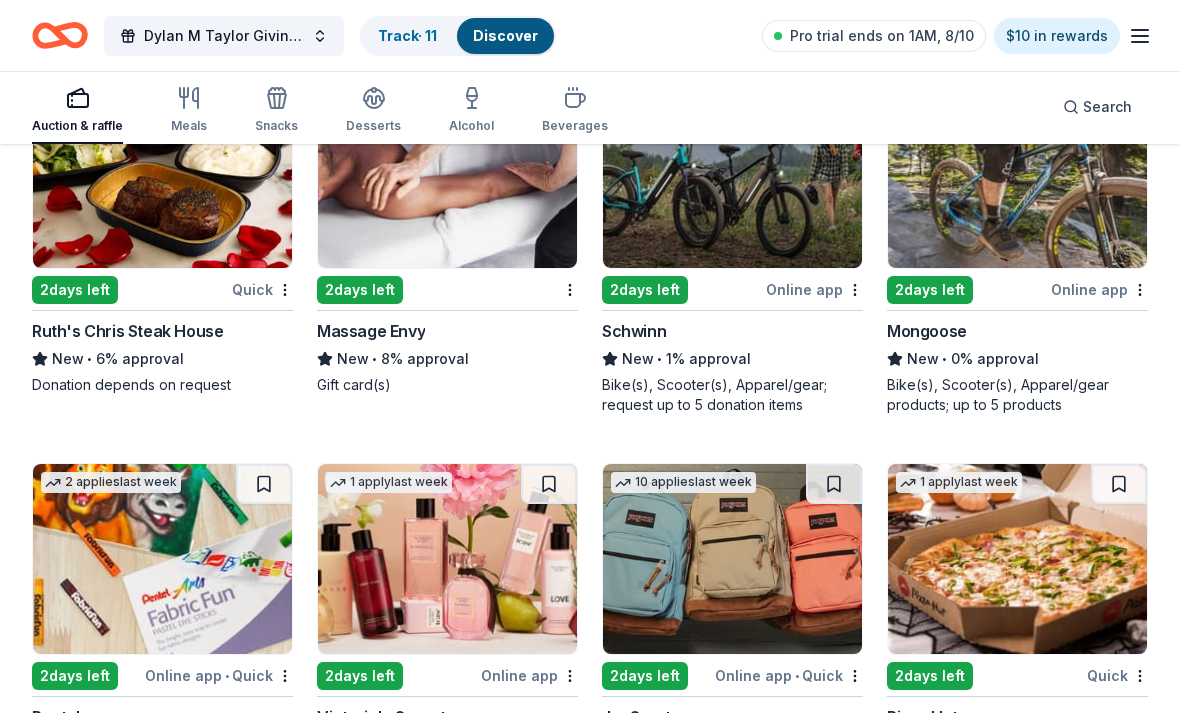 scroll, scrollTop: 0, scrollLeft: 0, axis: both 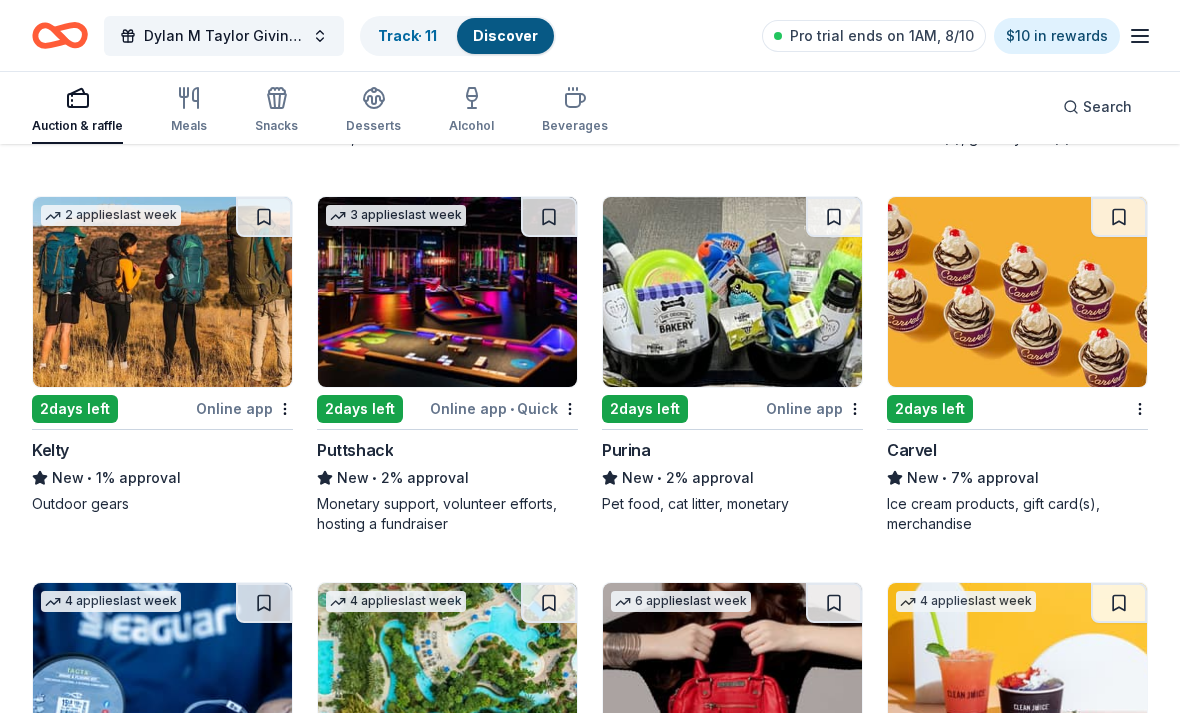 click at bounding box center [732, 292] 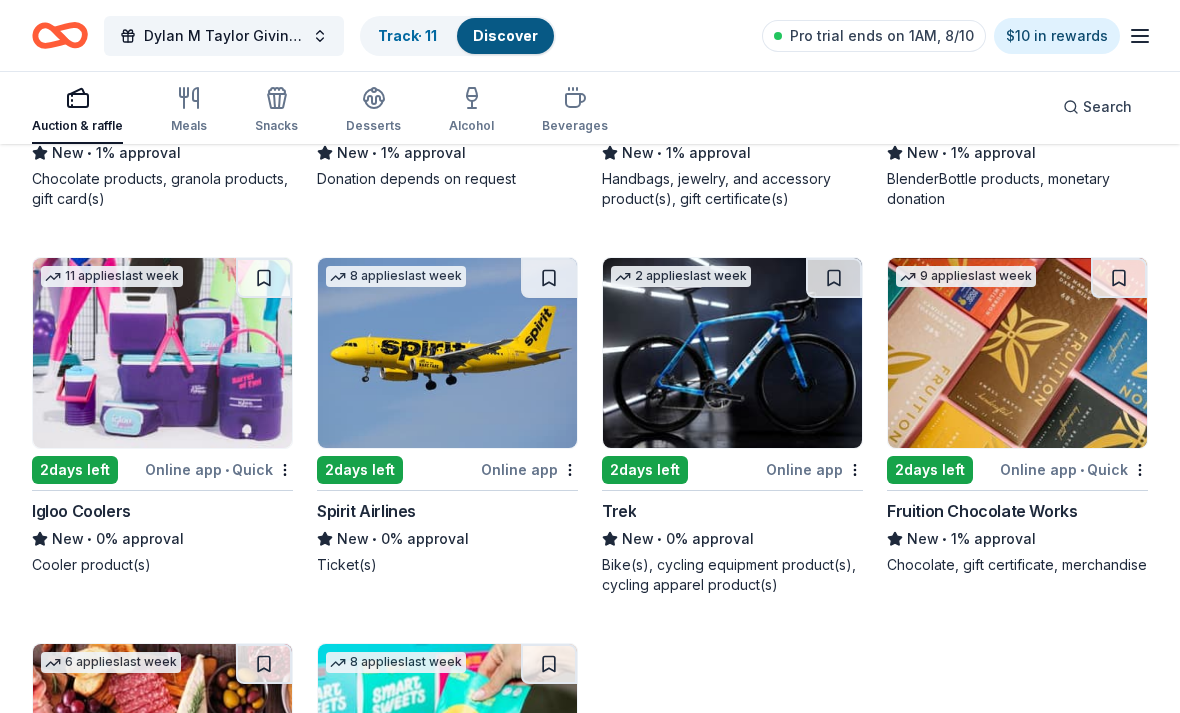 scroll, scrollTop: 15577, scrollLeft: 0, axis: vertical 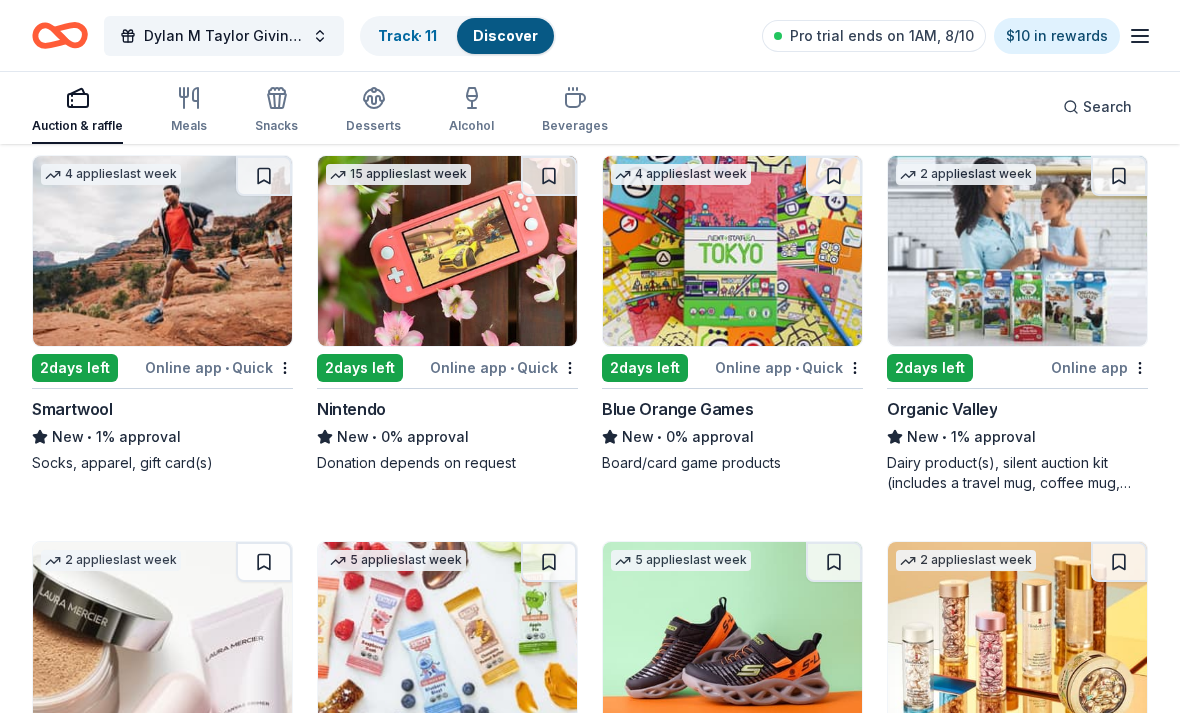 click at bounding box center (447, 251) 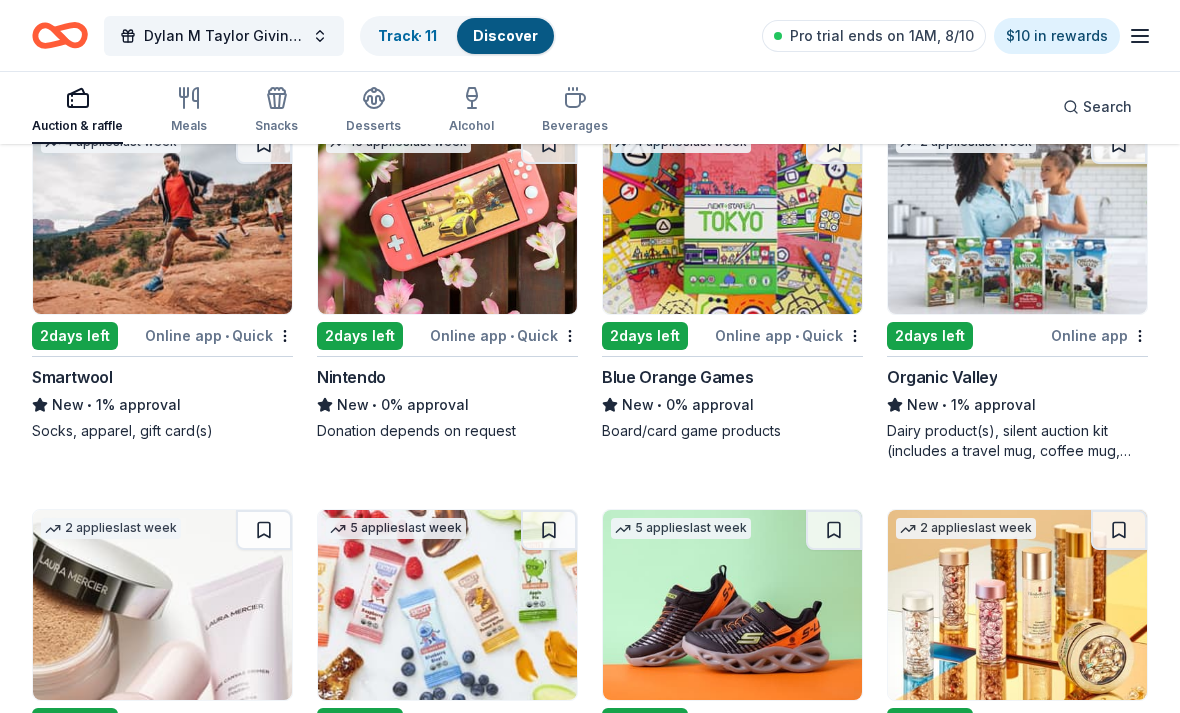 click at bounding box center (447, 219) 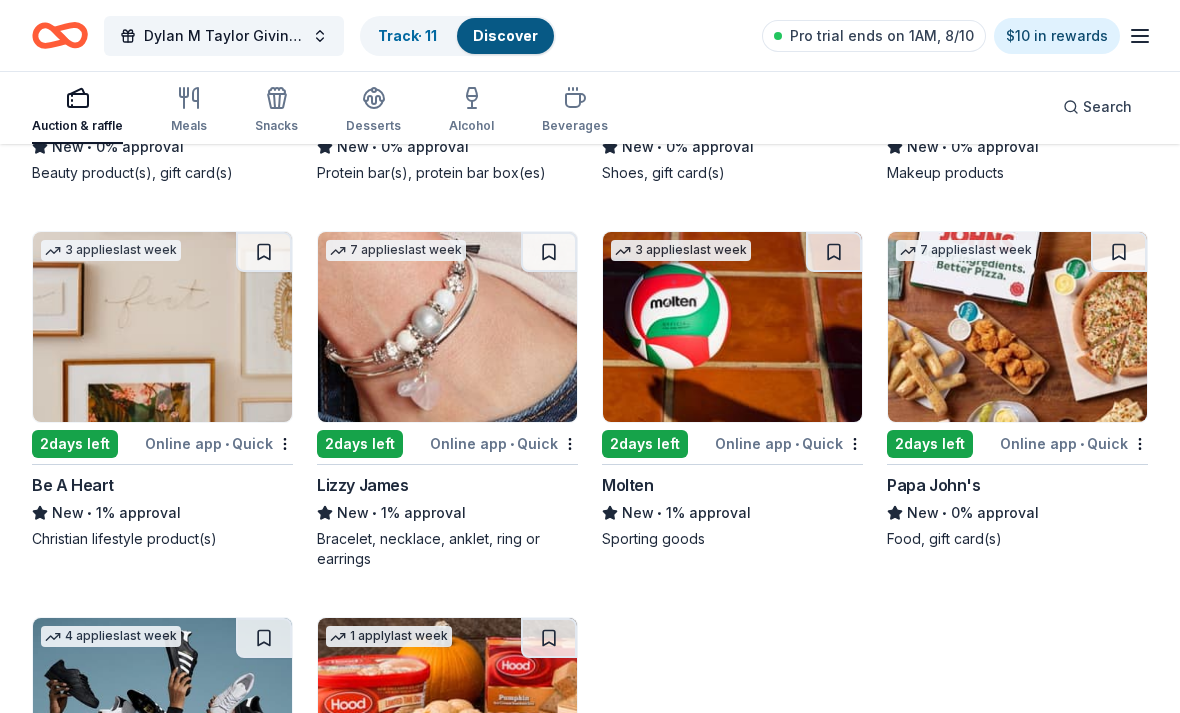 scroll, scrollTop: 18244, scrollLeft: 0, axis: vertical 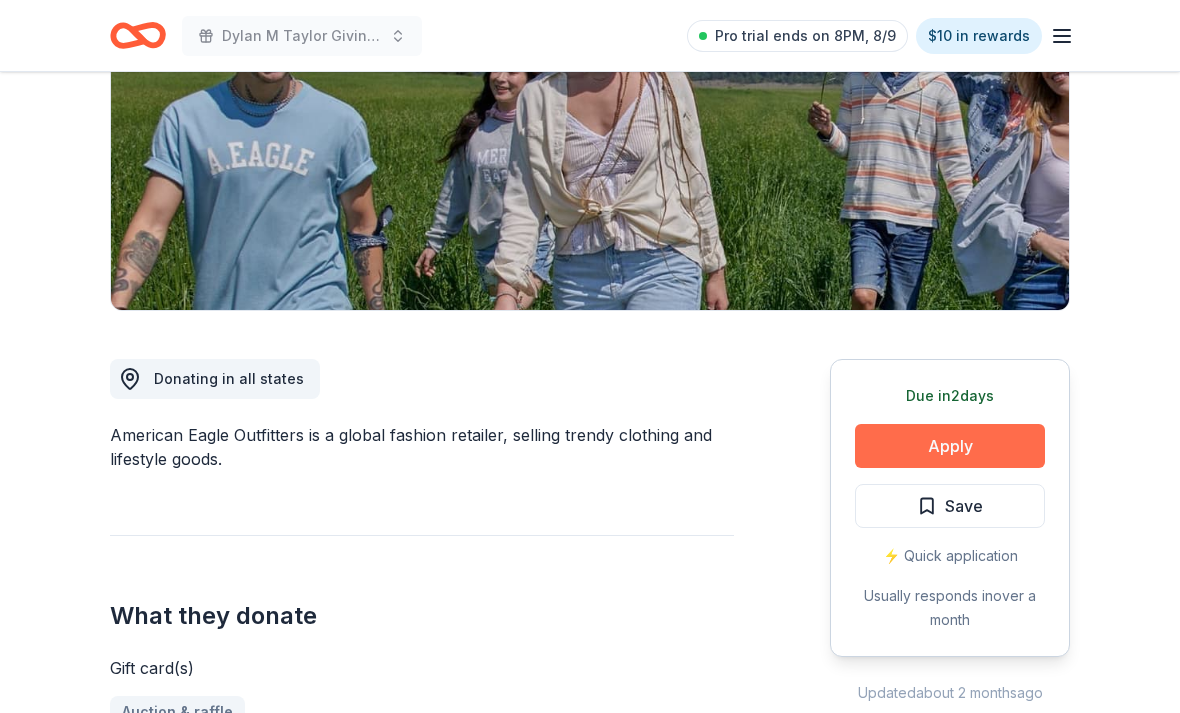 click on "Apply" at bounding box center (950, 446) 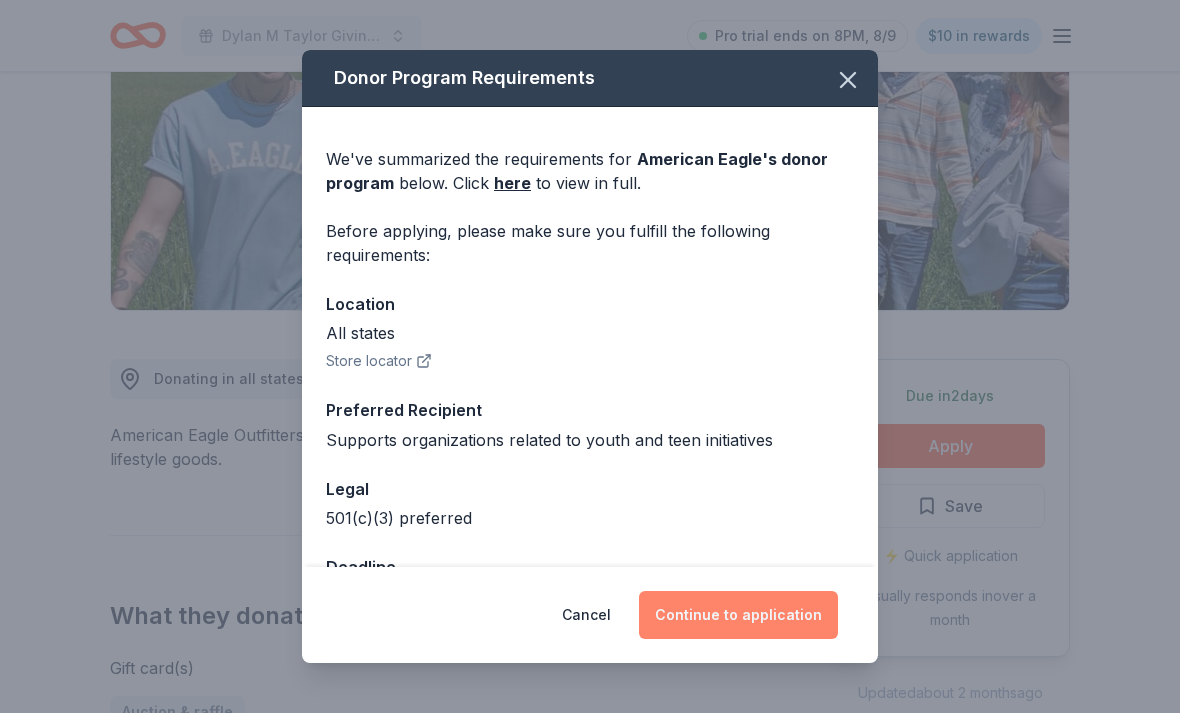 click on "Continue to application" at bounding box center [738, 615] 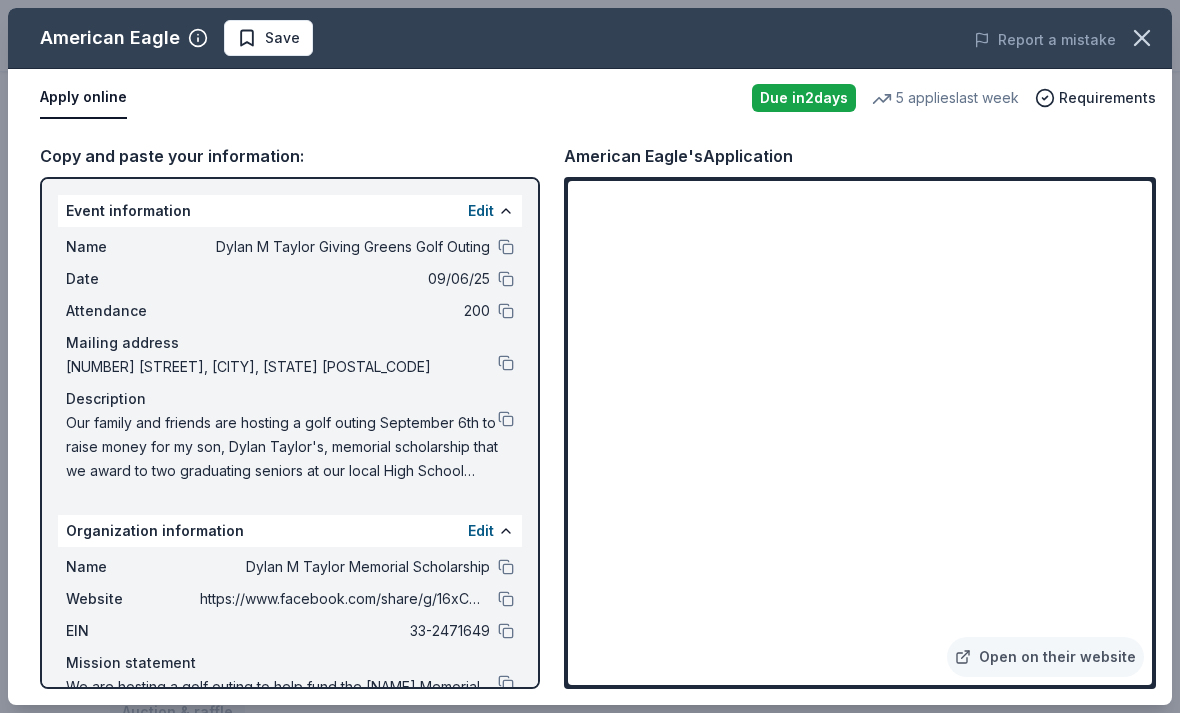 scroll, scrollTop: 361, scrollLeft: 0, axis: vertical 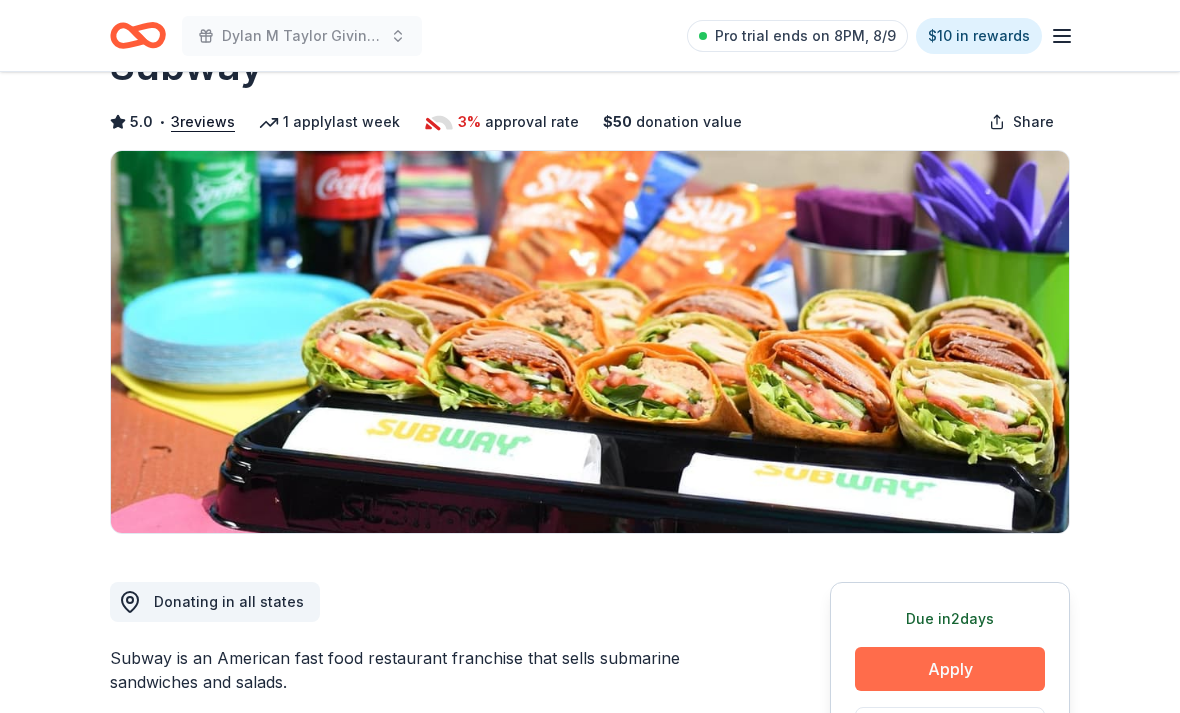 click on "Apply" at bounding box center (950, 669) 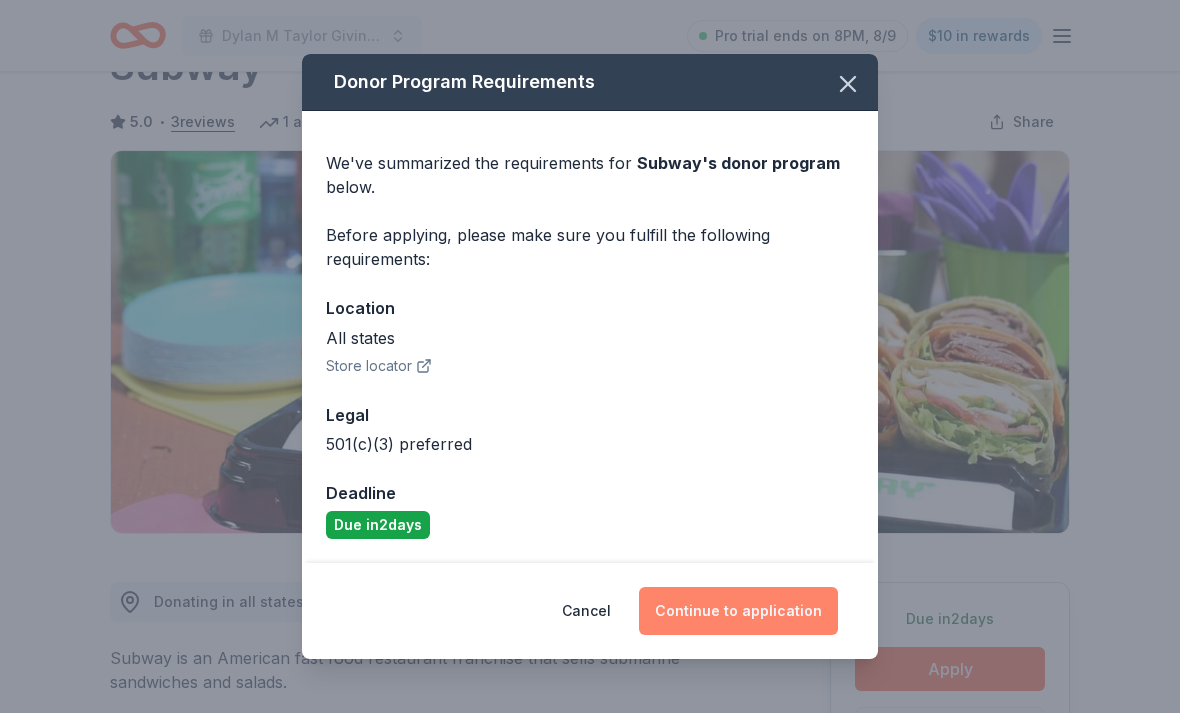 click on "Continue to application" at bounding box center [738, 611] 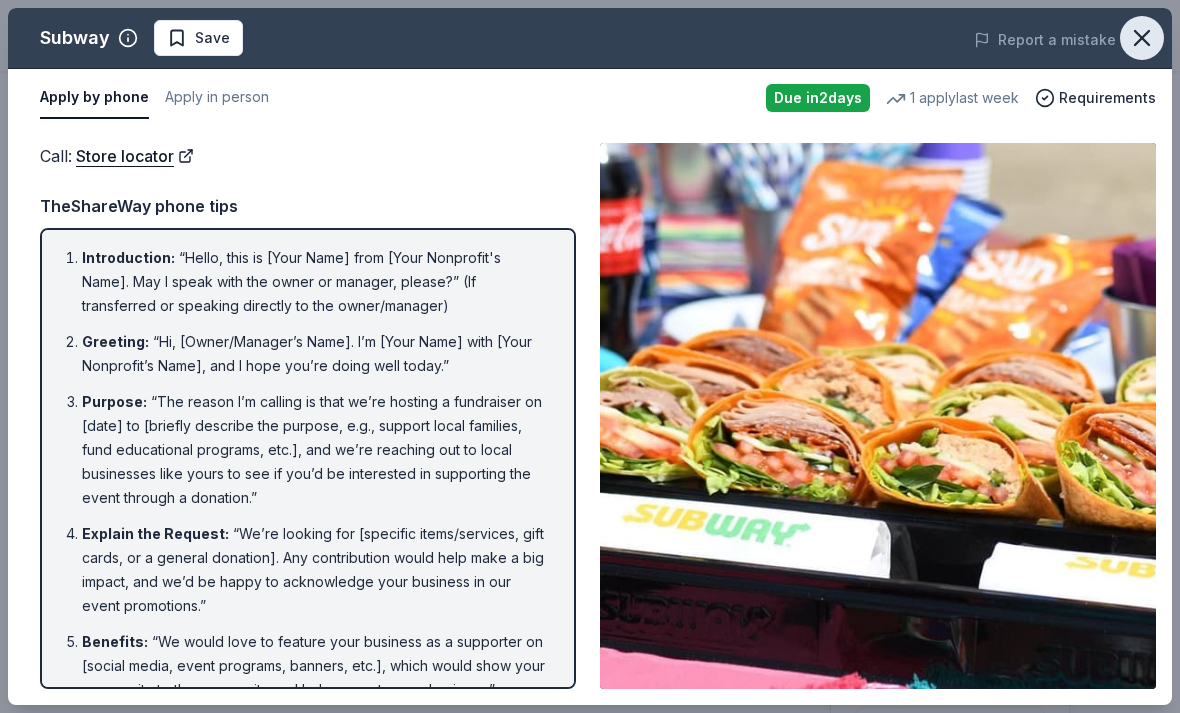 click at bounding box center (1142, 38) 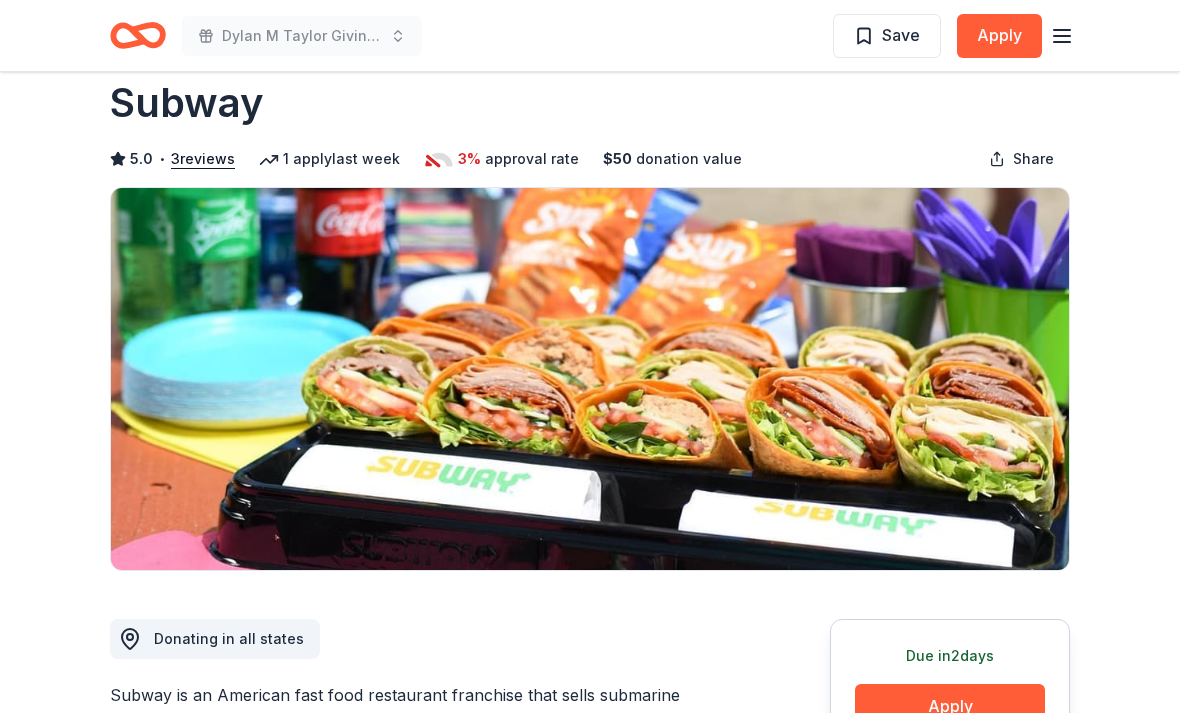 scroll, scrollTop: 0, scrollLeft: 0, axis: both 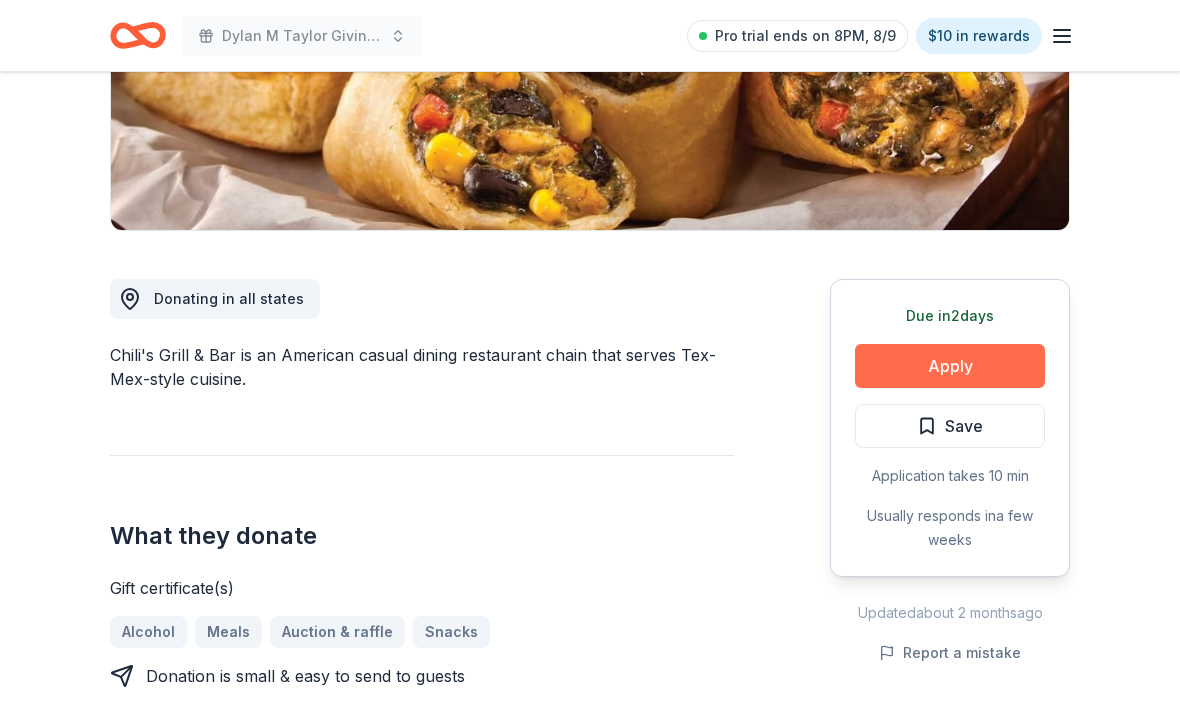 click on "Apply" at bounding box center (950, 366) 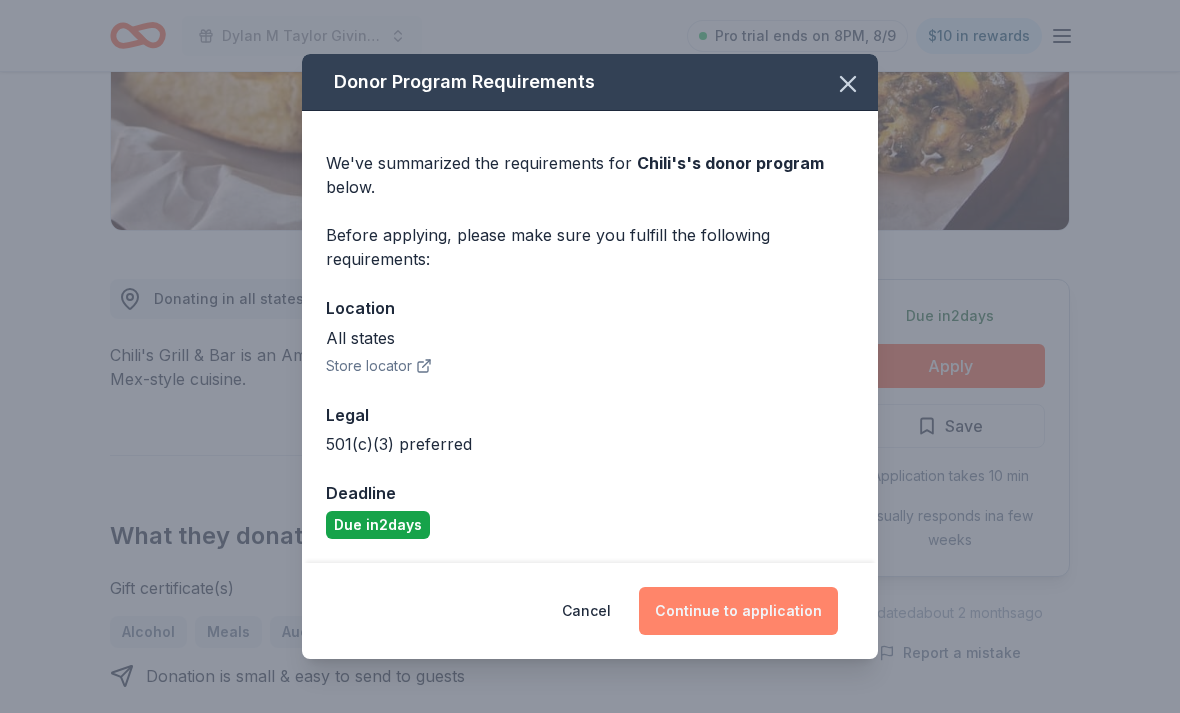 click on "Continue to application" at bounding box center (738, 611) 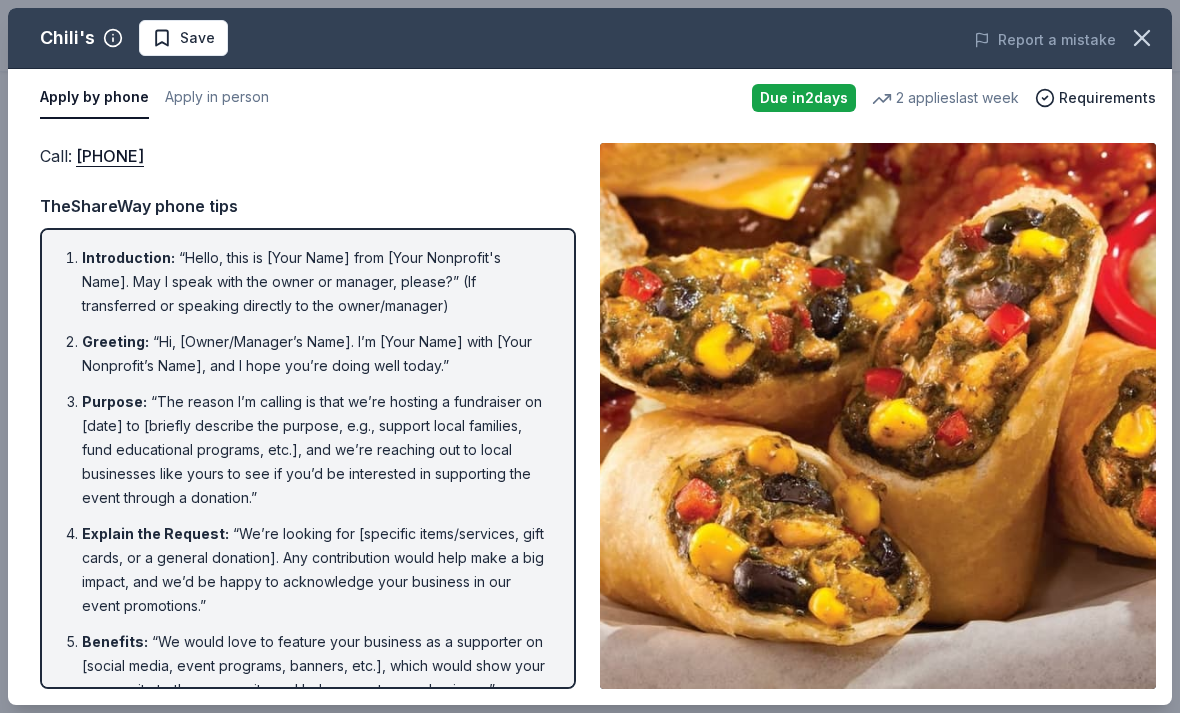 click on "Report a mistake" at bounding box center (947, 40) 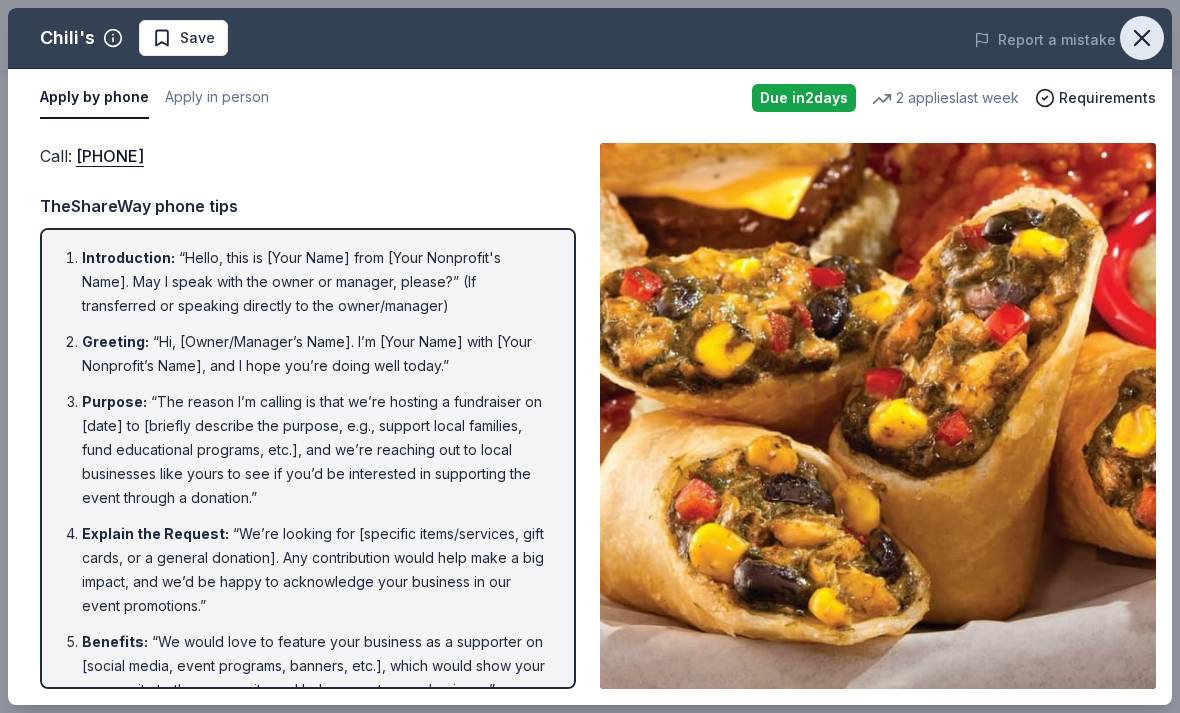 click 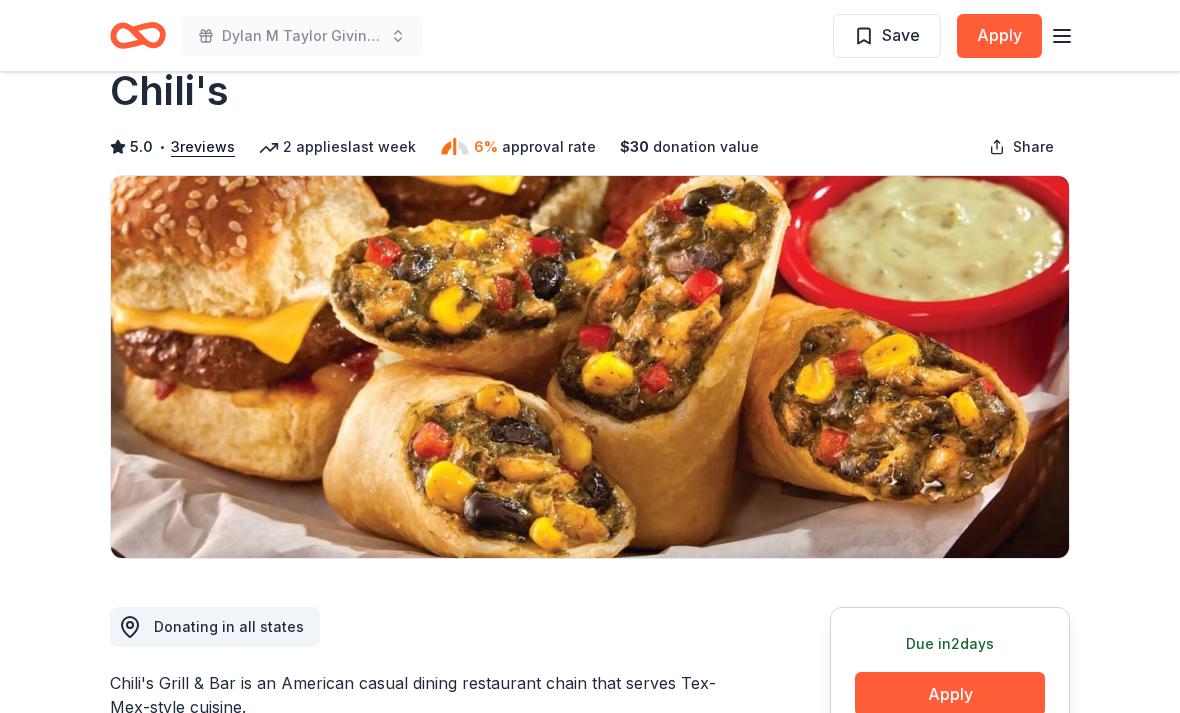 scroll, scrollTop: 0, scrollLeft: 0, axis: both 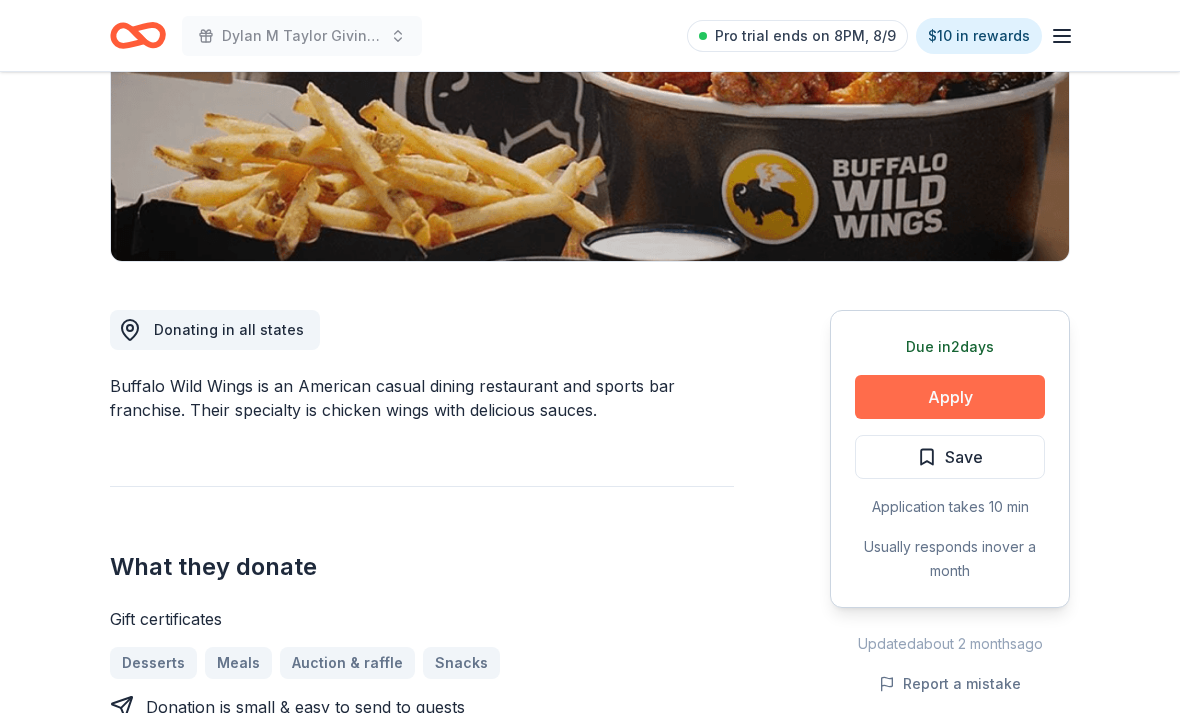 click on "Apply" at bounding box center [950, 397] 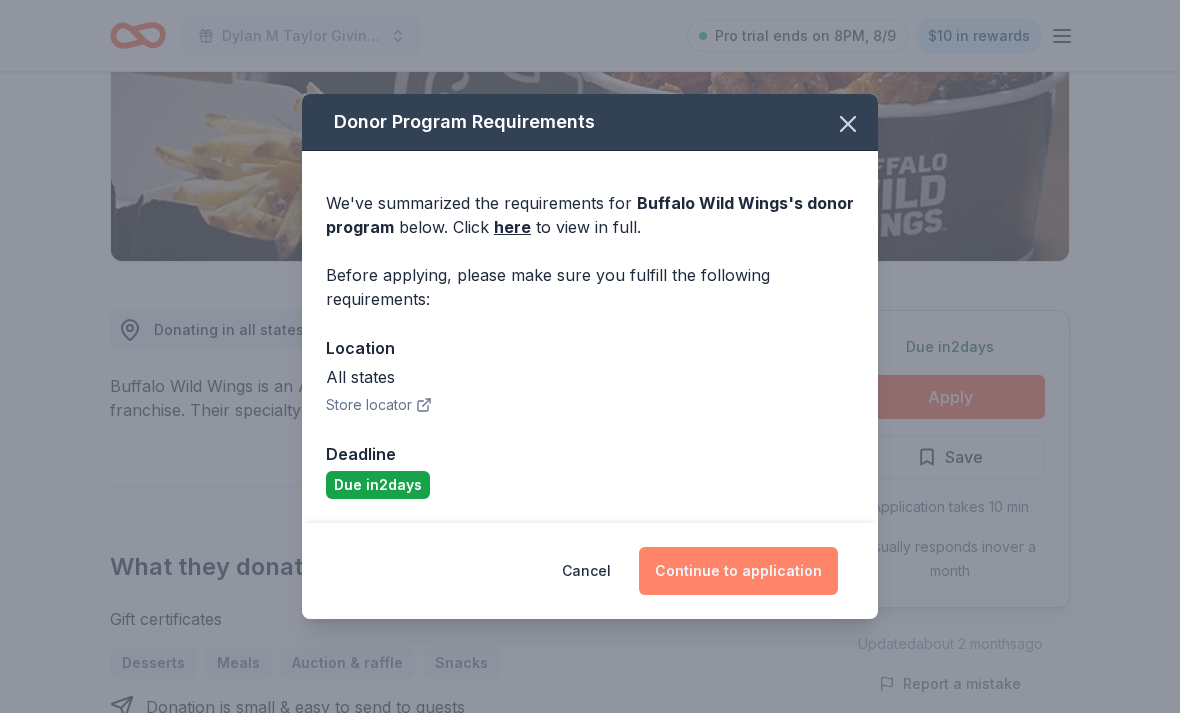 click on "Continue to application" at bounding box center (738, 571) 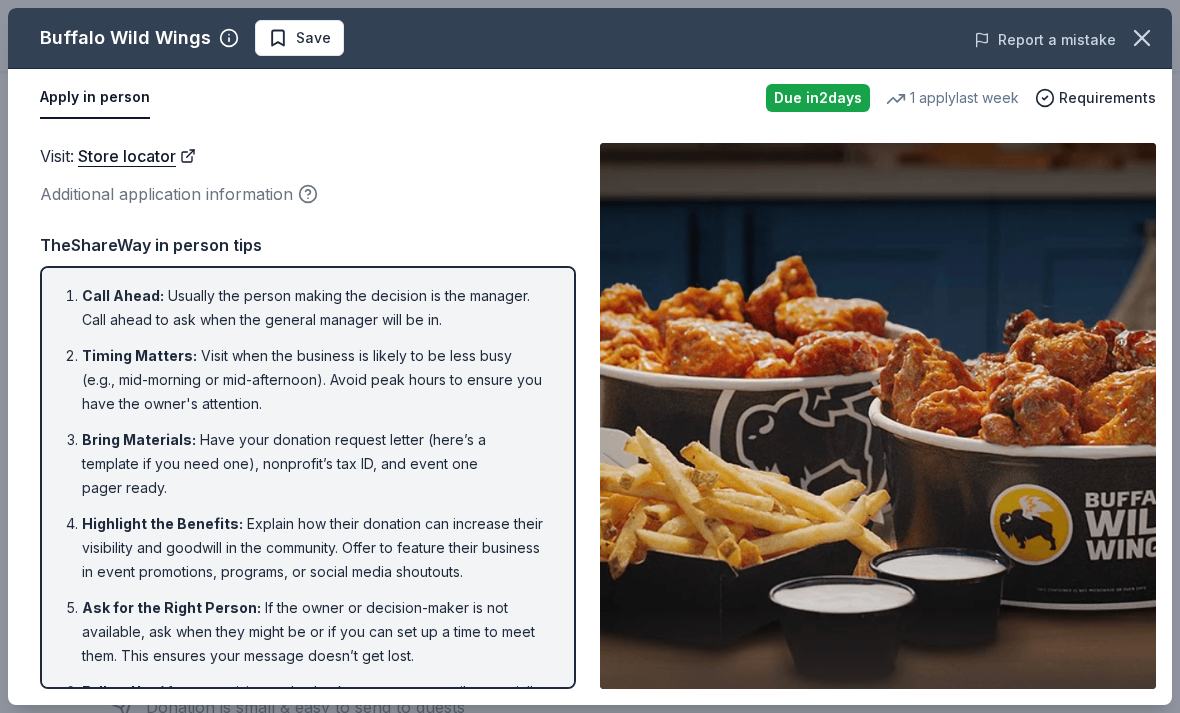 click on "Report a mistake" at bounding box center (1045, 40) 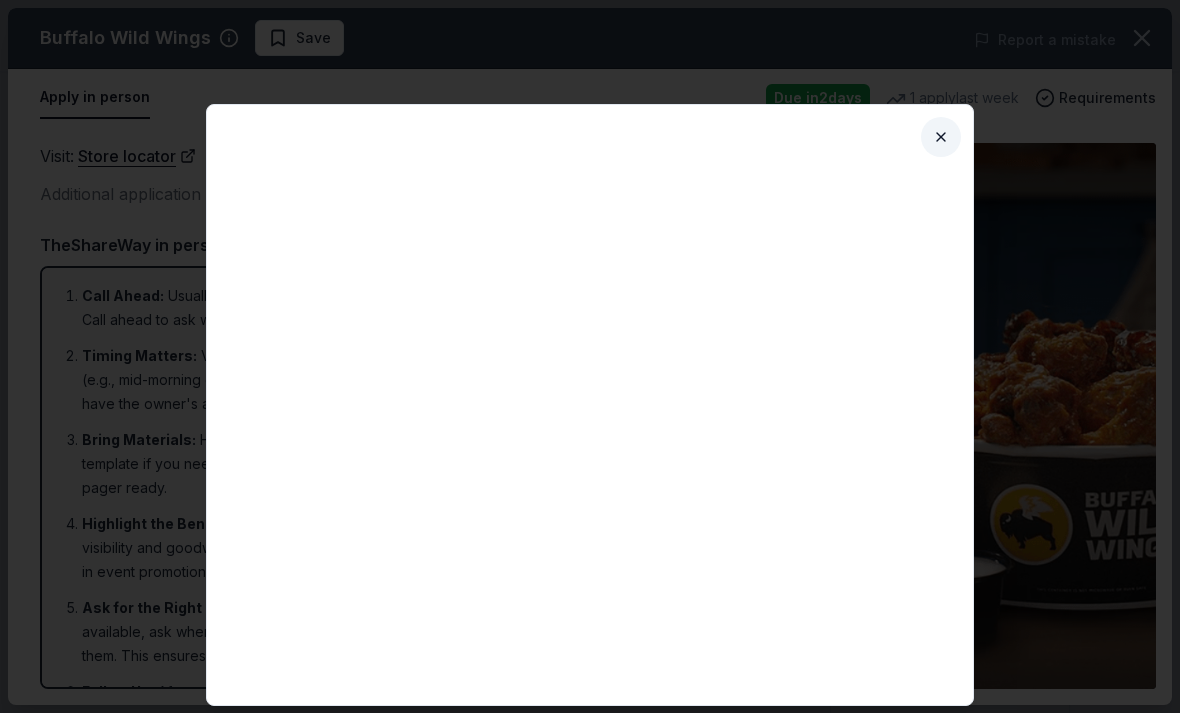 click on "Close" at bounding box center [941, 137] 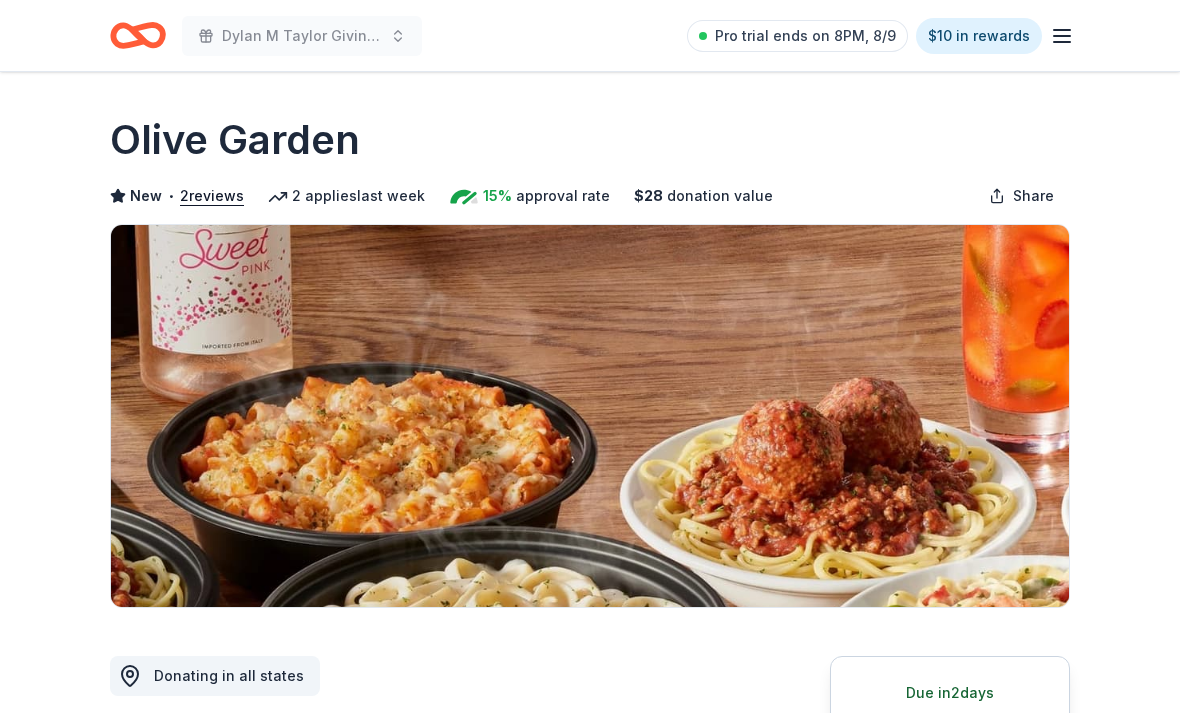 scroll, scrollTop: 0, scrollLeft: 0, axis: both 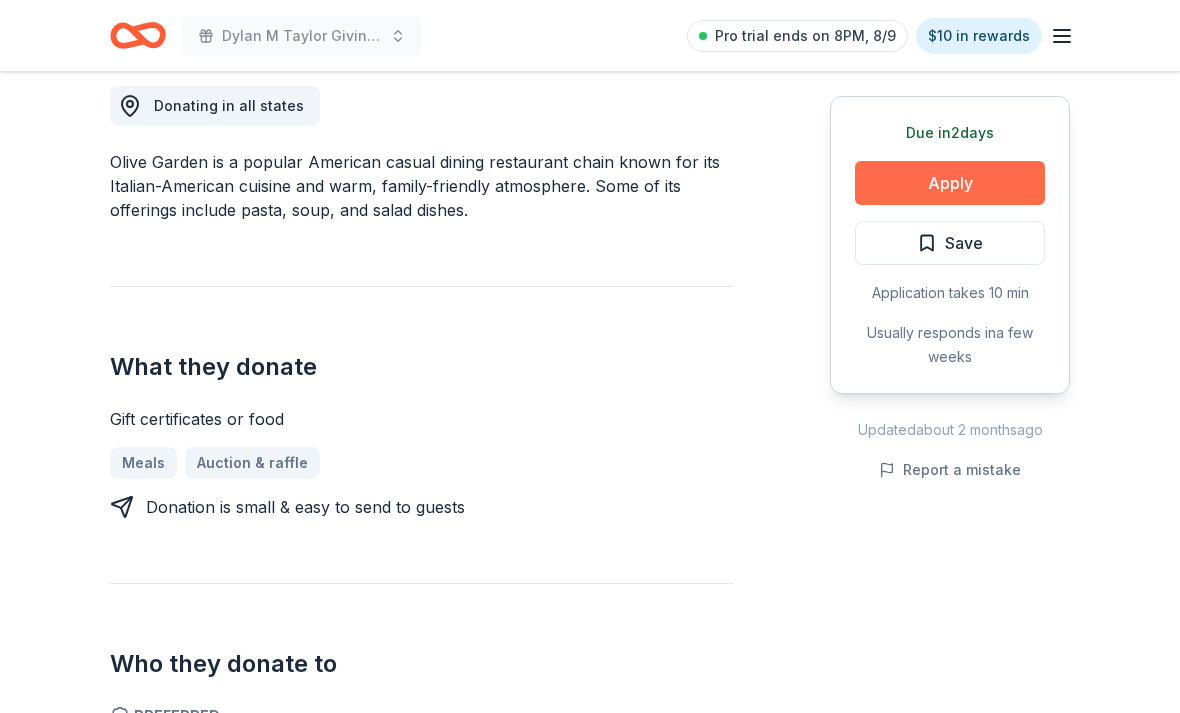 click on "Apply" at bounding box center [950, 183] 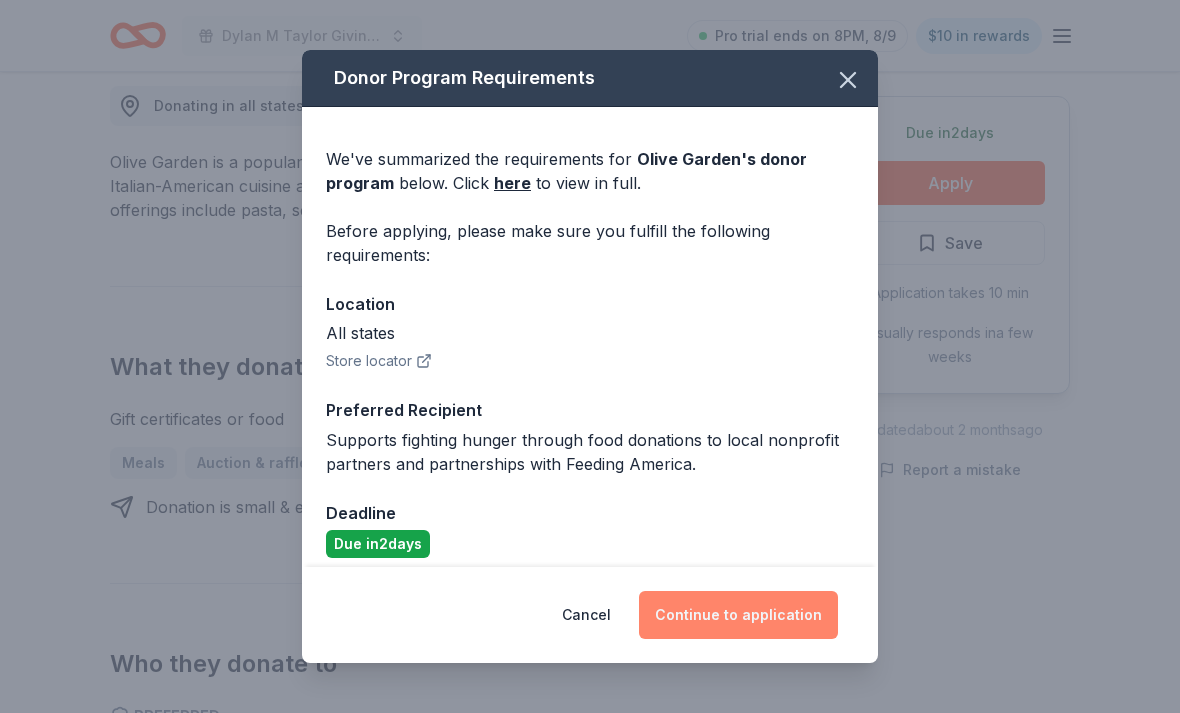click on "Continue to application" at bounding box center (738, 615) 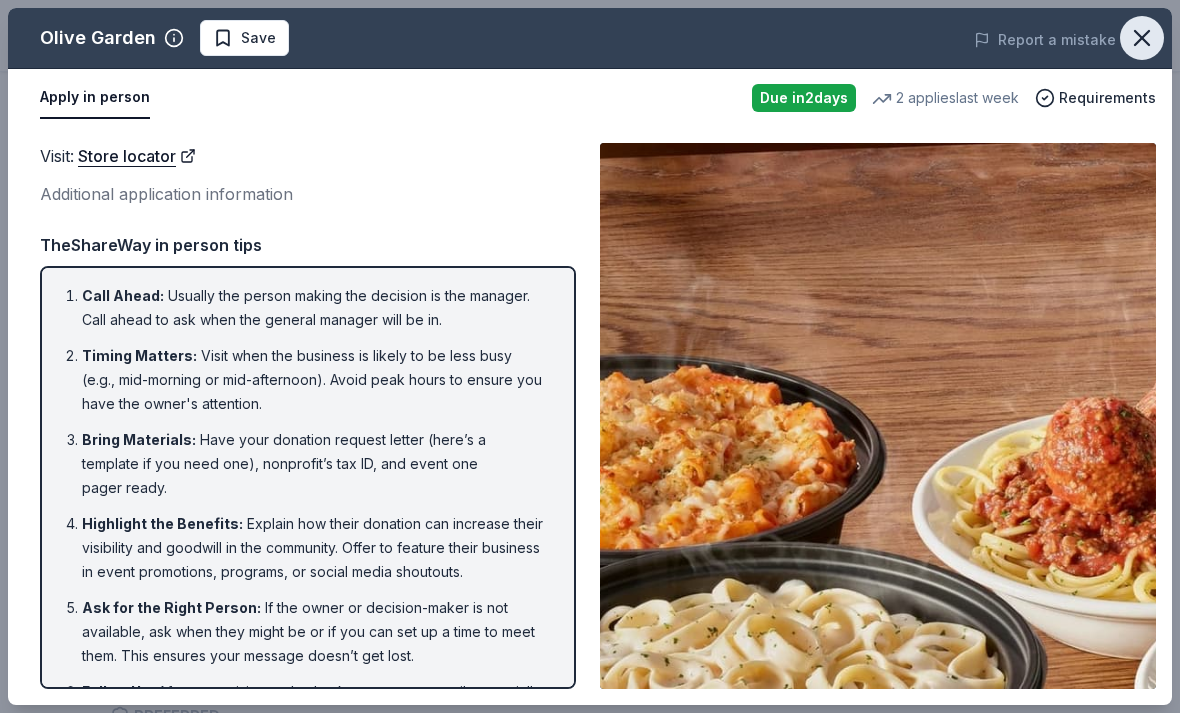 click 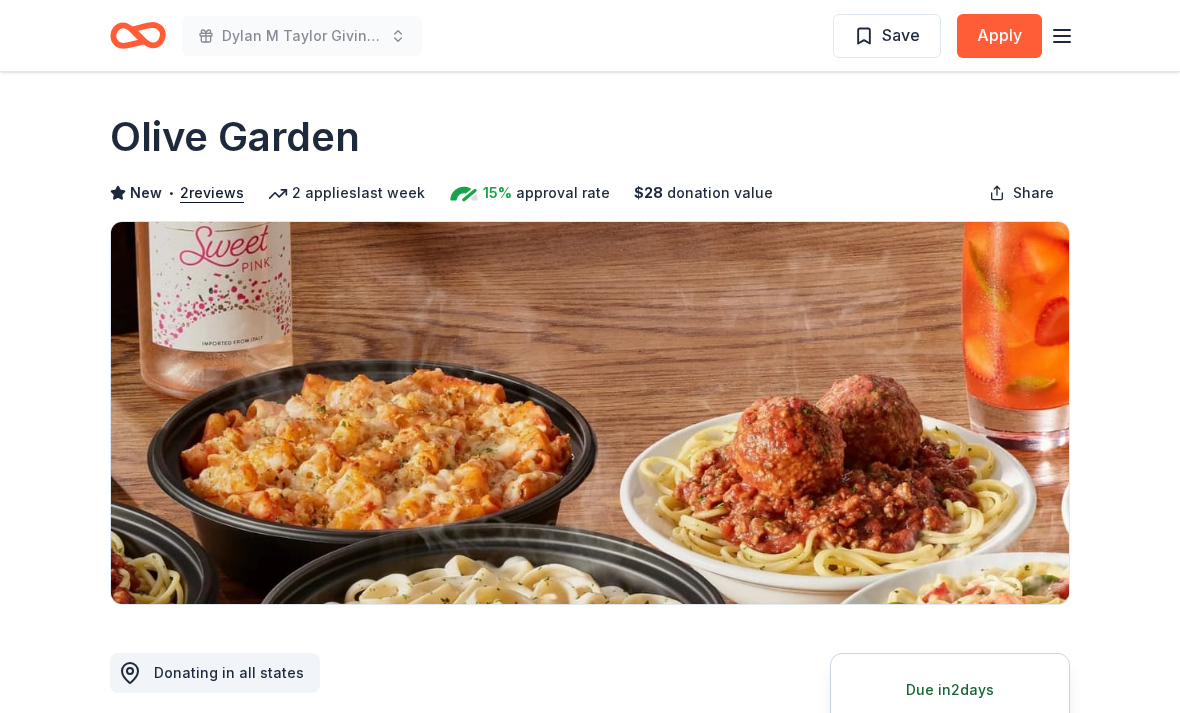 scroll, scrollTop: 0, scrollLeft: 0, axis: both 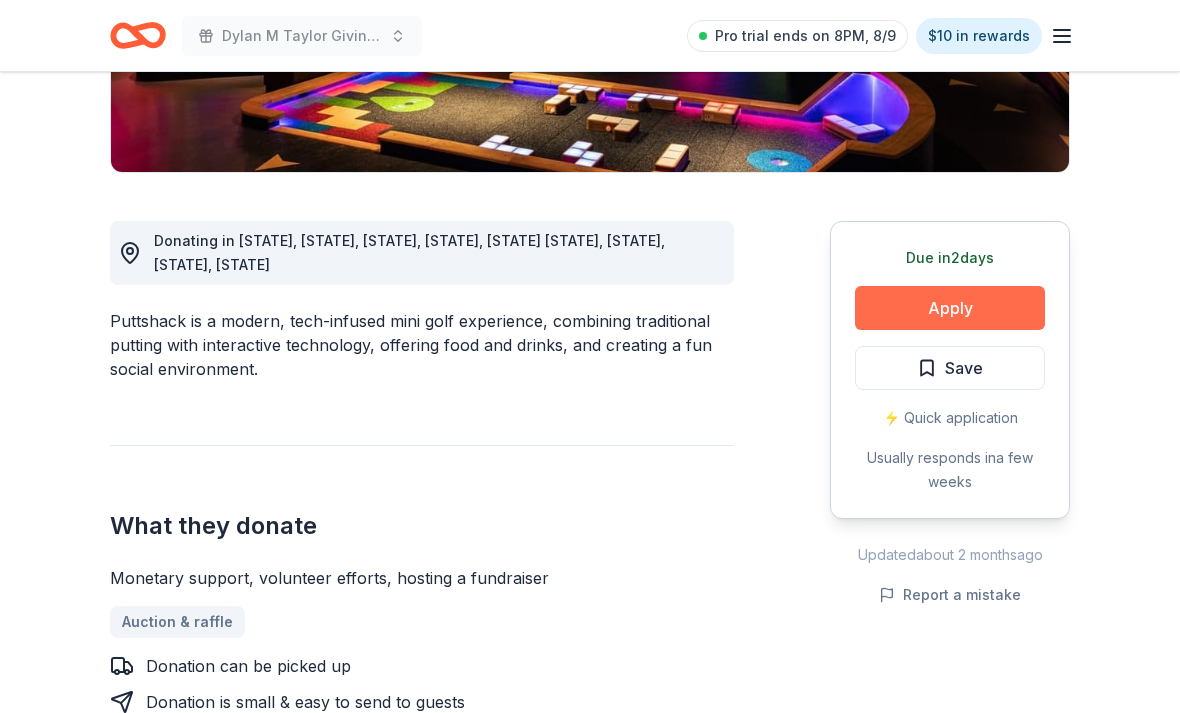 click on "Apply" at bounding box center [950, 308] 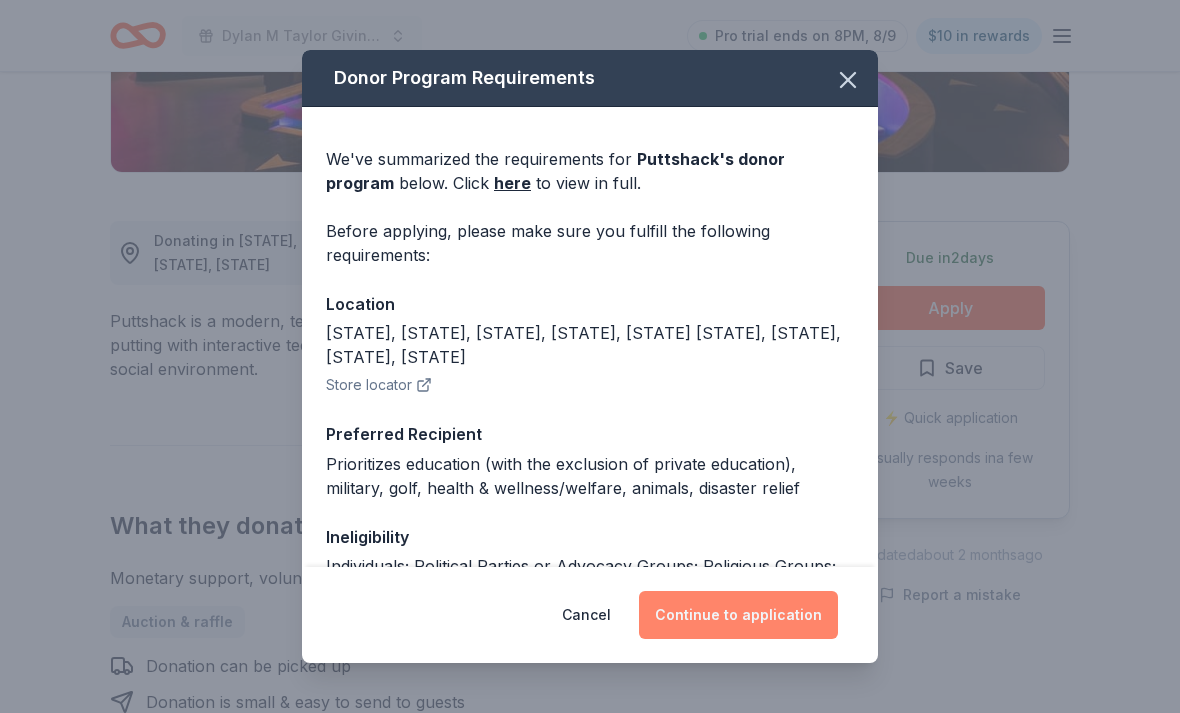 click on "Continue to application" at bounding box center (738, 615) 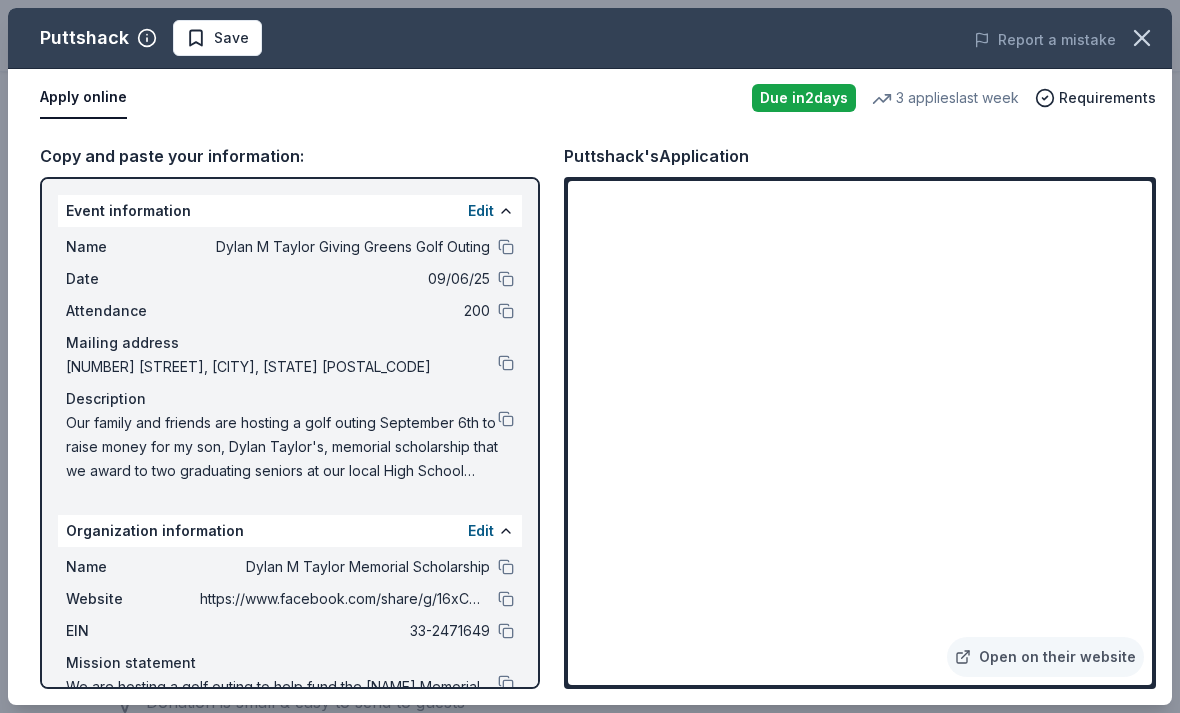 click on "Report a mistake" at bounding box center (947, 40) 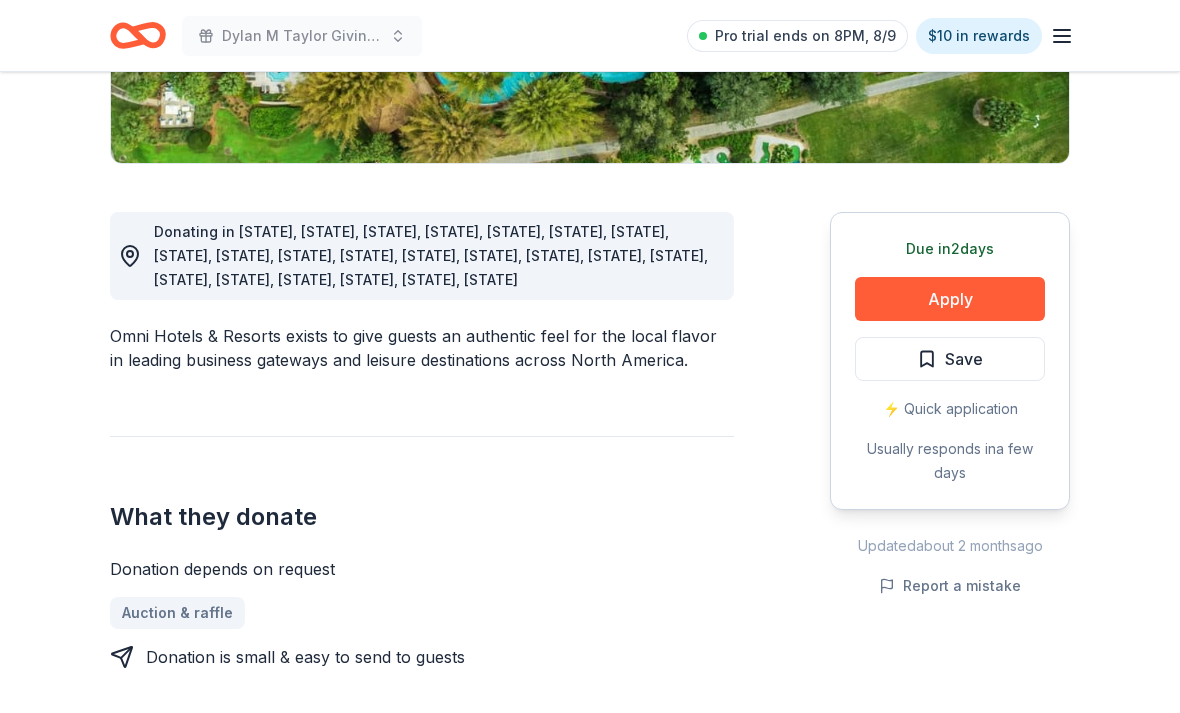scroll, scrollTop: 446, scrollLeft: 0, axis: vertical 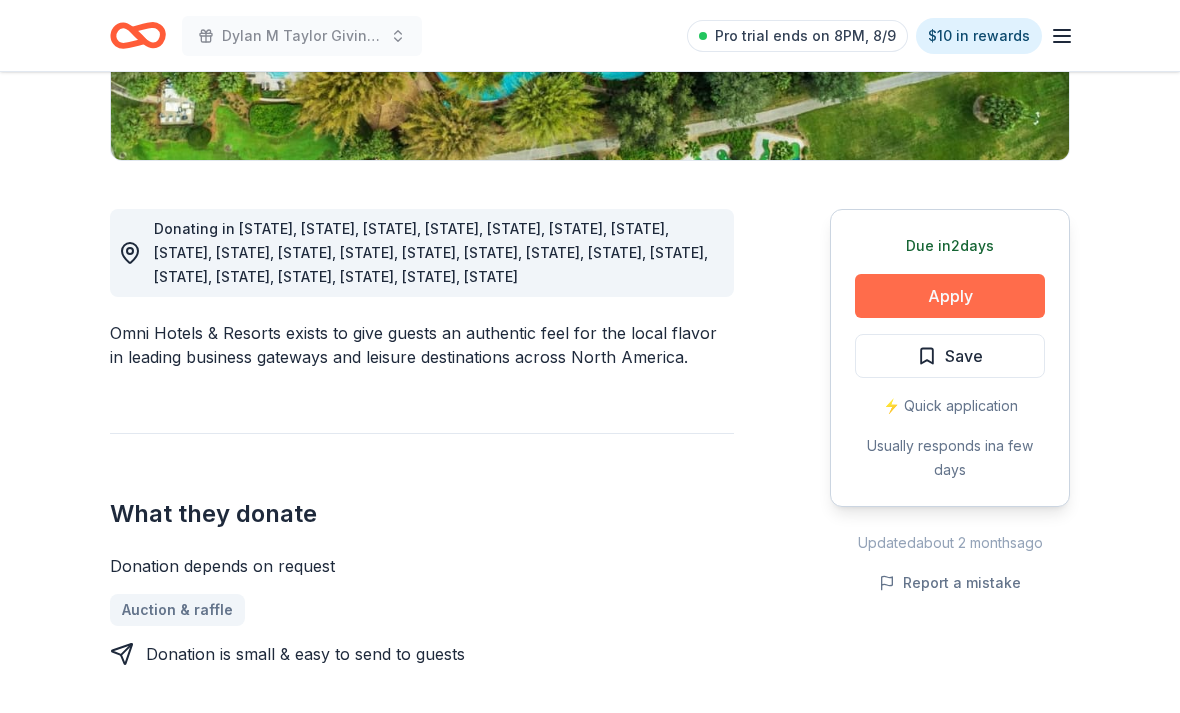 click on "Apply" at bounding box center [950, 297] 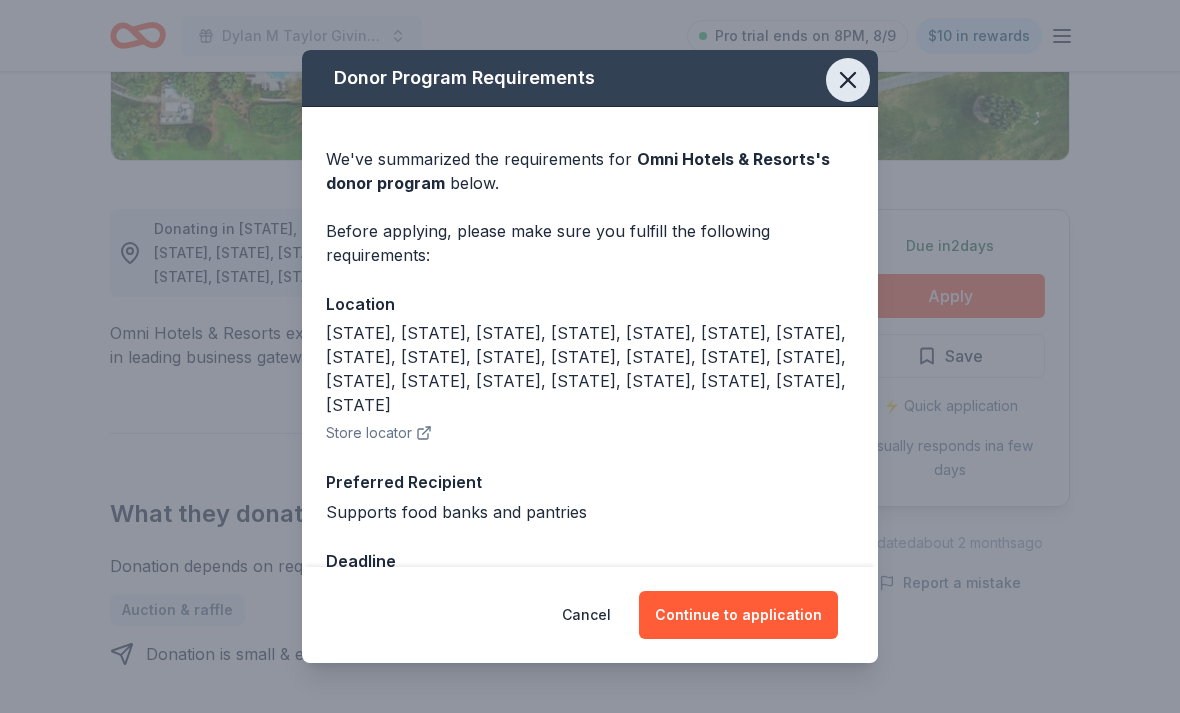 click at bounding box center [848, 80] 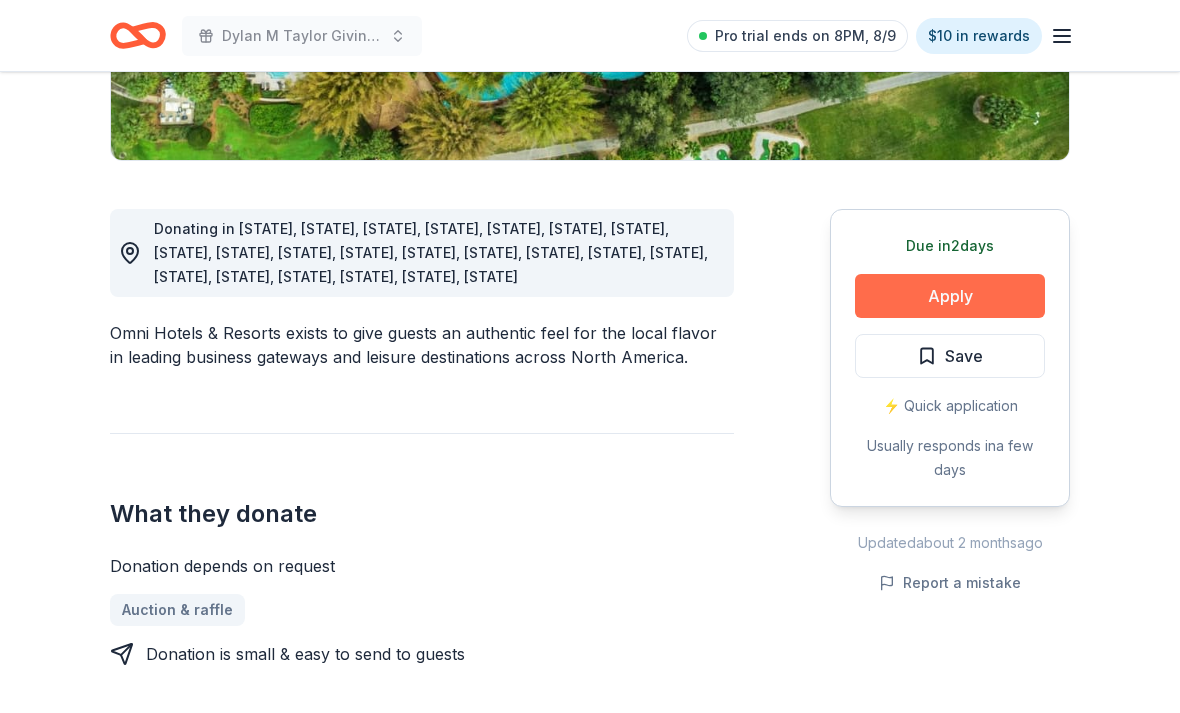 click on "Apply" at bounding box center (950, 296) 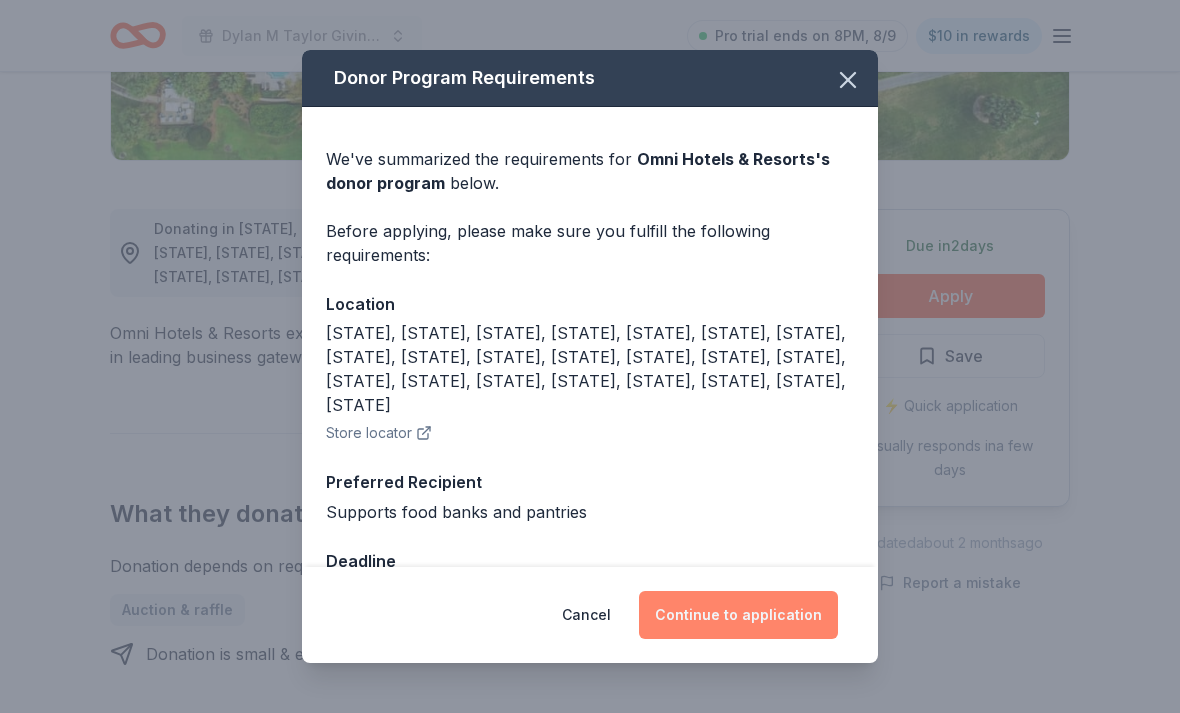 click on "Continue to application" at bounding box center (738, 615) 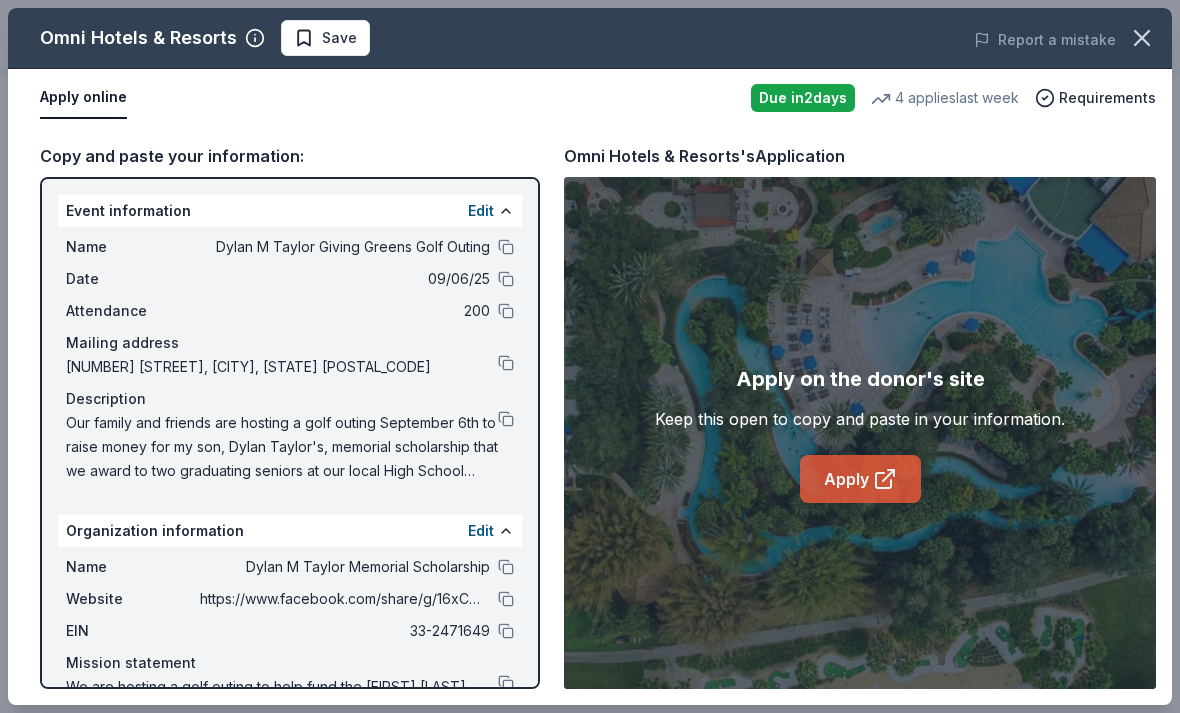 click 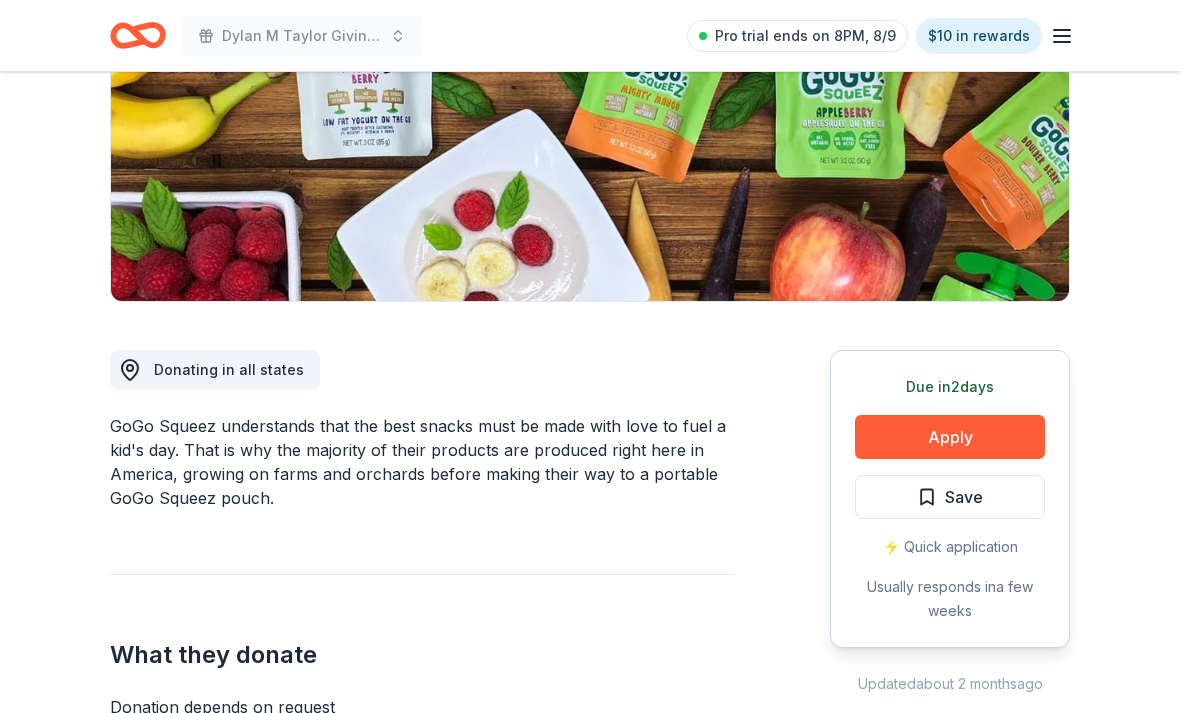 scroll, scrollTop: 308, scrollLeft: 0, axis: vertical 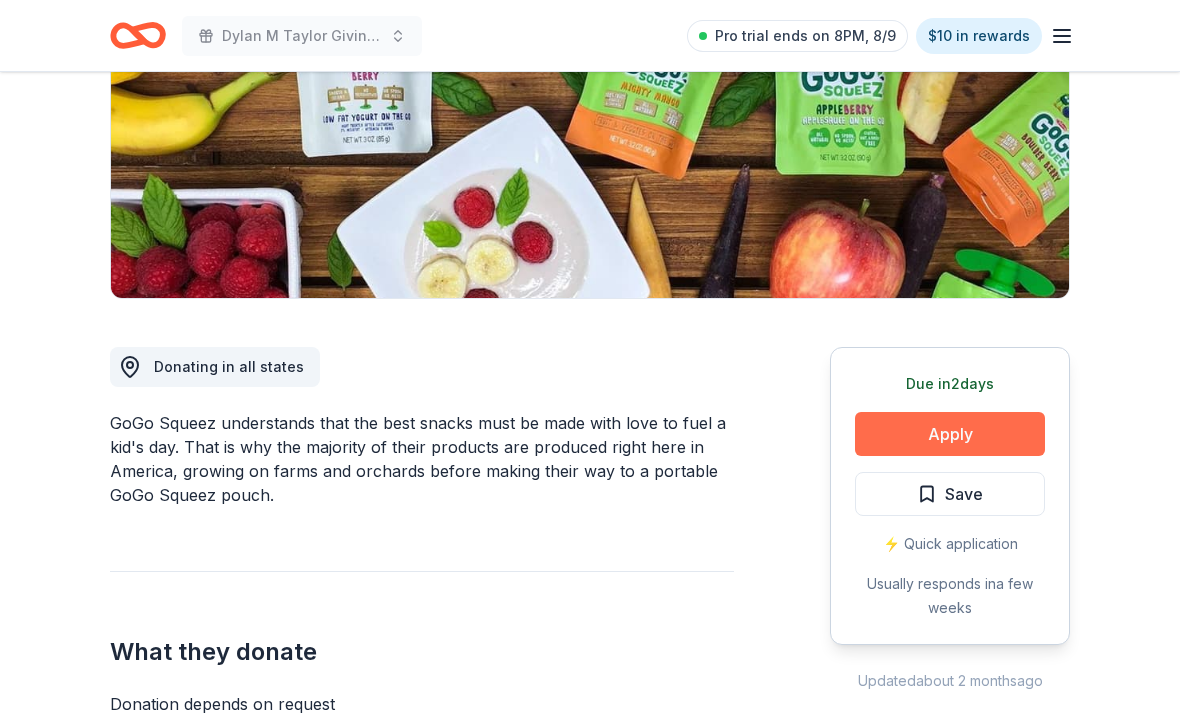 click on "Apply" at bounding box center [950, 435] 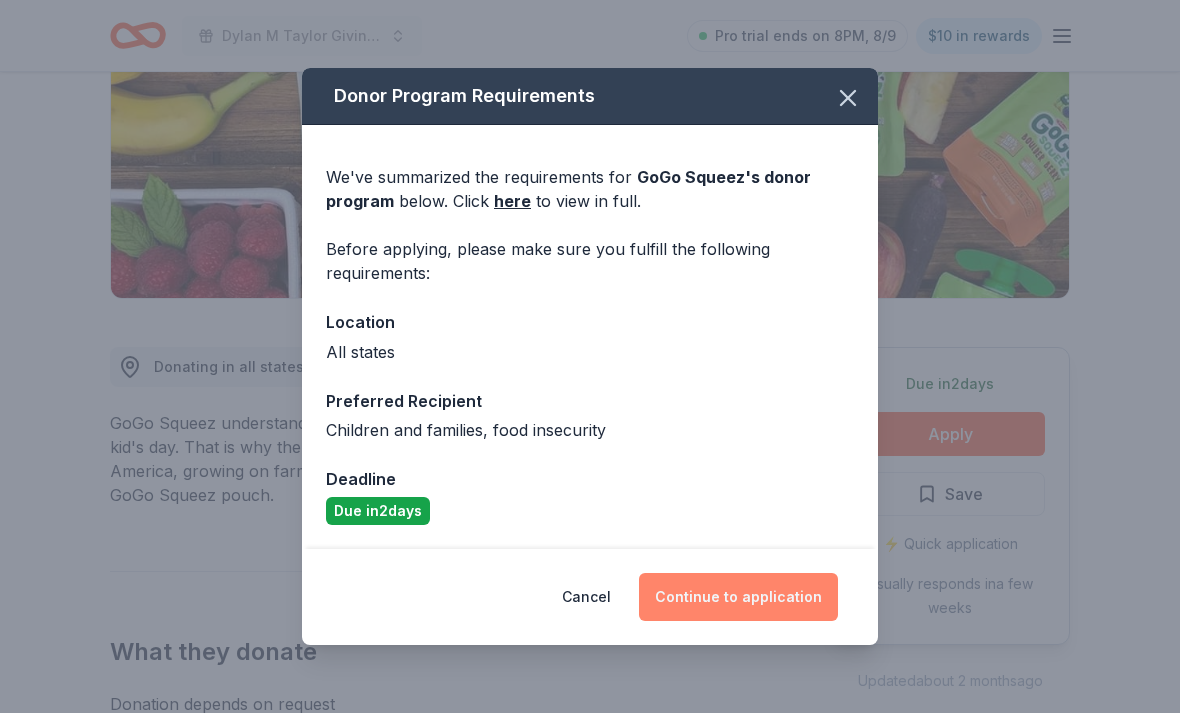 click on "Continue to application" at bounding box center [738, 597] 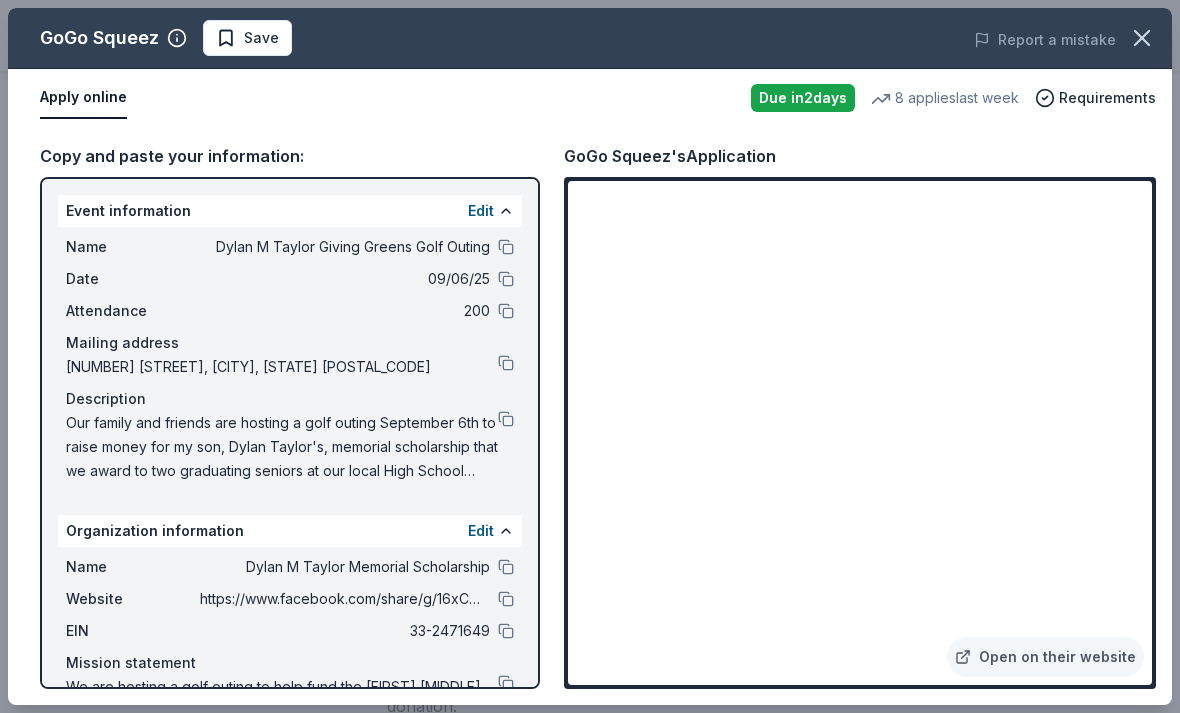 scroll, scrollTop: 1492, scrollLeft: 0, axis: vertical 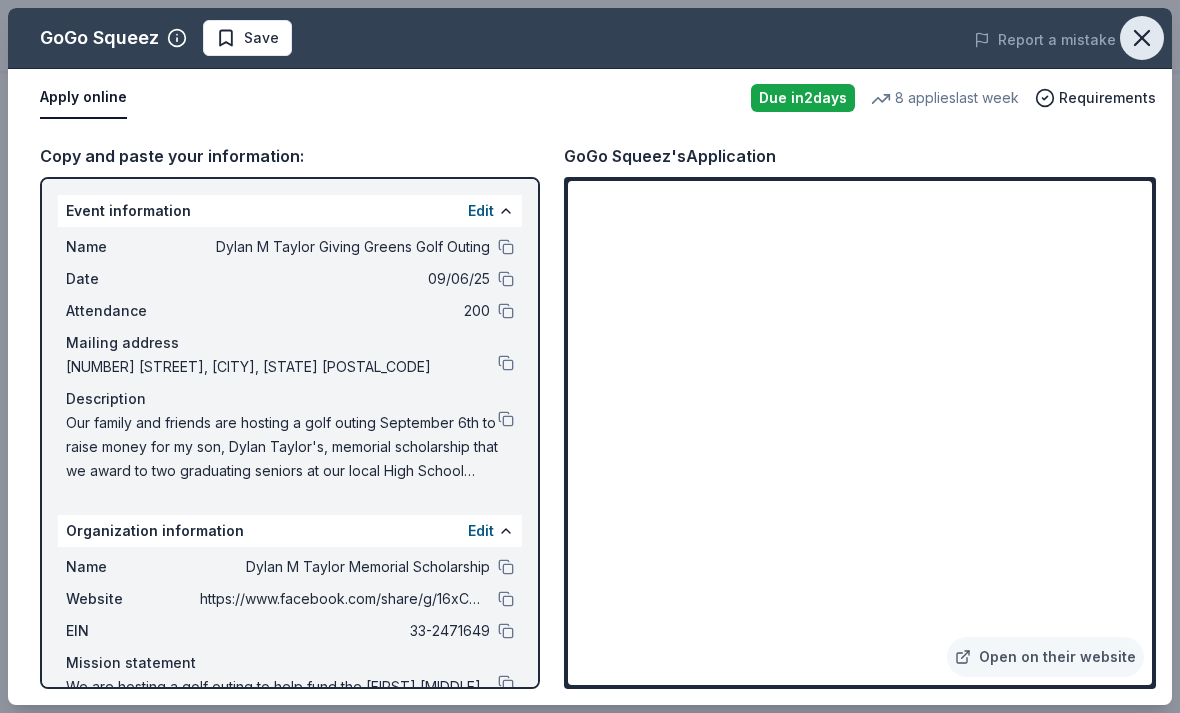 click 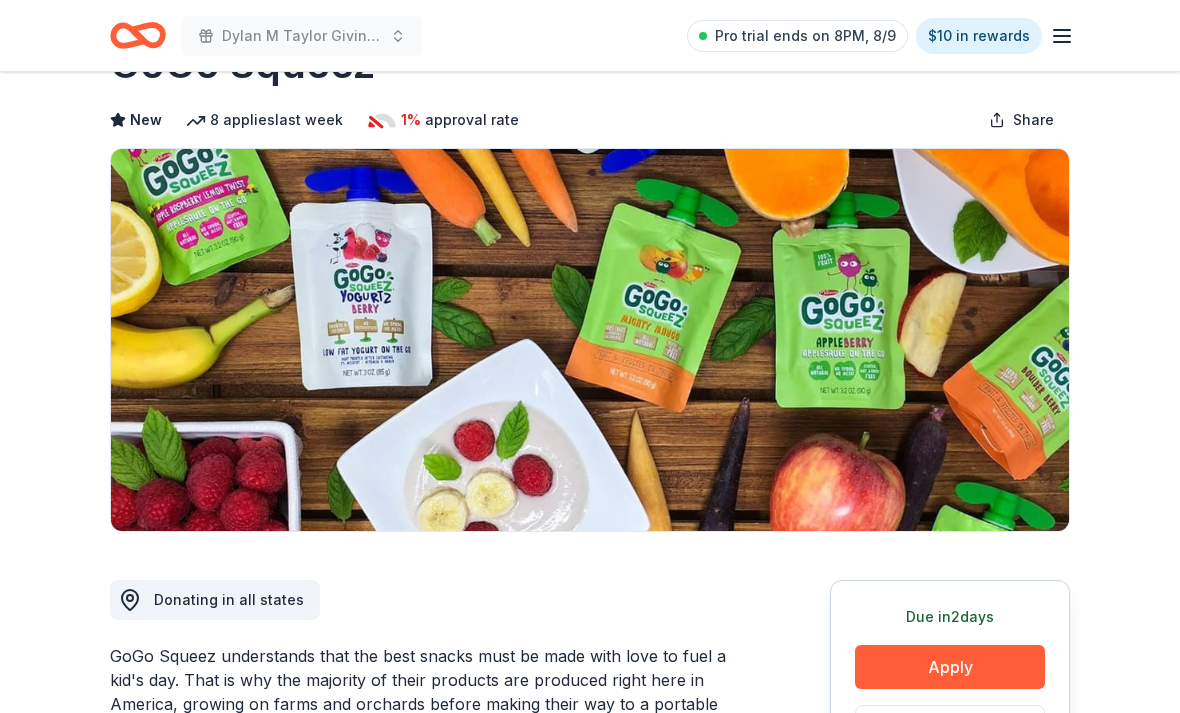 scroll, scrollTop: 0, scrollLeft: 0, axis: both 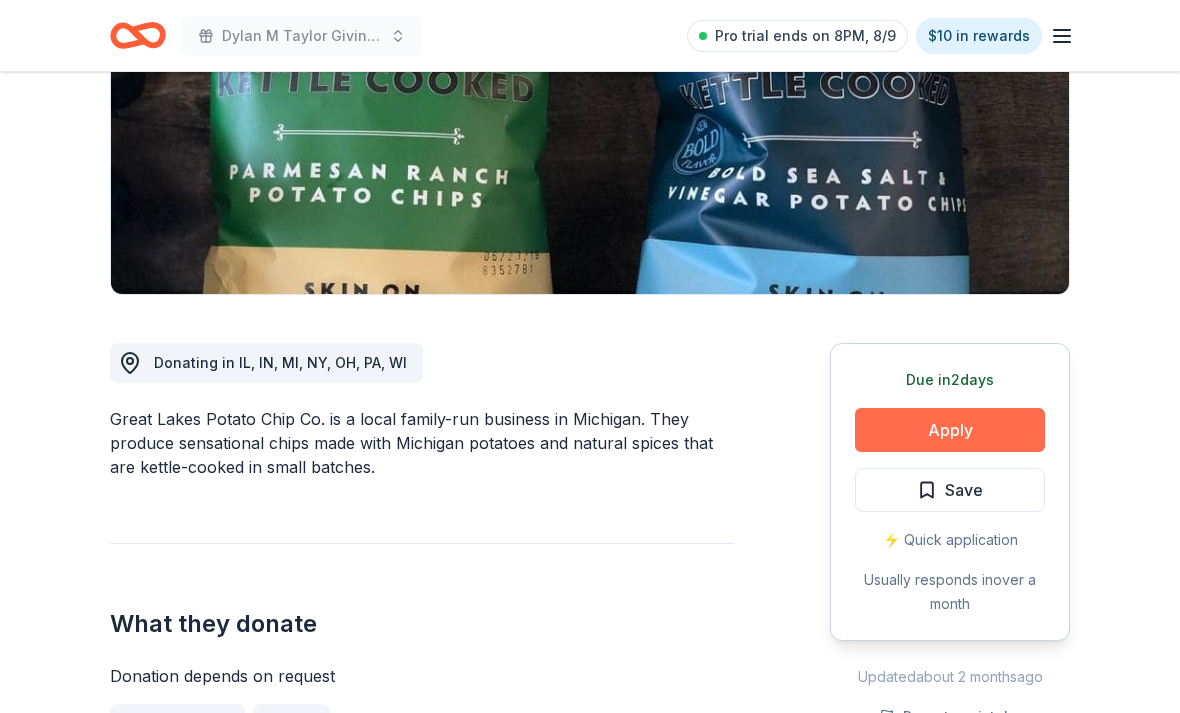 click on "Apply" at bounding box center [950, 430] 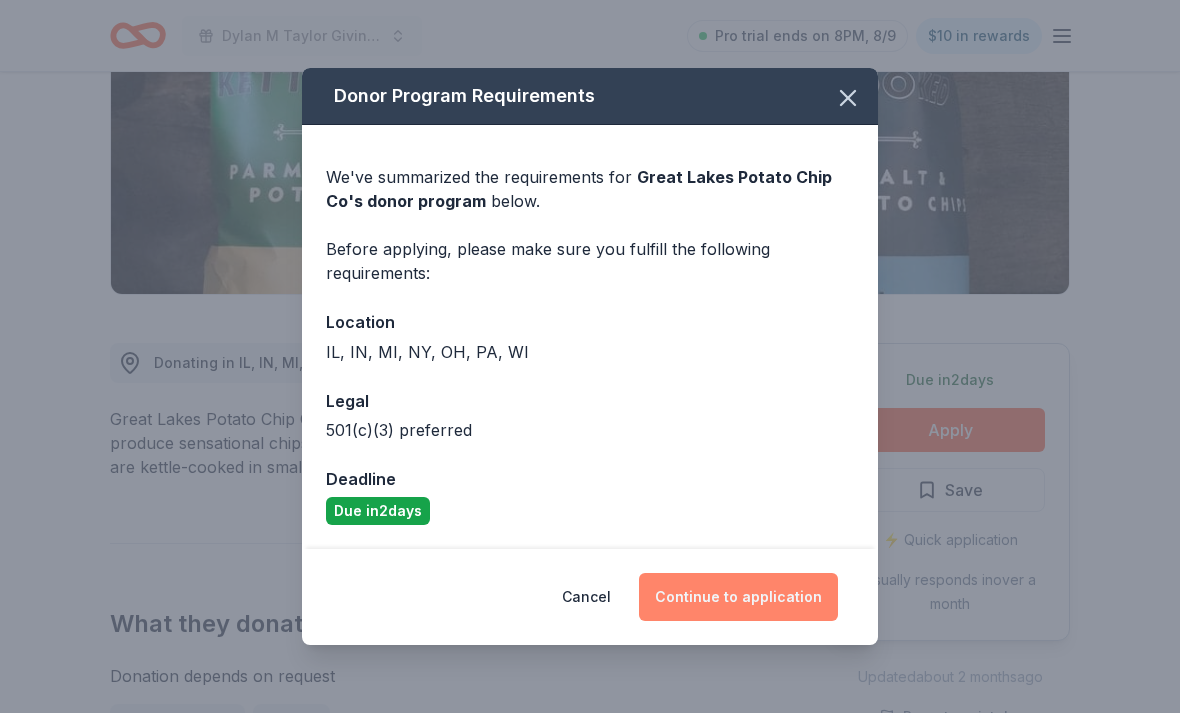 click on "Continue to application" at bounding box center (738, 597) 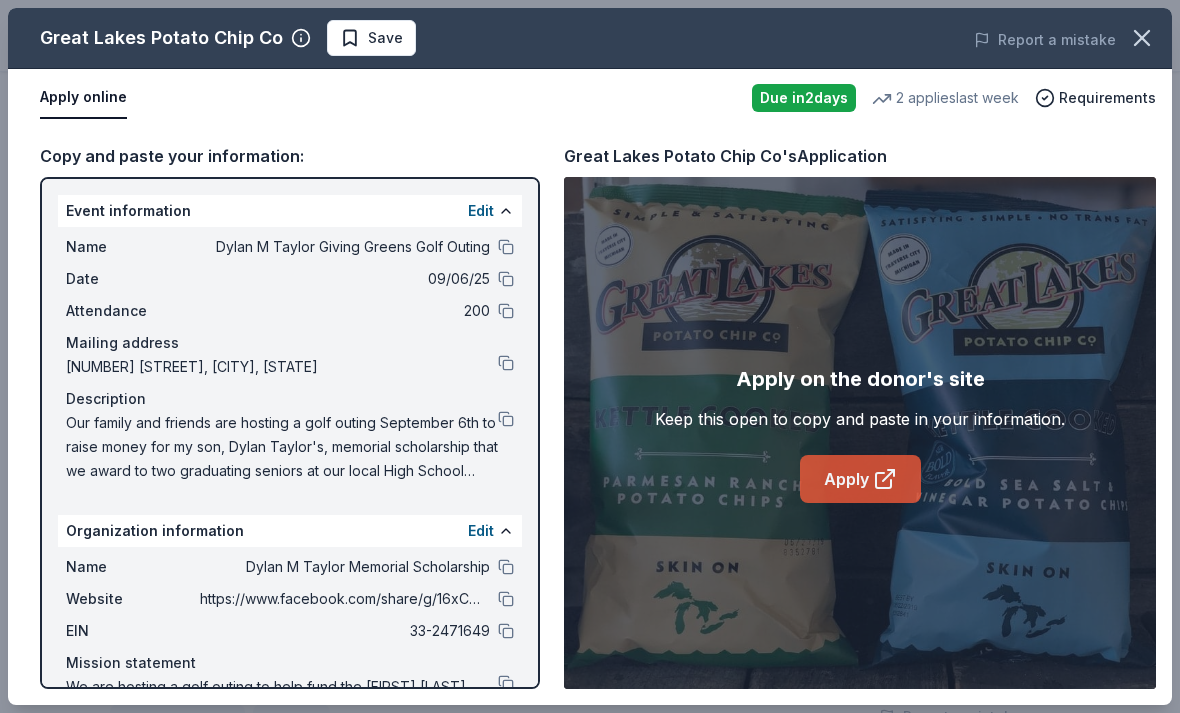 click 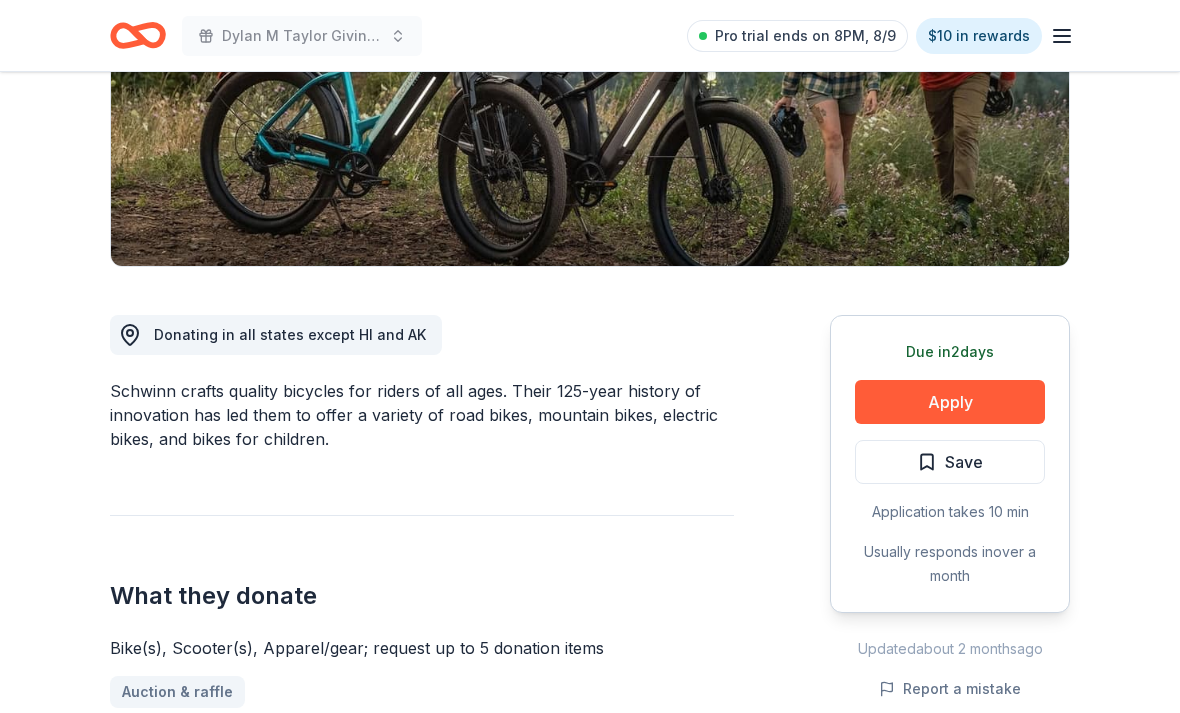 scroll, scrollTop: 384, scrollLeft: 0, axis: vertical 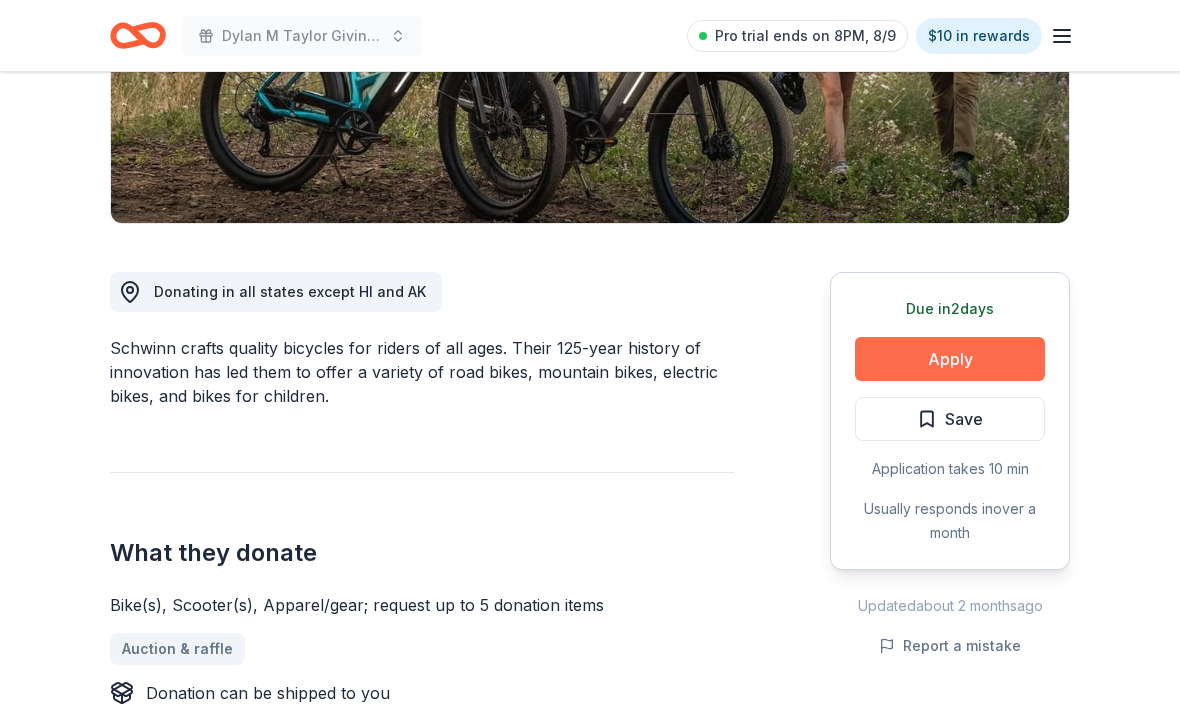 click on "Apply" at bounding box center (950, 359) 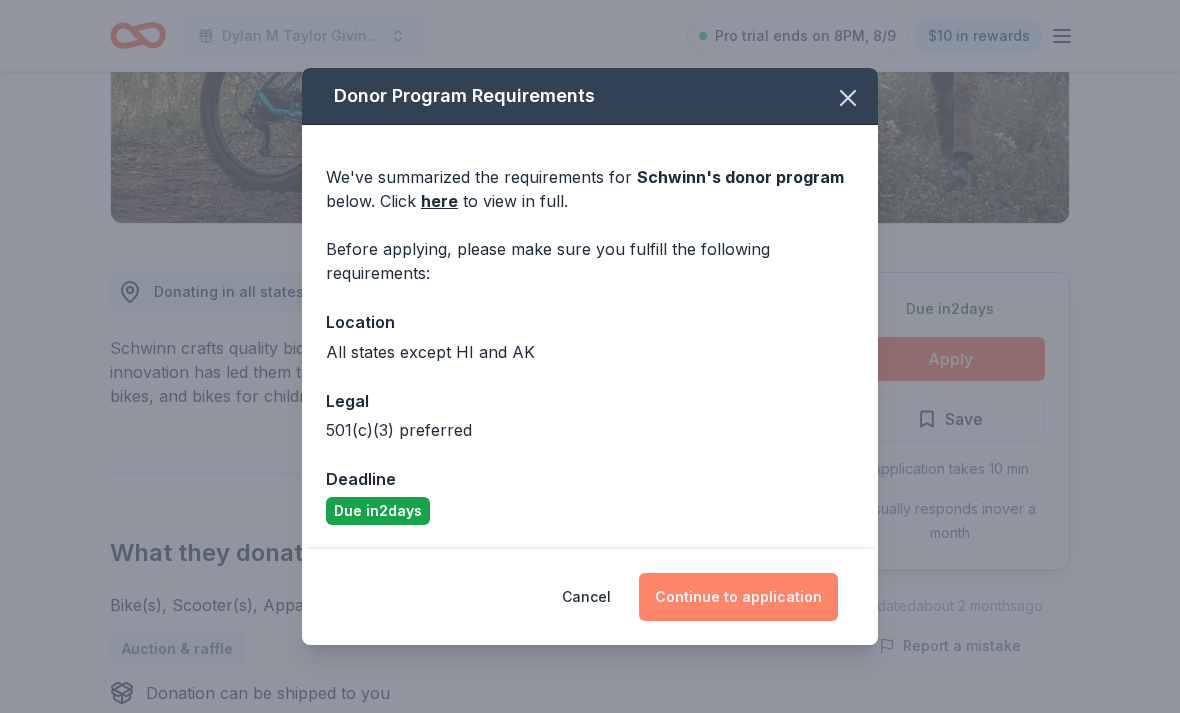 click on "Continue to application" at bounding box center [738, 597] 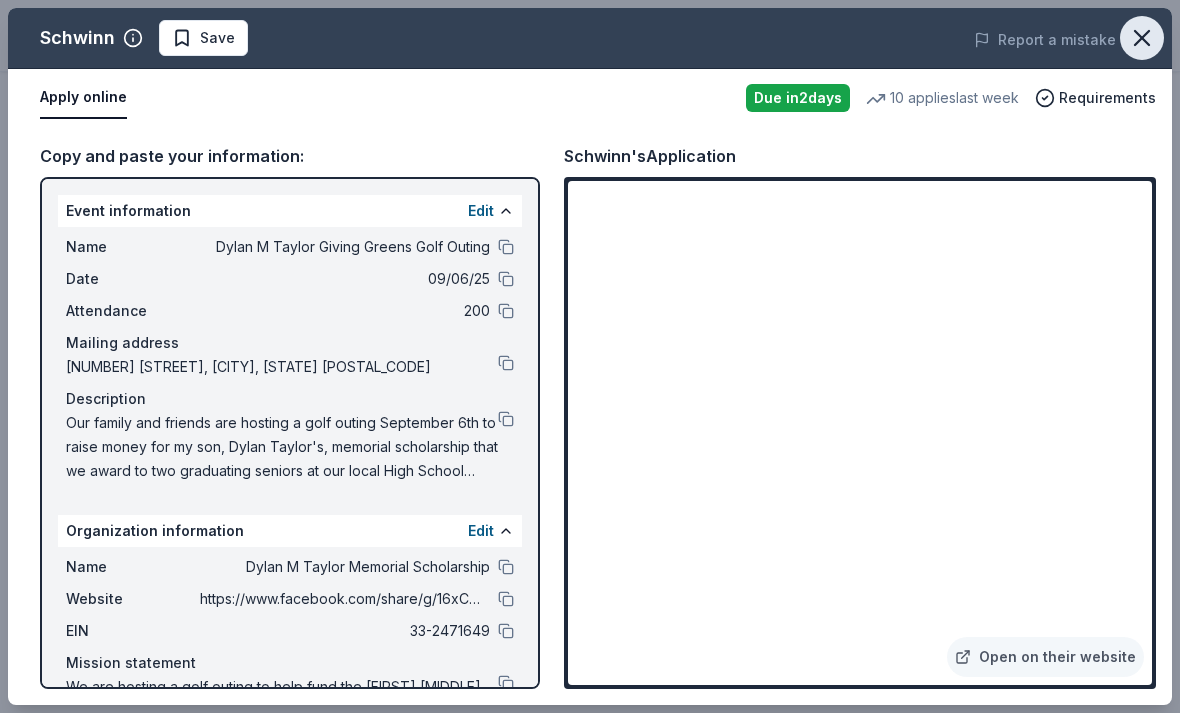 click 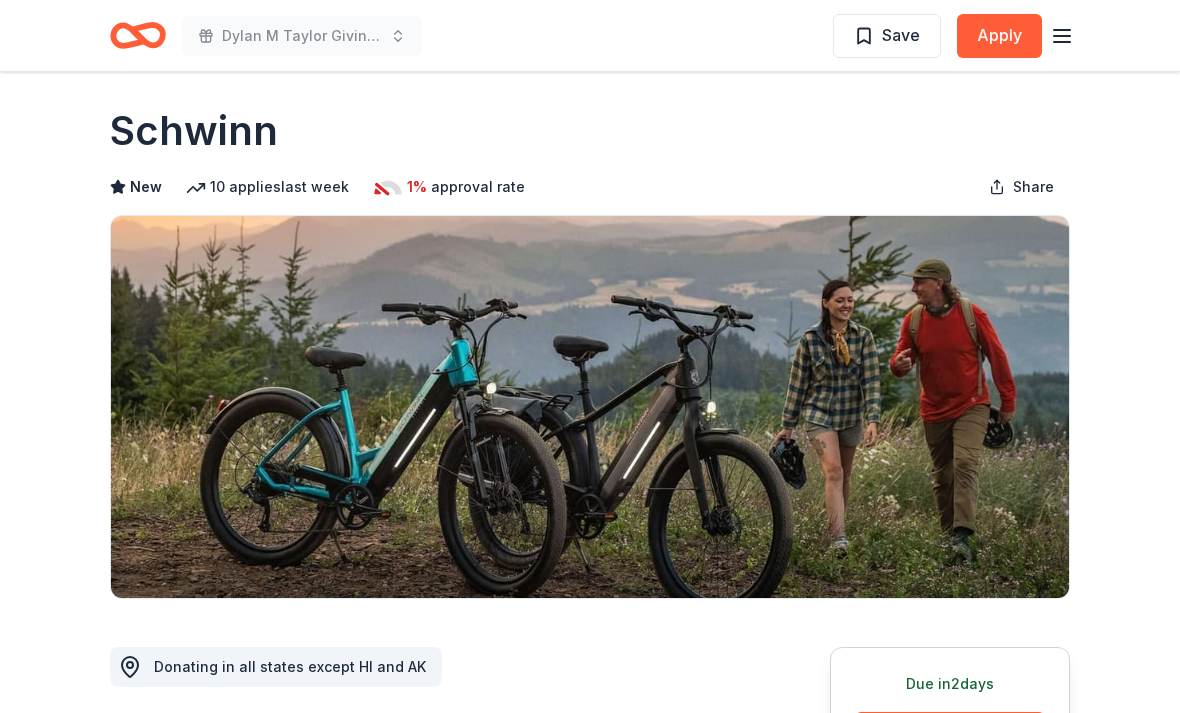 scroll, scrollTop: 0, scrollLeft: 0, axis: both 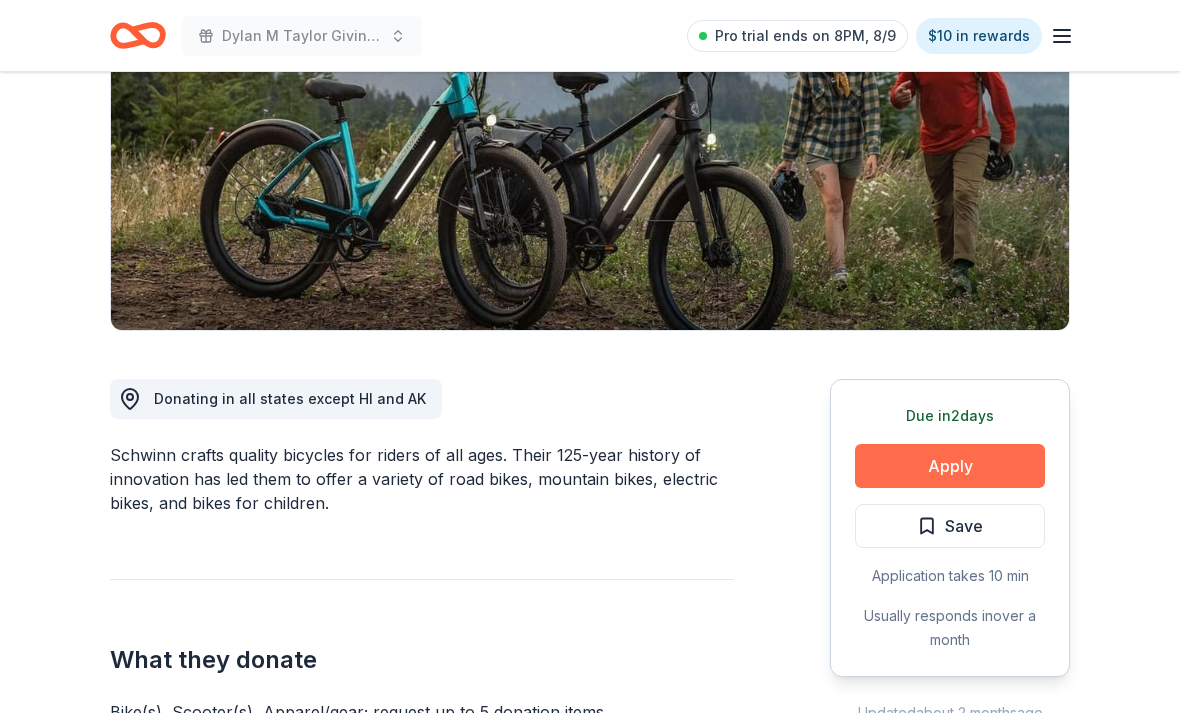 click on "Apply" at bounding box center (950, 467) 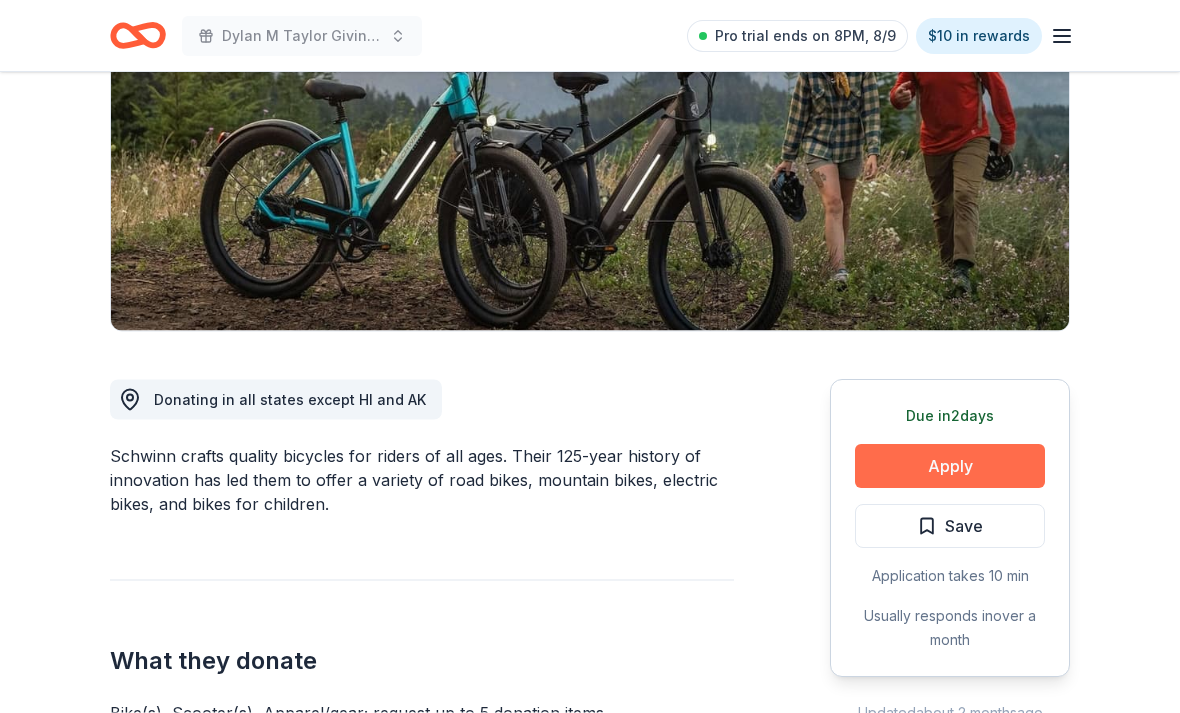 scroll, scrollTop: 277, scrollLeft: 0, axis: vertical 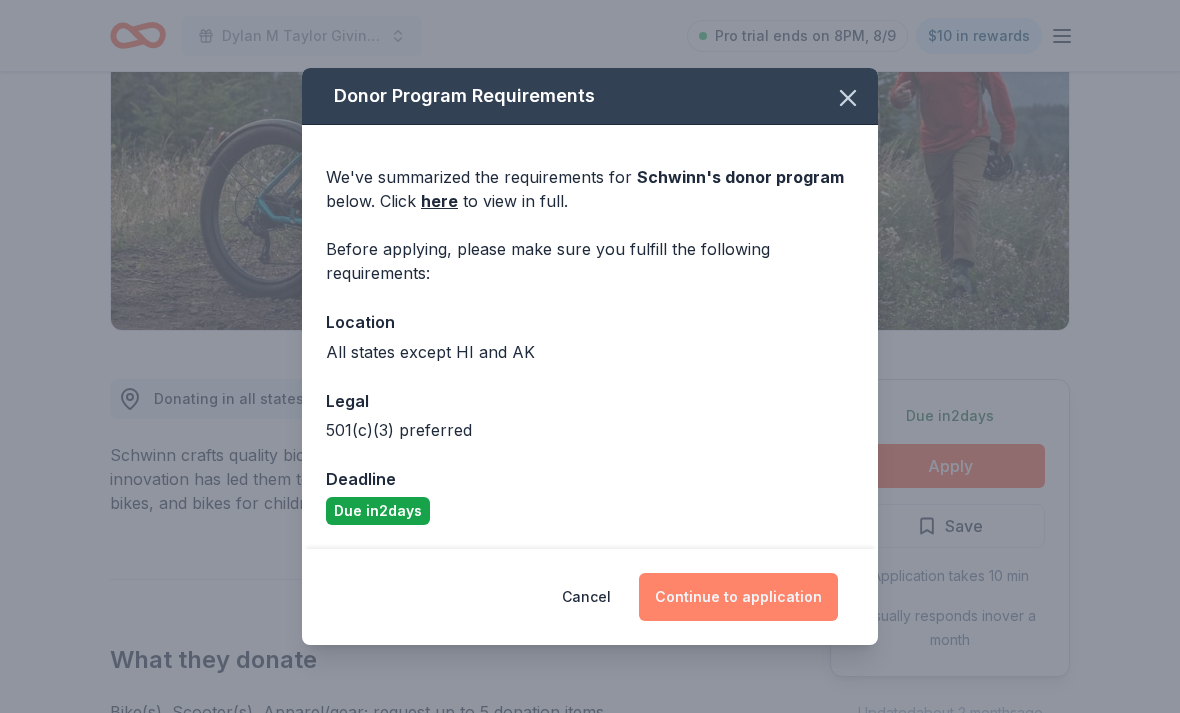 click on "Continue to application" at bounding box center [738, 597] 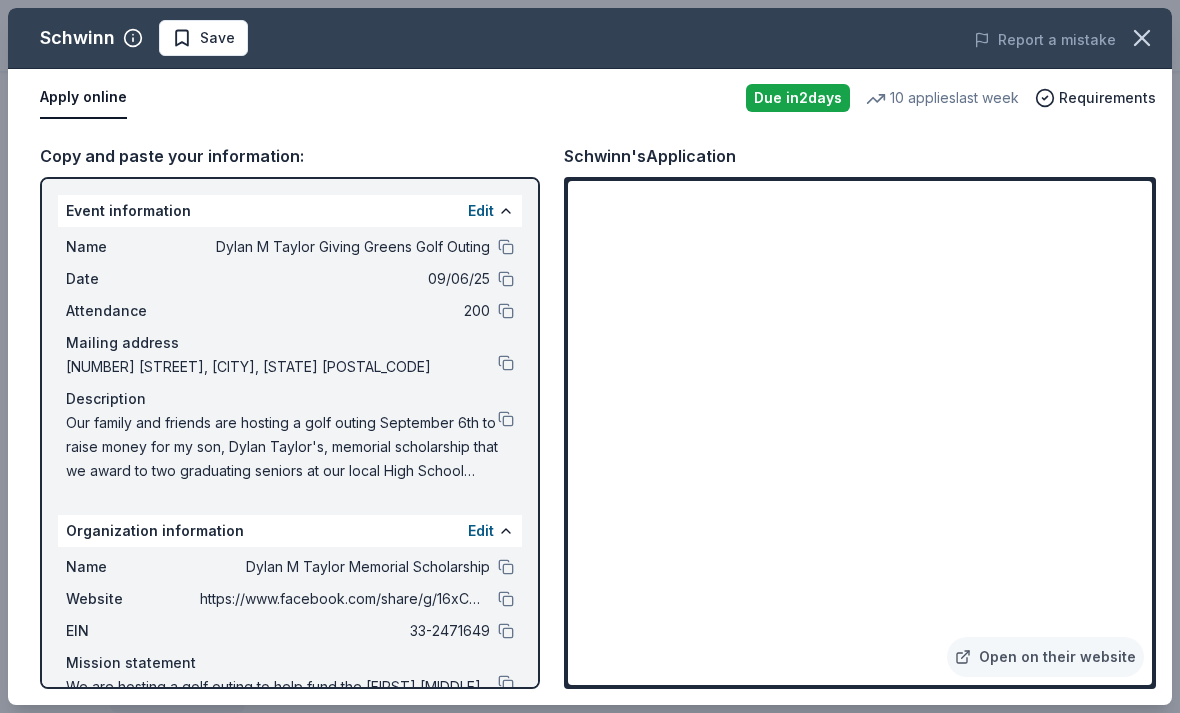 scroll, scrollTop: 340, scrollLeft: 0, axis: vertical 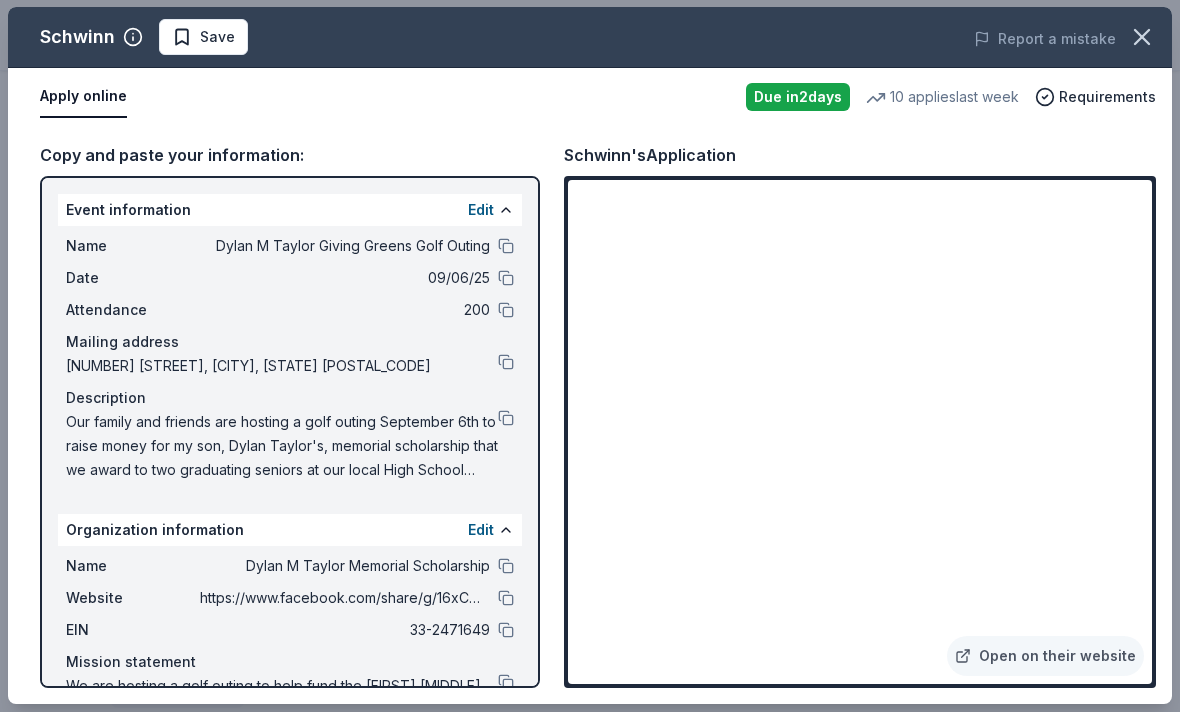click on "Dylan M Taylor Giving Greens Golf Outing Pro trial ends on 8PM, 8/9 $10 in rewards Due in  2  days Share Schwinn New 10   applies  last week 1% approval rate Share Donating in all states except HI and AK Schwinn crafts quality bicycles for riders of all ages. Their 125-year history of innovation has led them to offer a variety of road bikes, mountain bikes, electric bikes, and bikes for children. What they donate Bike(s), Scooter(s), Apparel/gear; request up to 5 donation items Auction & raffle Donation can be shipped to you Donation can be picked up Who they donate to  Preferred 501(c)(3) preferred 1% approval rate 1 % approved 6 % declined 94 % no response Schwinn is  a selective donor :  be sure to spend extra time on this application if you want a donation. We ' re collecting data on   donation value ; check back soon. Due in  2  days Apply Save Application takes 10 min Usually responds in  over a month Updated  about 2 months  ago Report a mistake New Be the first to review this company! Leave a review 2" at bounding box center [590, 16] 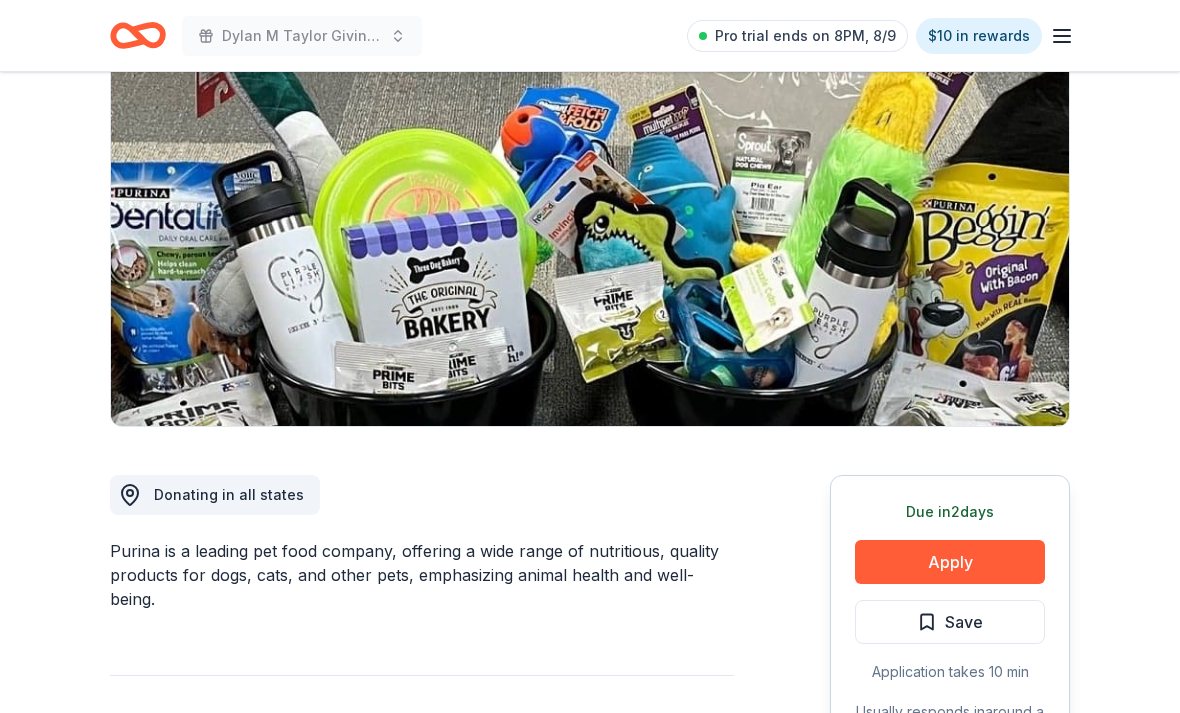 scroll, scrollTop: 184, scrollLeft: 0, axis: vertical 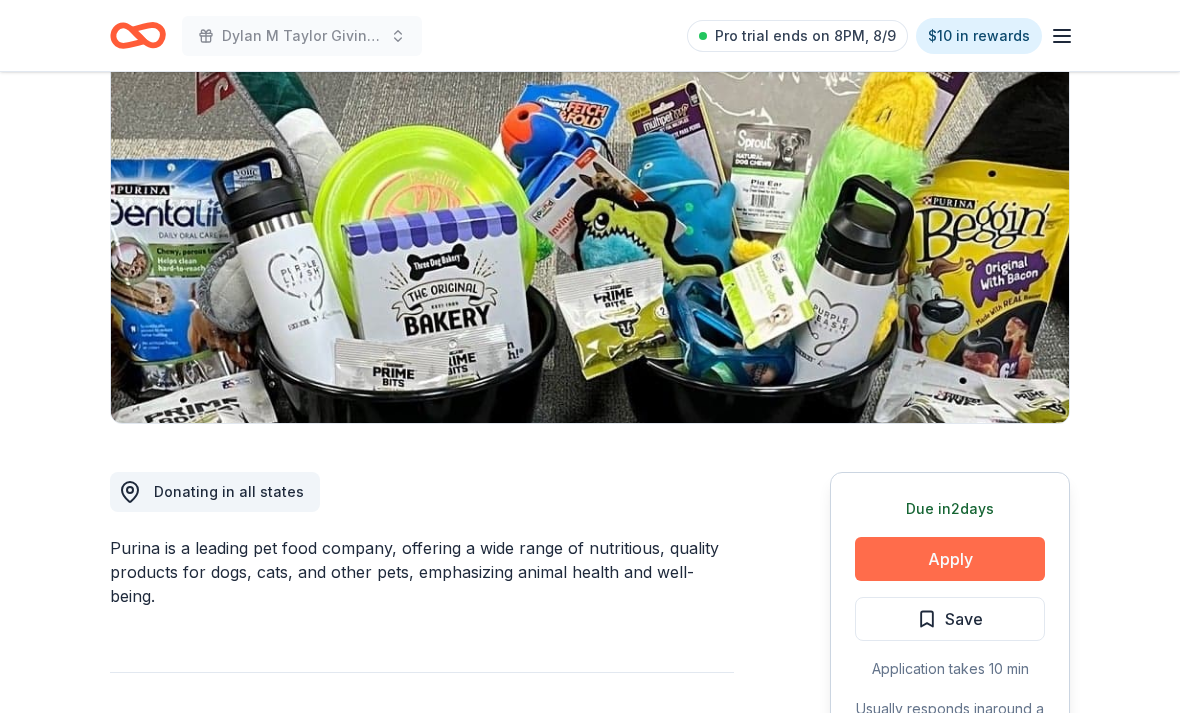 click on "Apply" at bounding box center (950, 559) 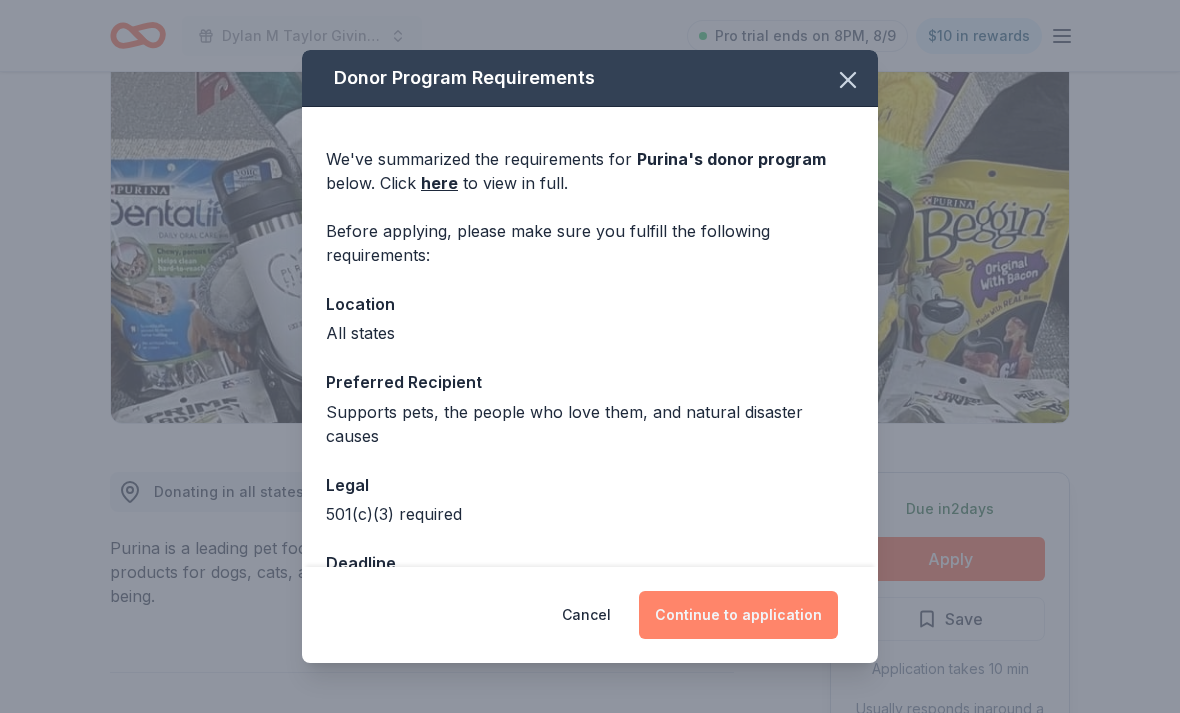 click on "Continue to application" at bounding box center [738, 615] 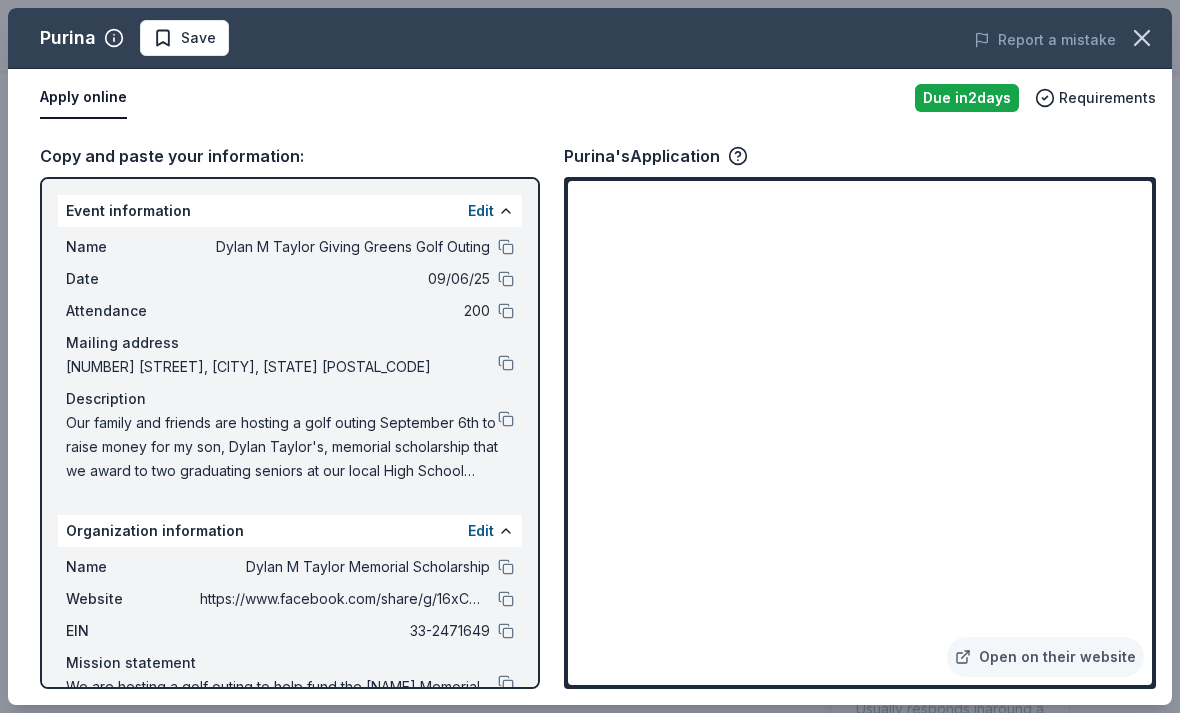 click on "Purina's  Application" at bounding box center [656, 156] 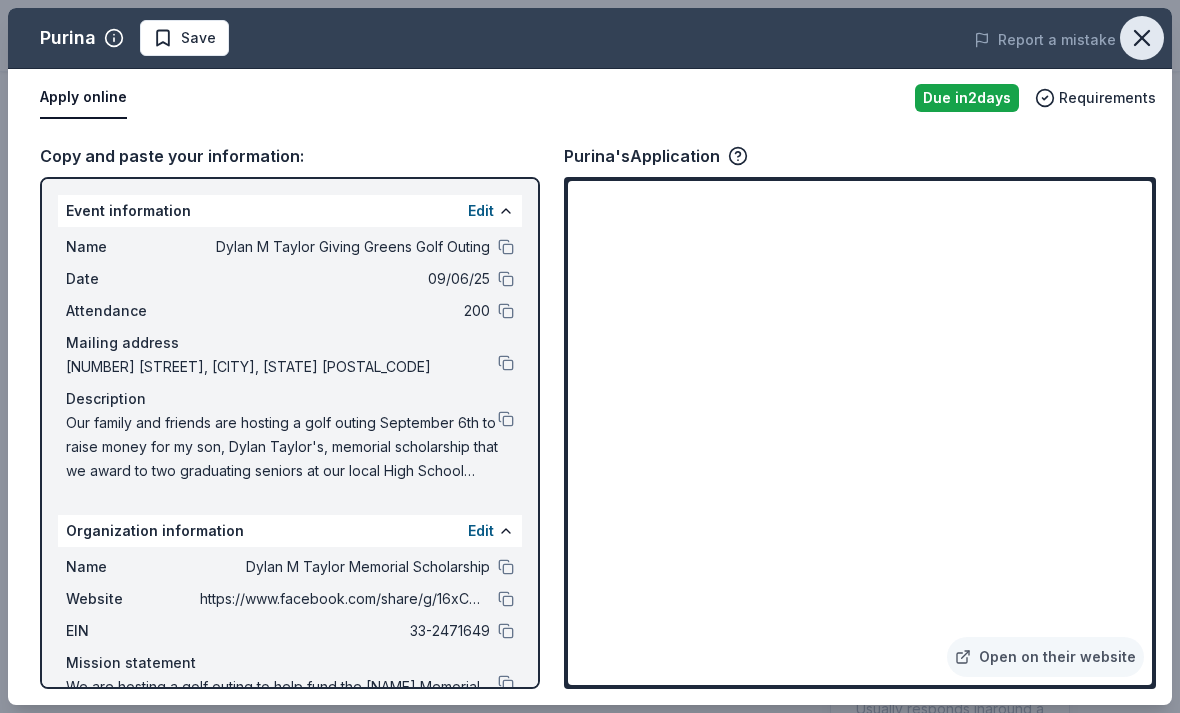 click 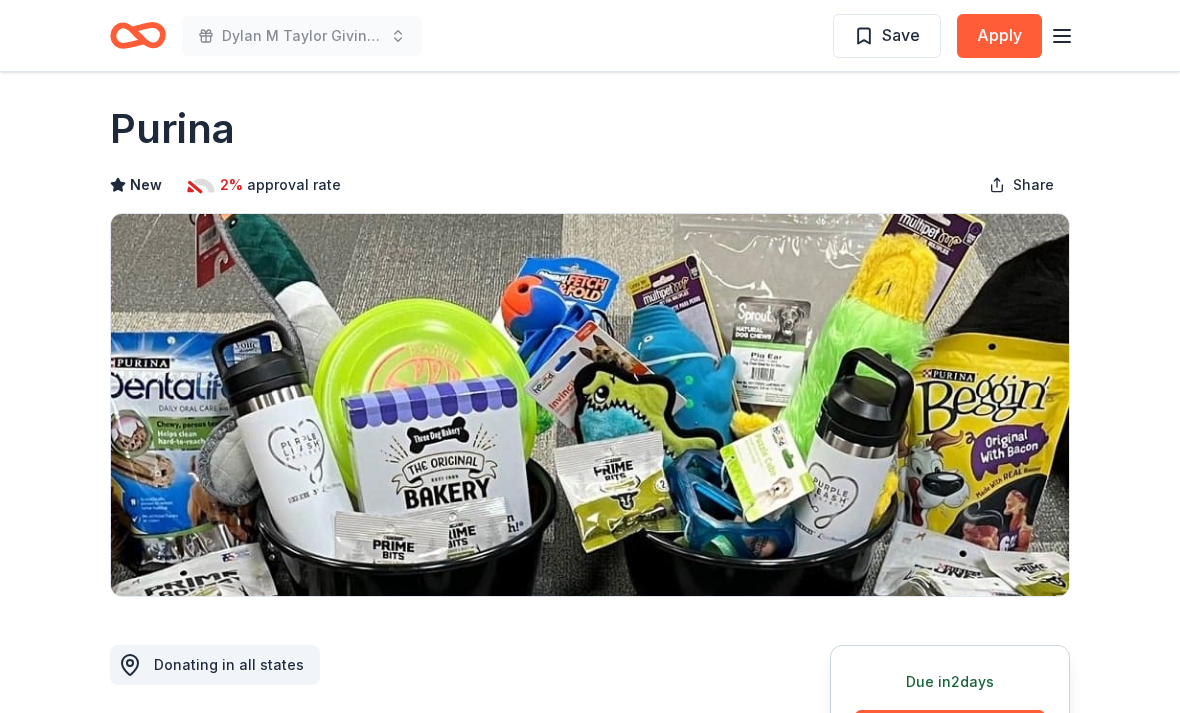 scroll, scrollTop: 0, scrollLeft: 0, axis: both 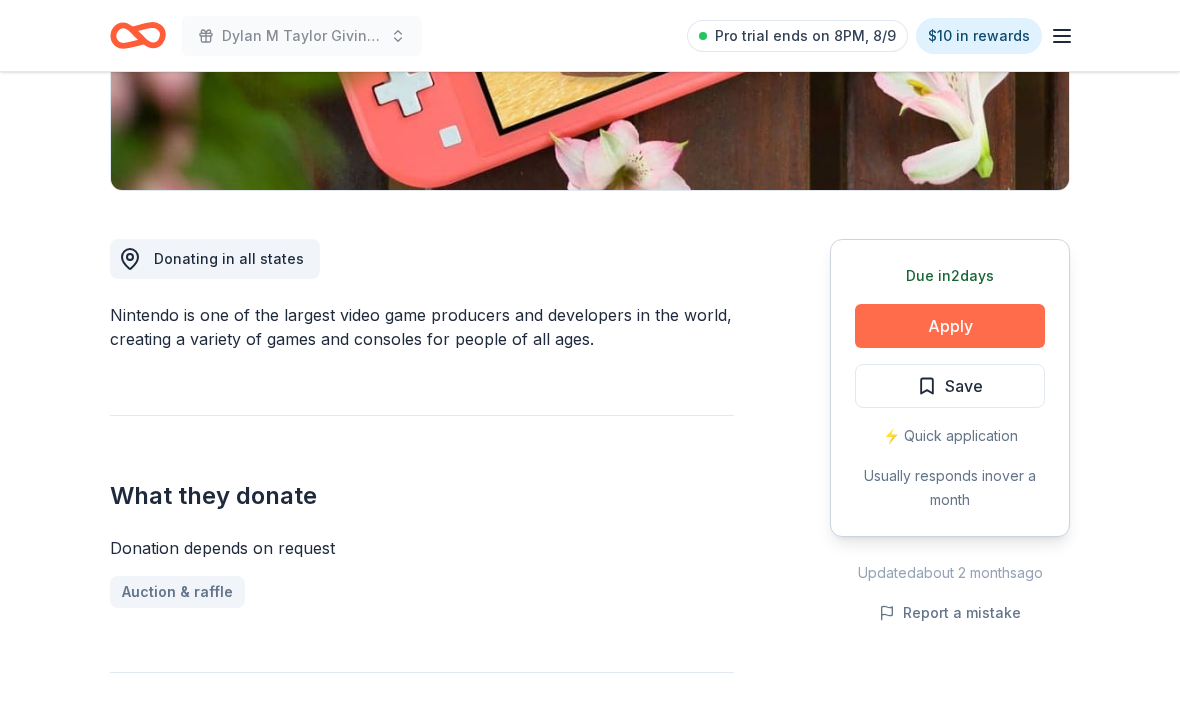 click on "Apply" at bounding box center [950, 326] 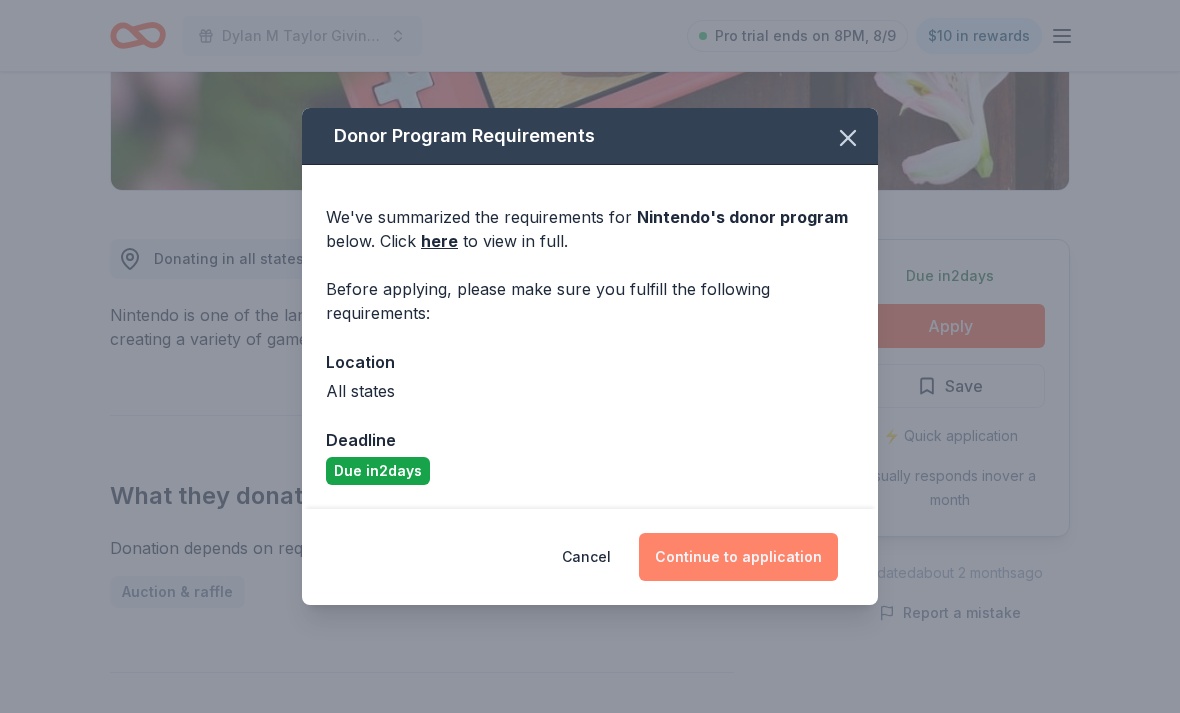 click on "Continue to application" at bounding box center (738, 557) 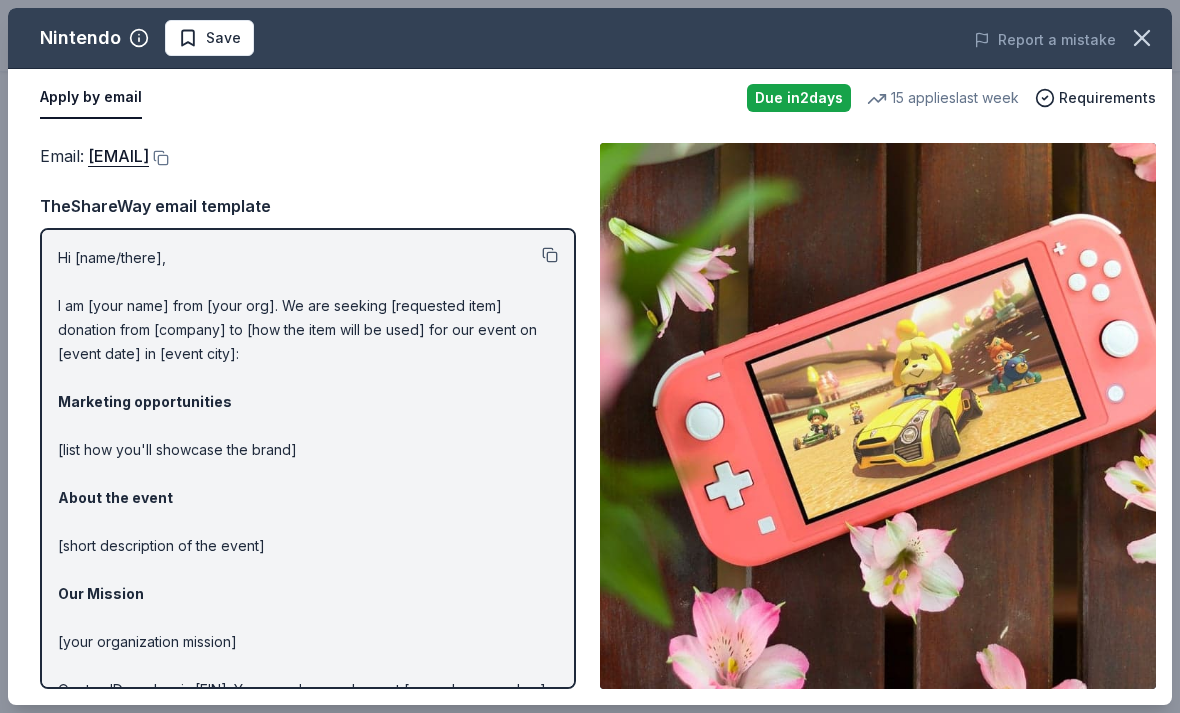 click at bounding box center [550, 255] 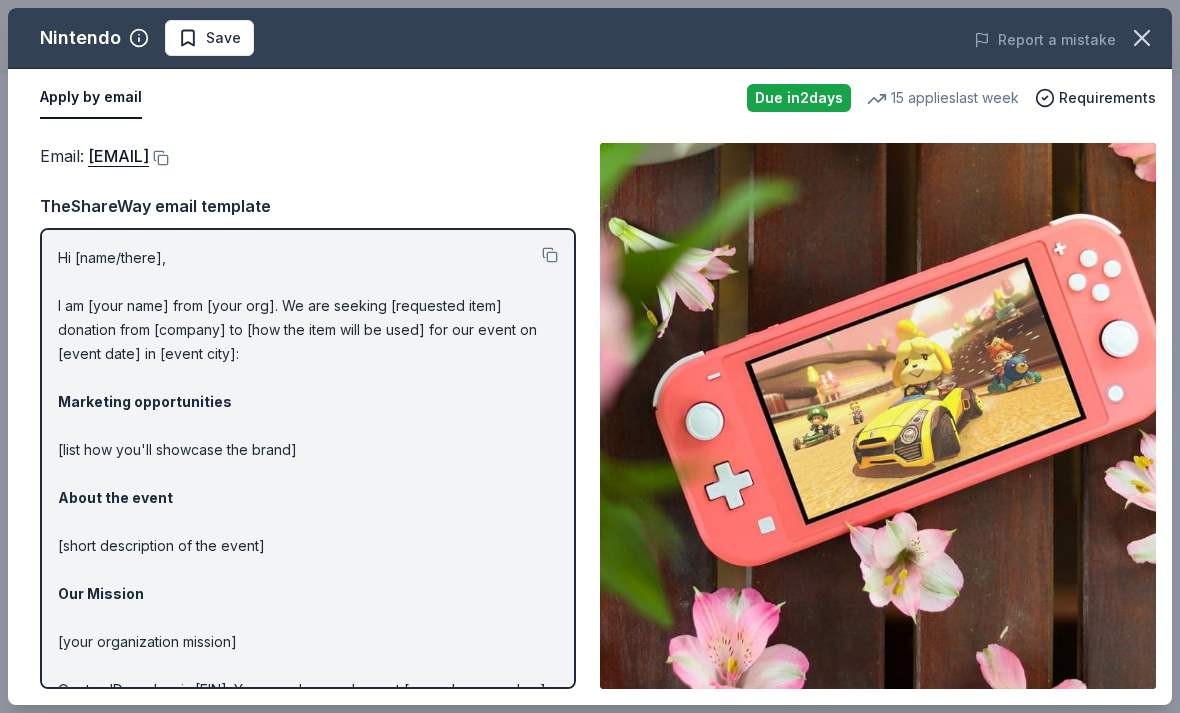 click at bounding box center [159, 158] 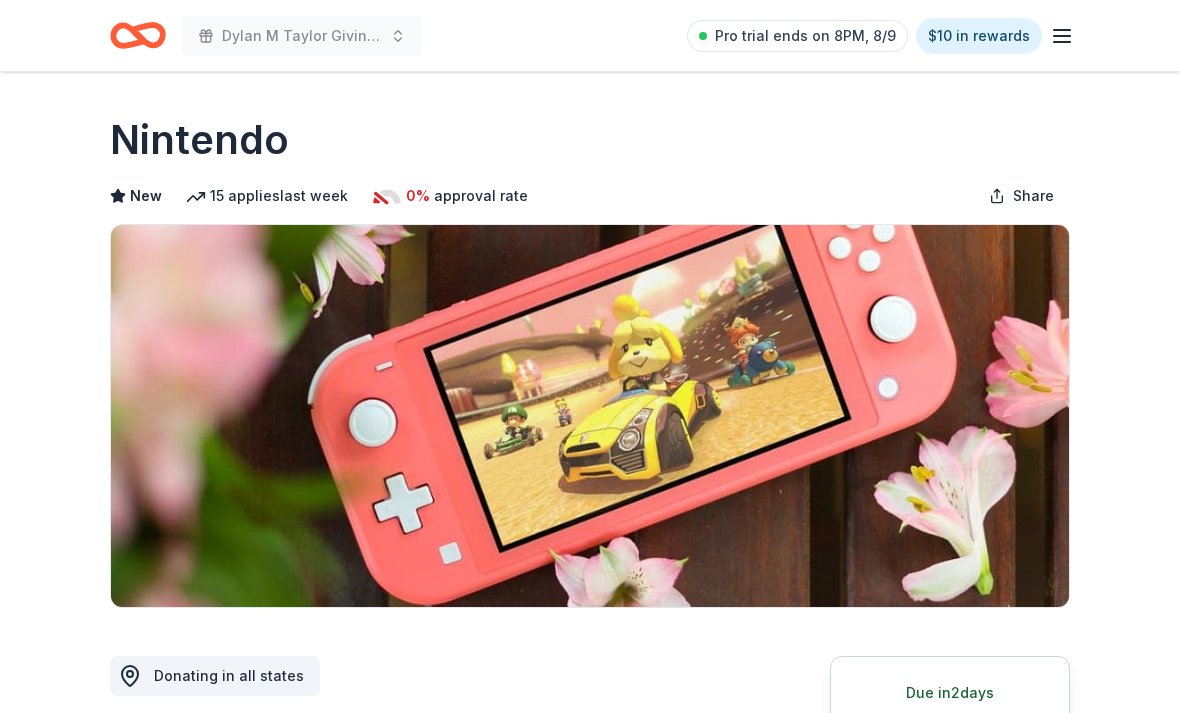 scroll, scrollTop: 0, scrollLeft: 0, axis: both 